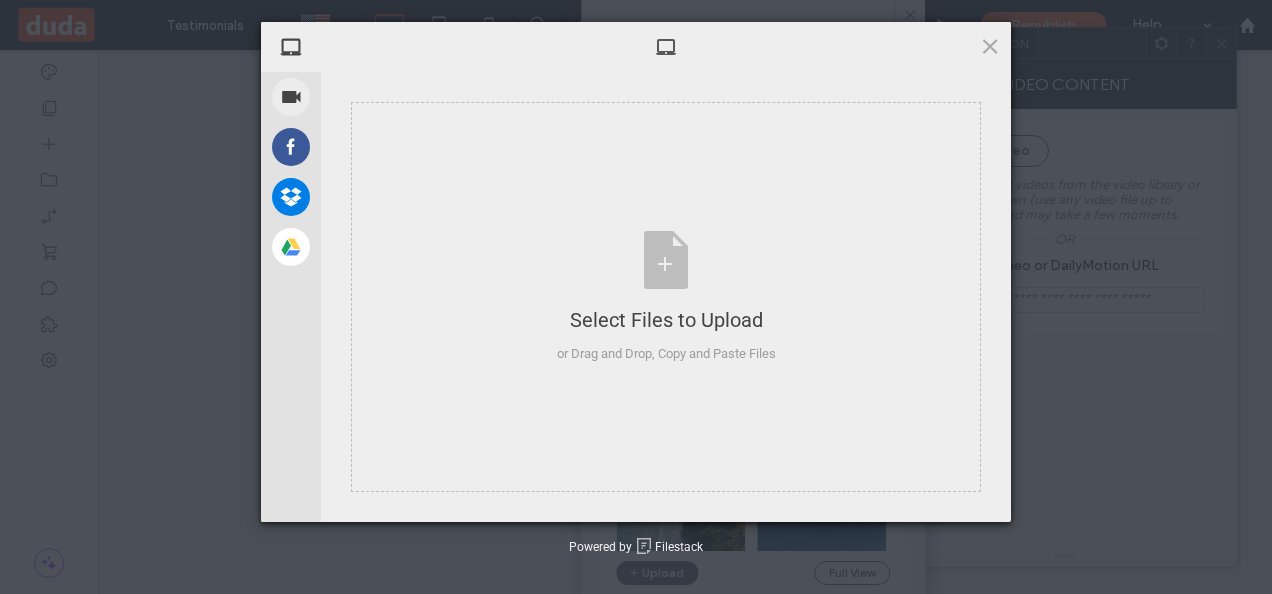scroll, scrollTop: 0, scrollLeft: 0, axis: both 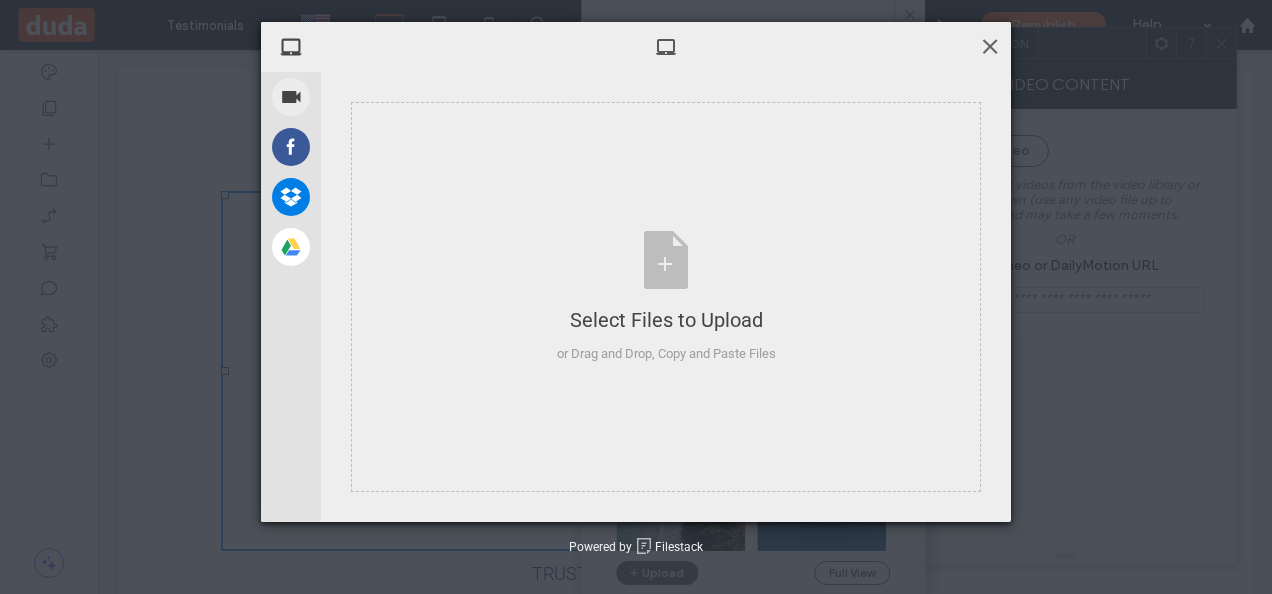 click at bounding box center (990, 46) 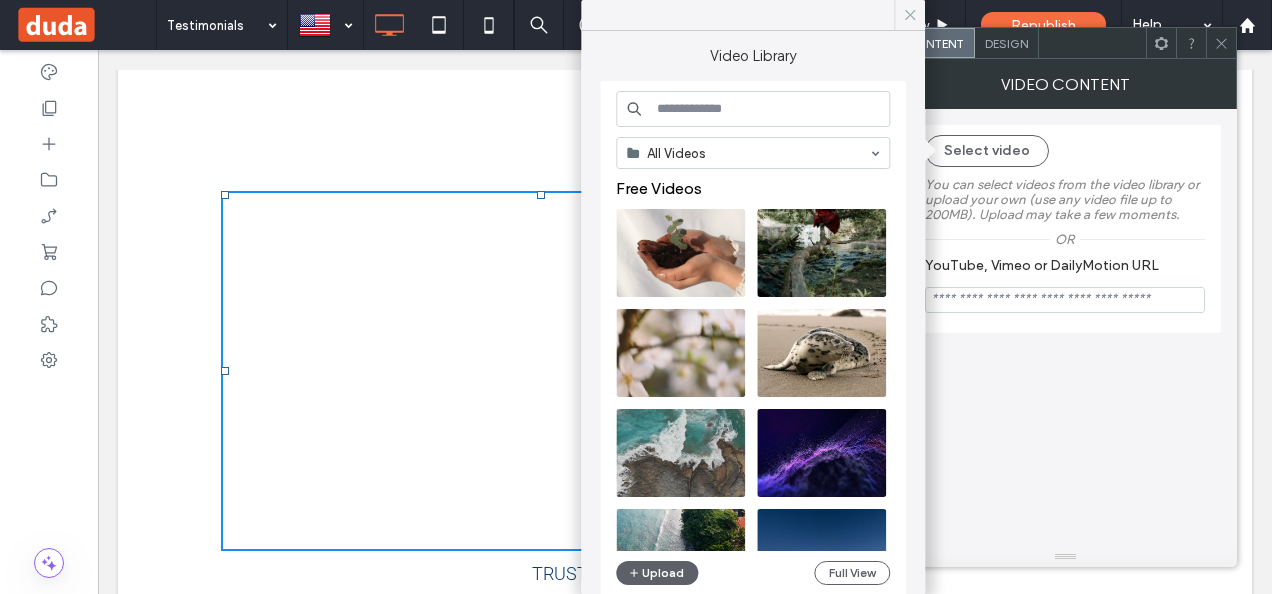 click 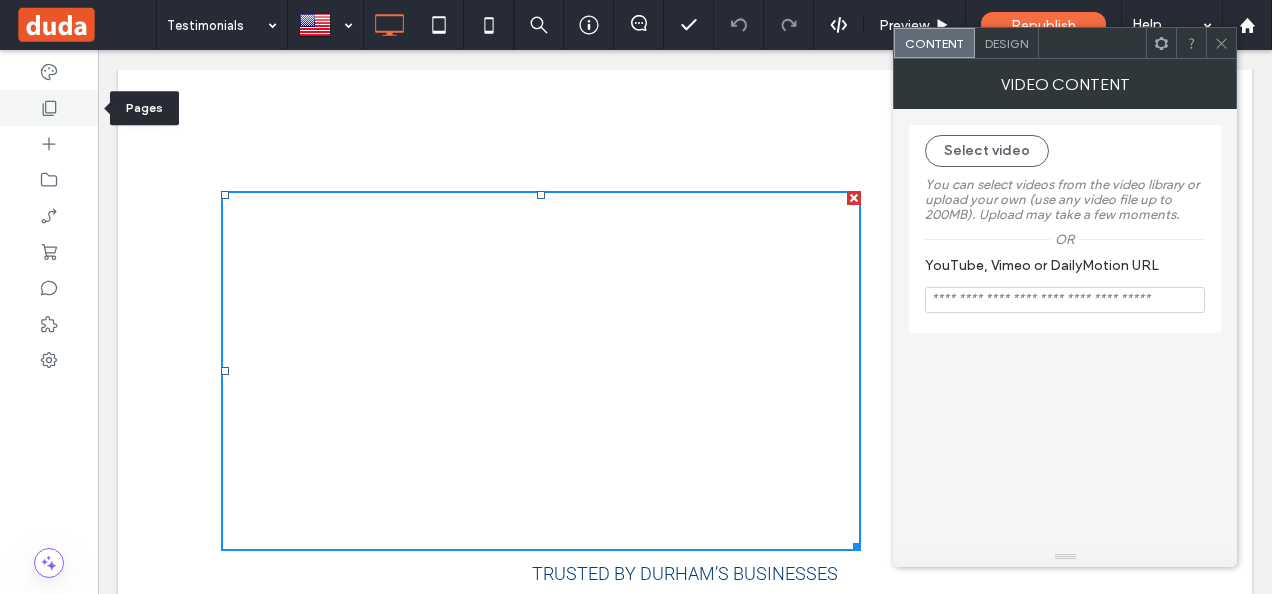 click 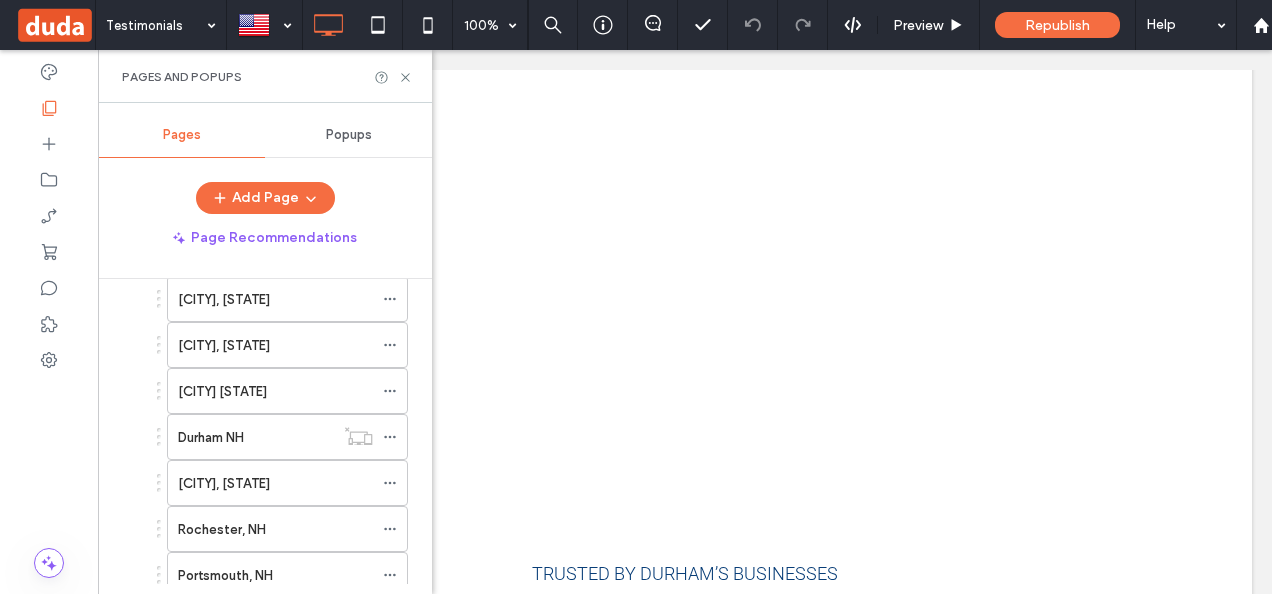 scroll, scrollTop: 608, scrollLeft: 0, axis: vertical 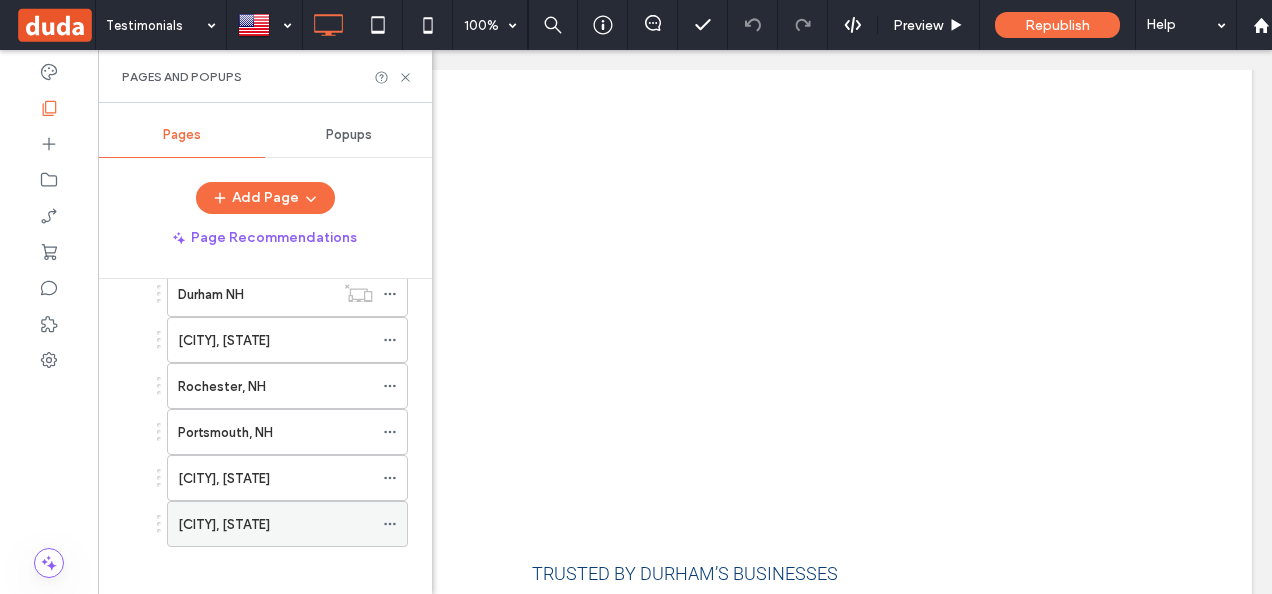 click on "[CITY], [STATE]" at bounding box center [275, 524] 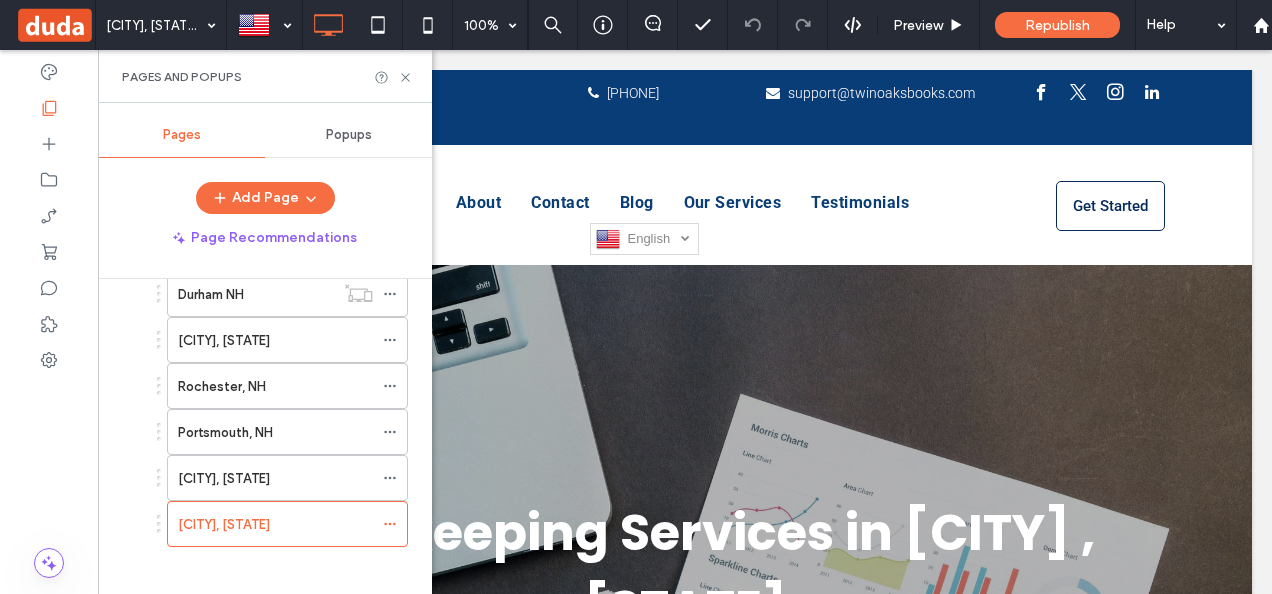 scroll, scrollTop: 0, scrollLeft: 0, axis: both 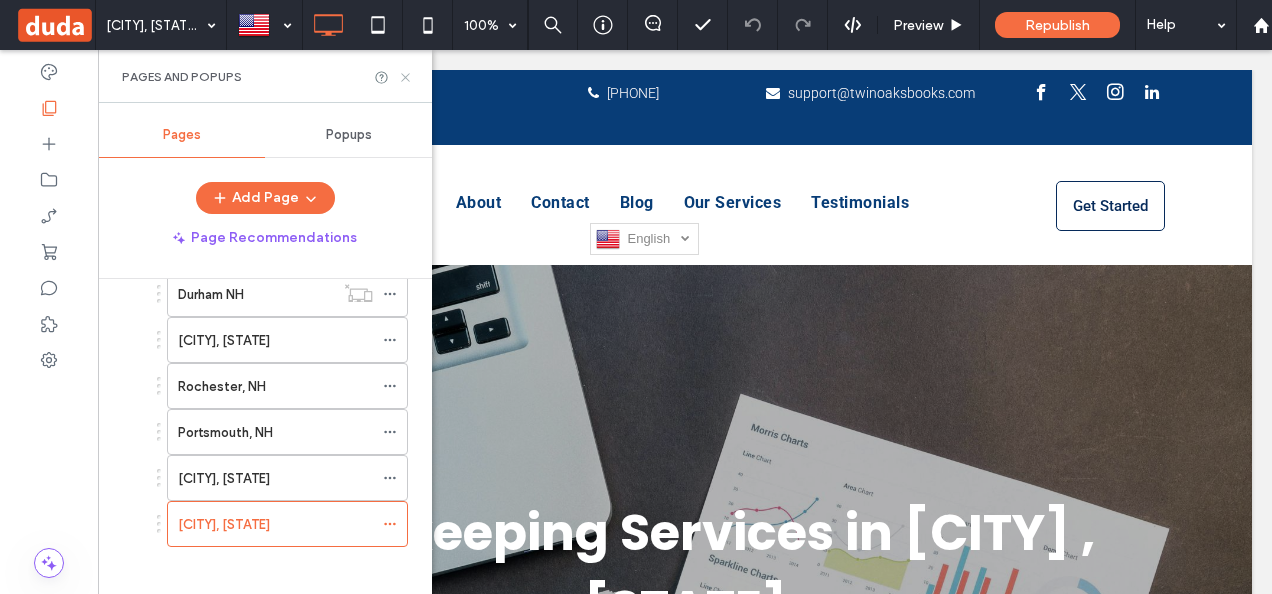 click 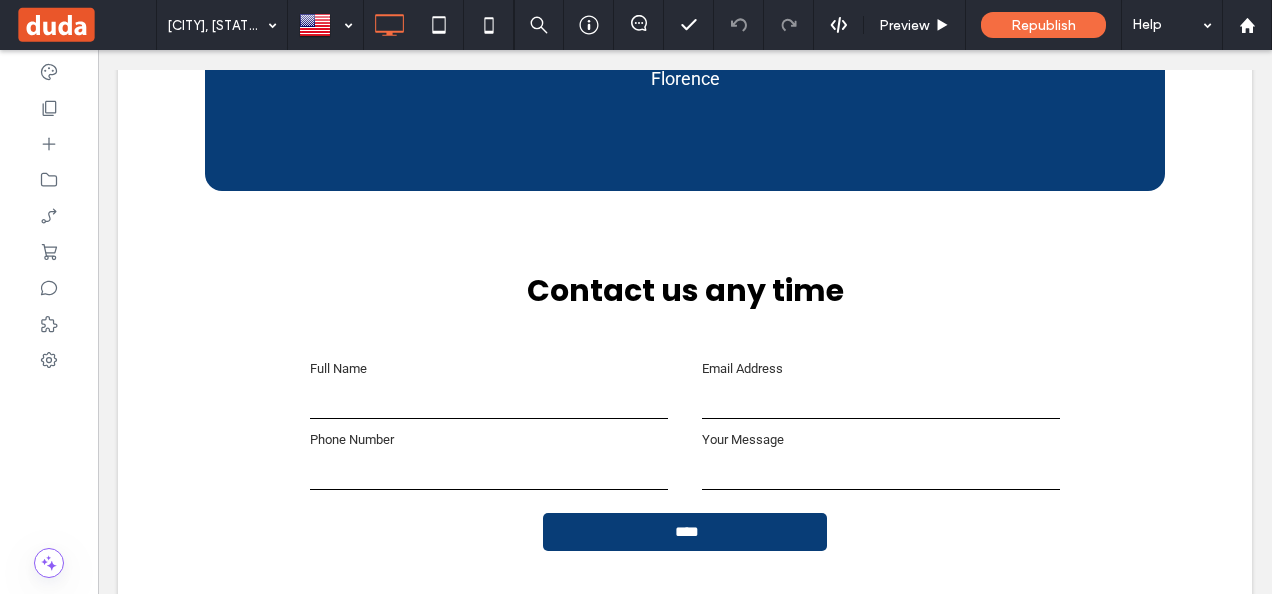 scroll, scrollTop: 2735, scrollLeft: 0, axis: vertical 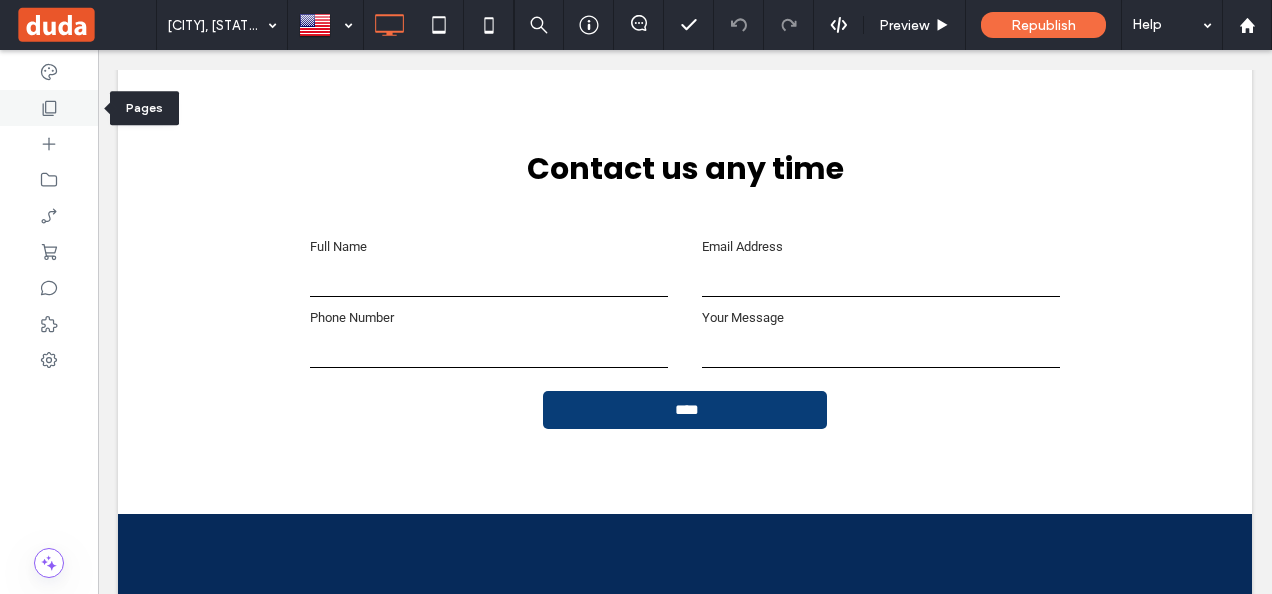 click at bounding box center [49, 108] 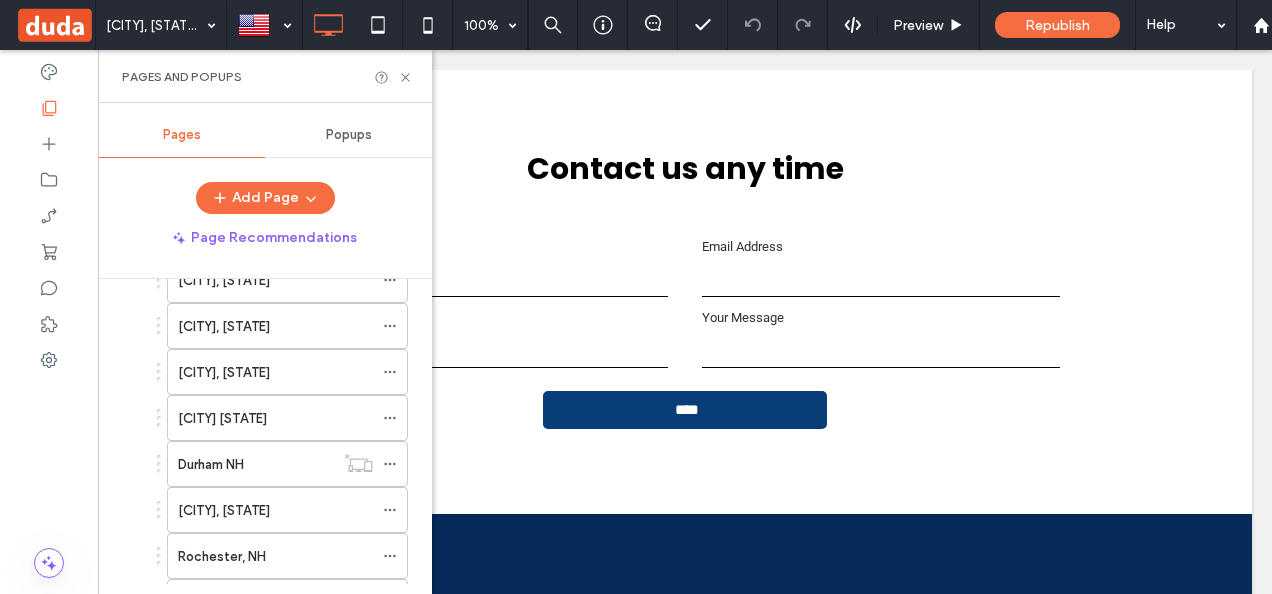 scroll, scrollTop: 608, scrollLeft: 0, axis: vertical 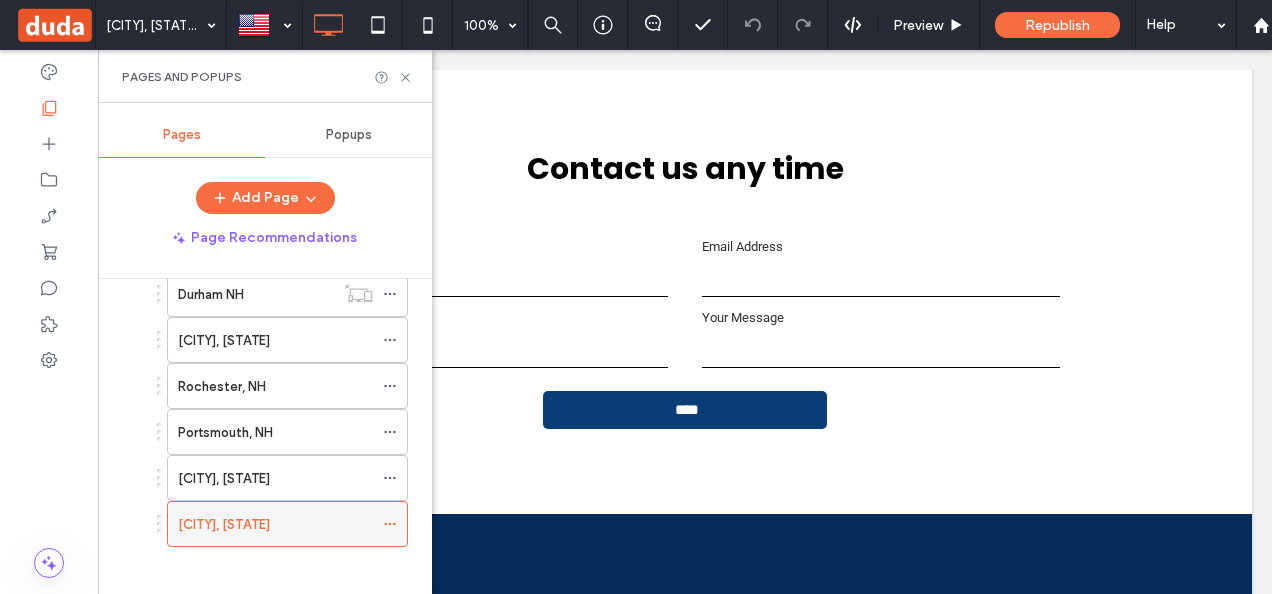 click 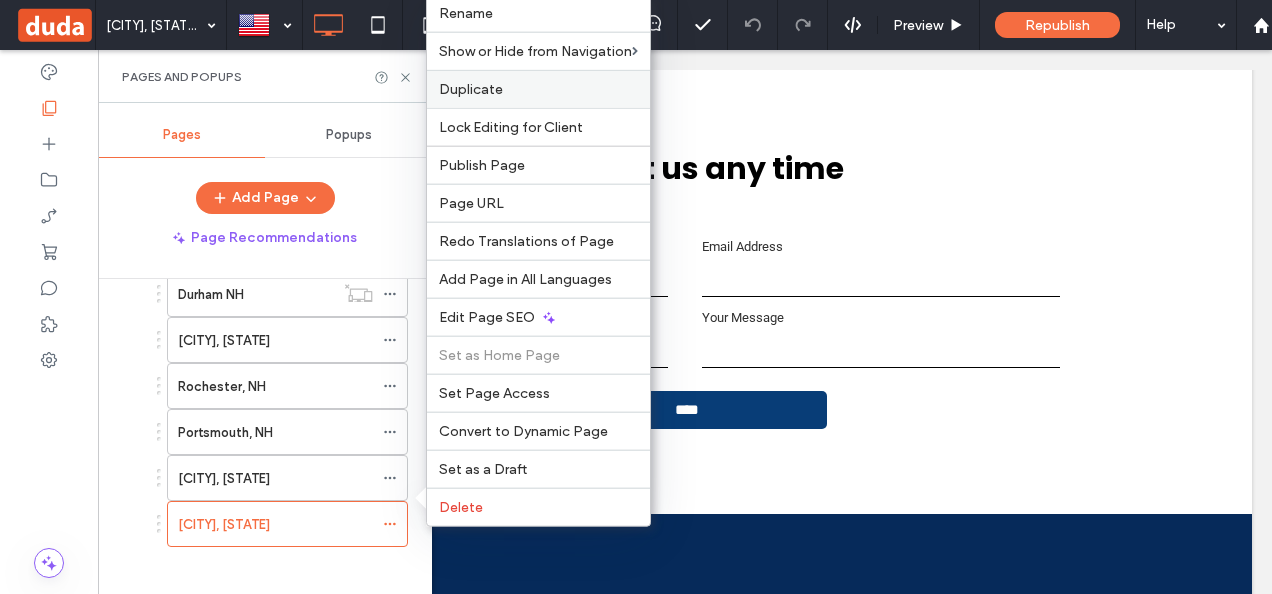 click on "Duplicate" at bounding box center [538, 89] 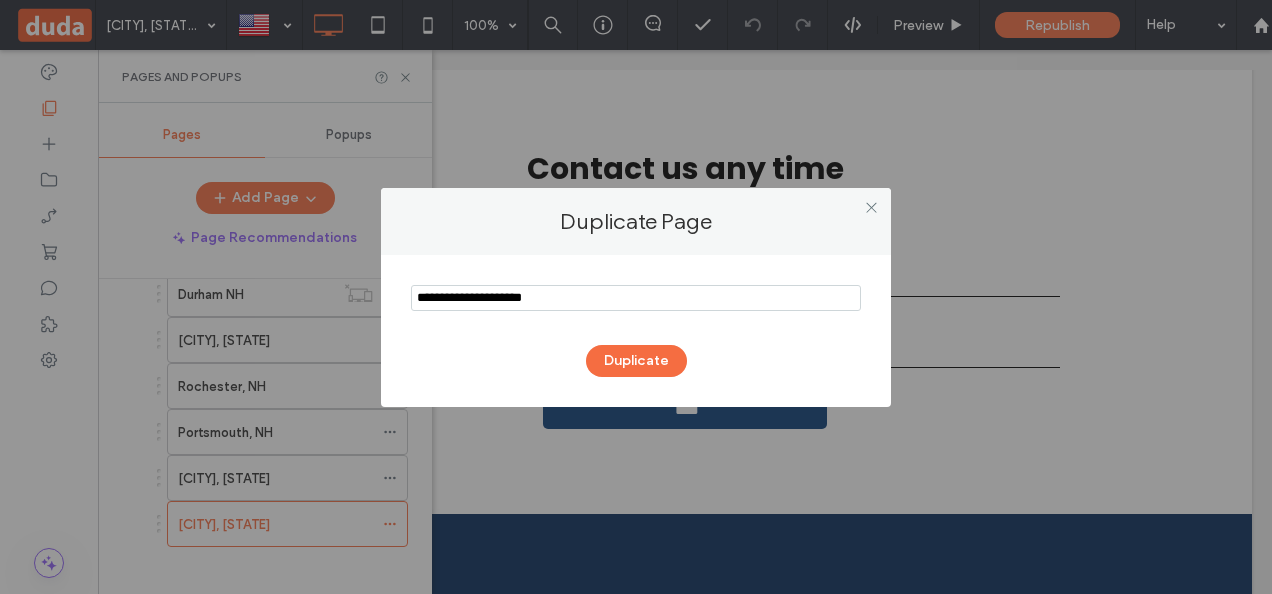 click at bounding box center [636, 298] 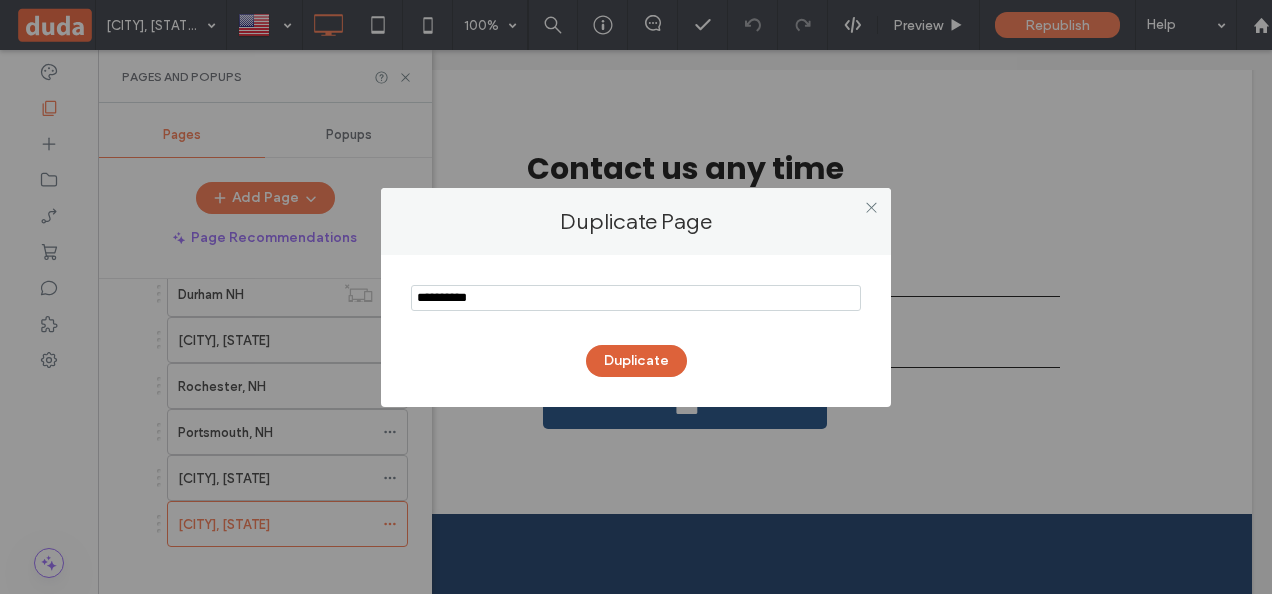 type on "**********" 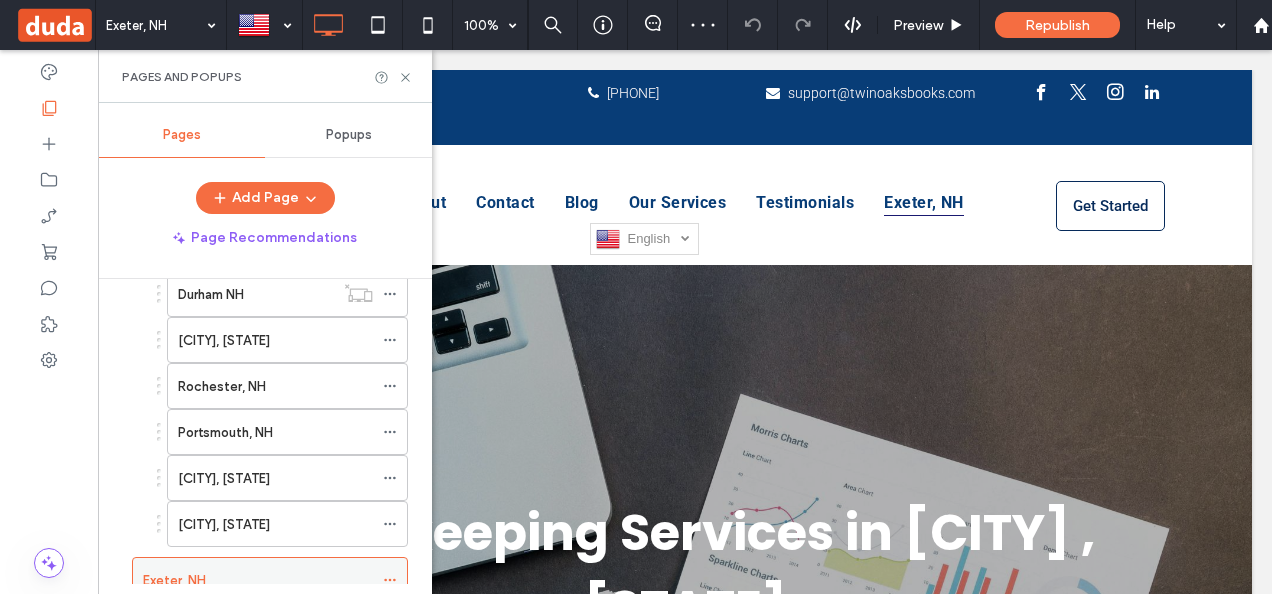 scroll, scrollTop: 0, scrollLeft: 0, axis: both 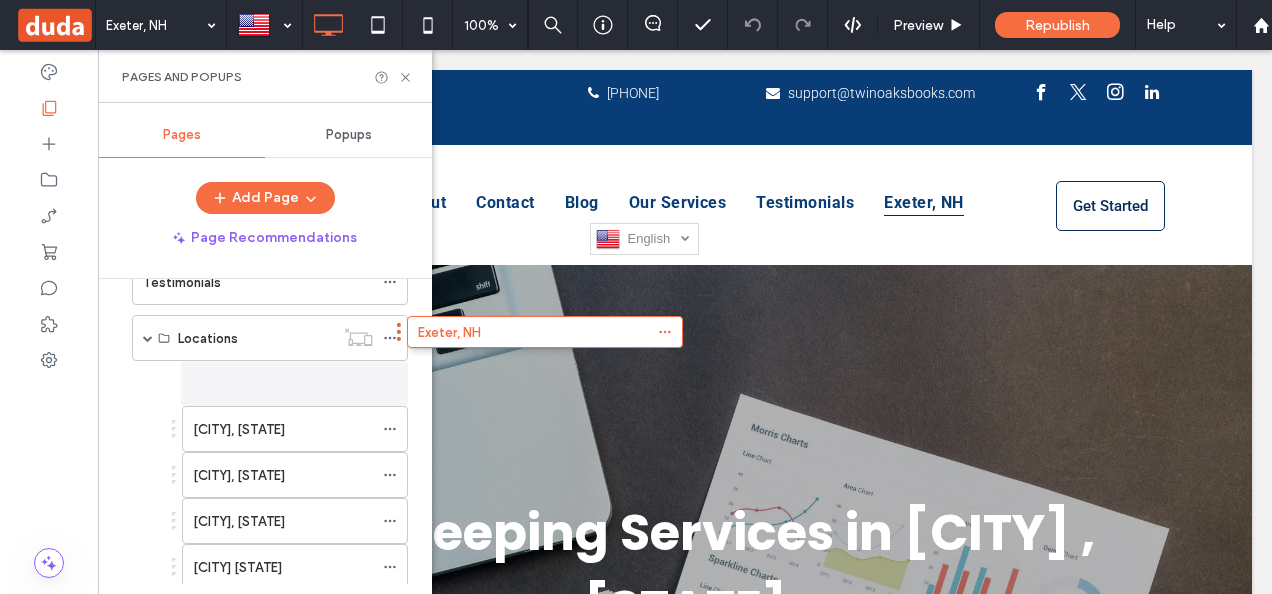 drag, startPoint x: 295, startPoint y: 578, endPoint x: 570, endPoint y: 348, distance: 358.50385 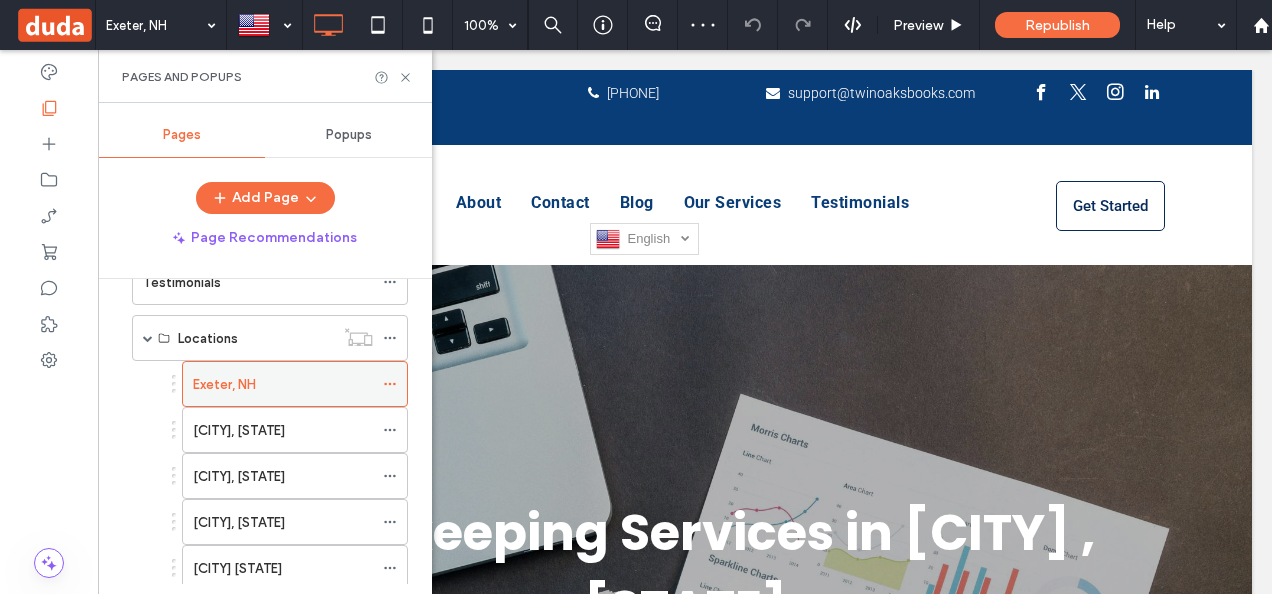 click on "Exeter, NH" at bounding box center [283, 384] 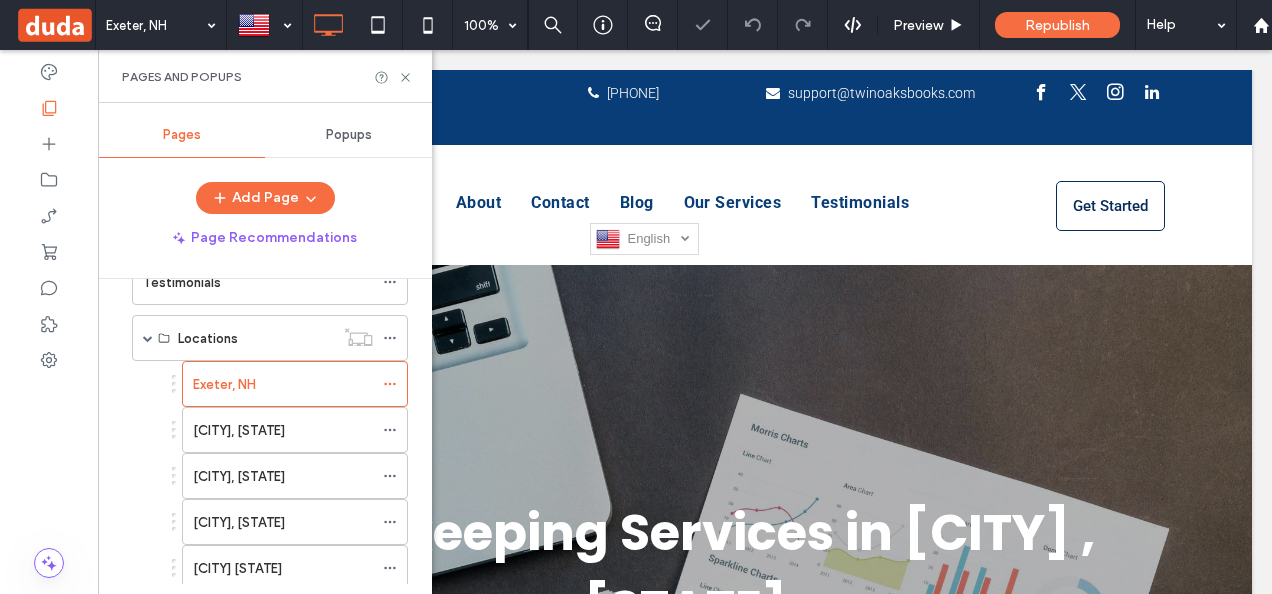scroll, scrollTop: 0, scrollLeft: 0, axis: both 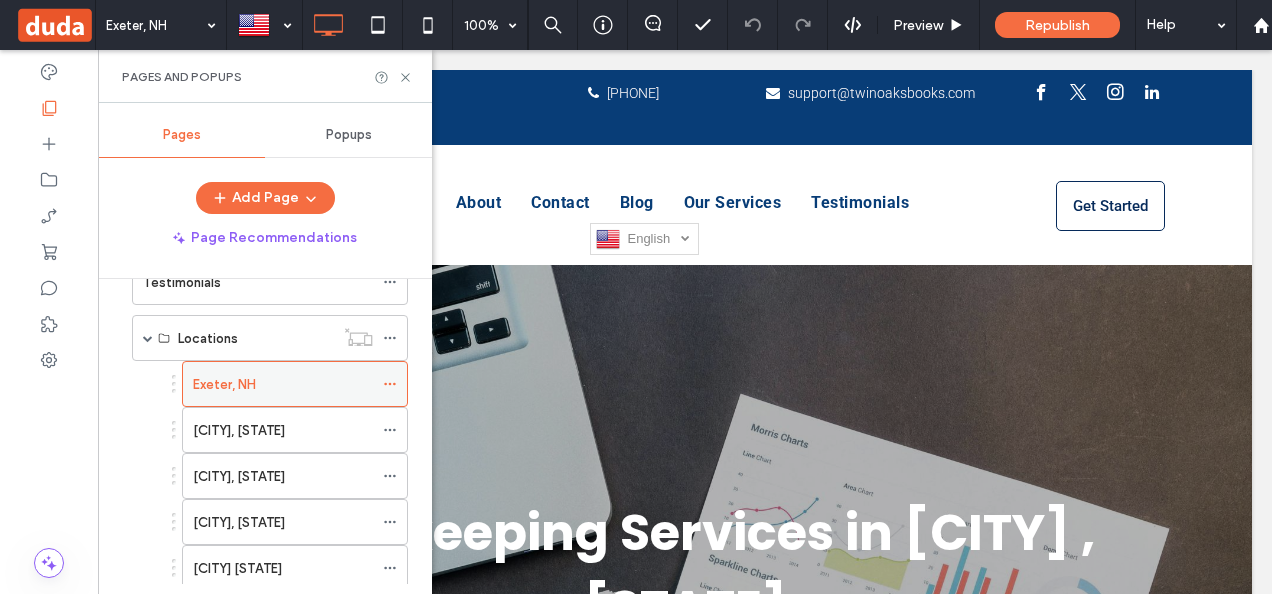 click 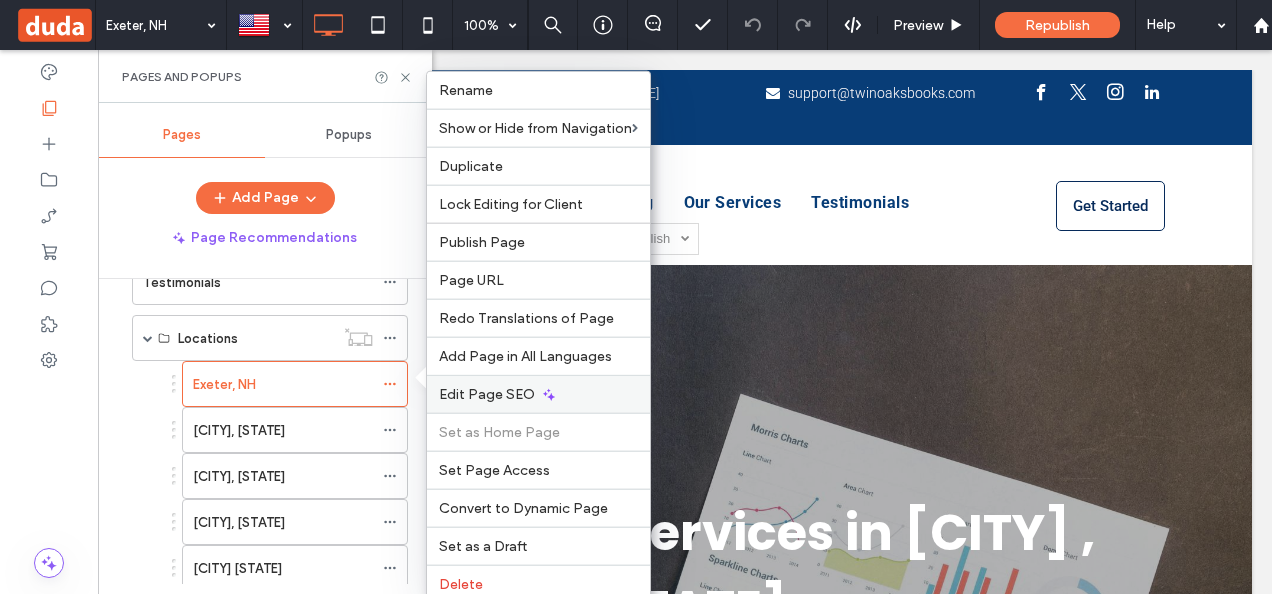 click on "Edit Page SEO" at bounding box center [487, 394] 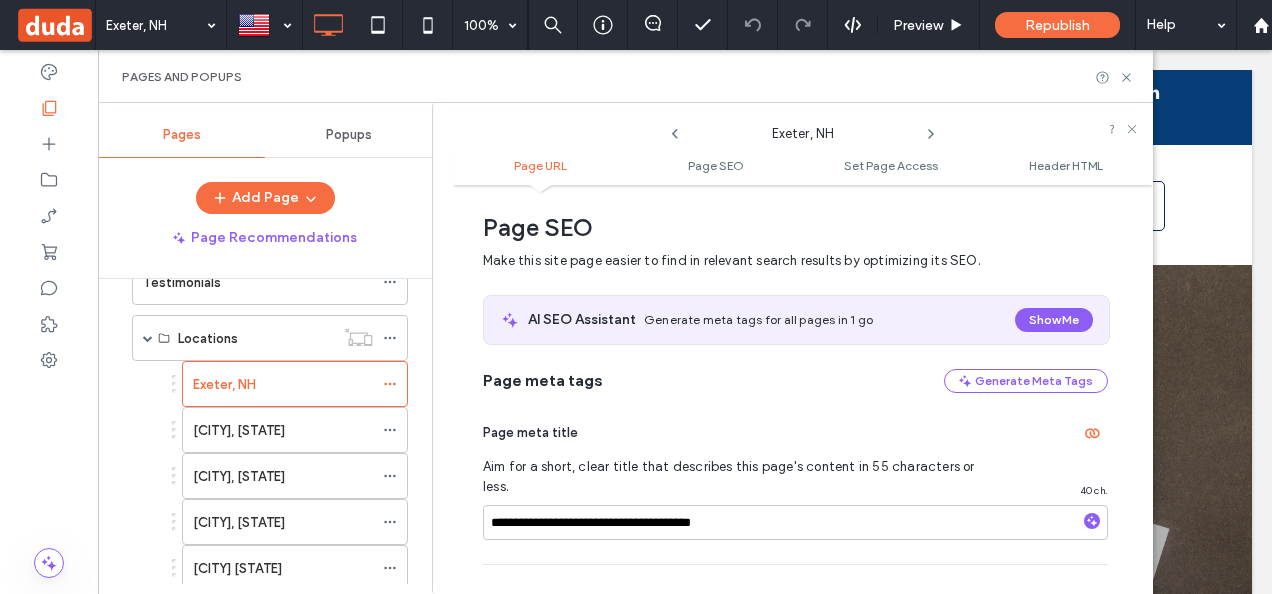 scroll, scrollTop: 273, scrollLeft: 0, axis: vertical 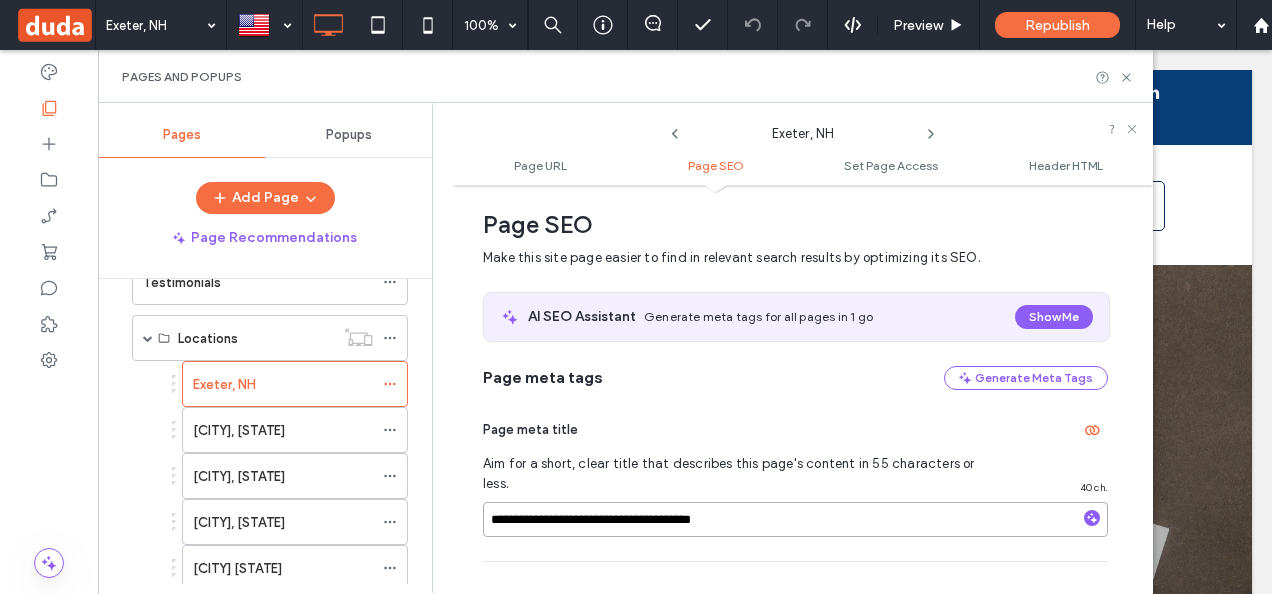 click on "**********" at bounding box center [795, 519] 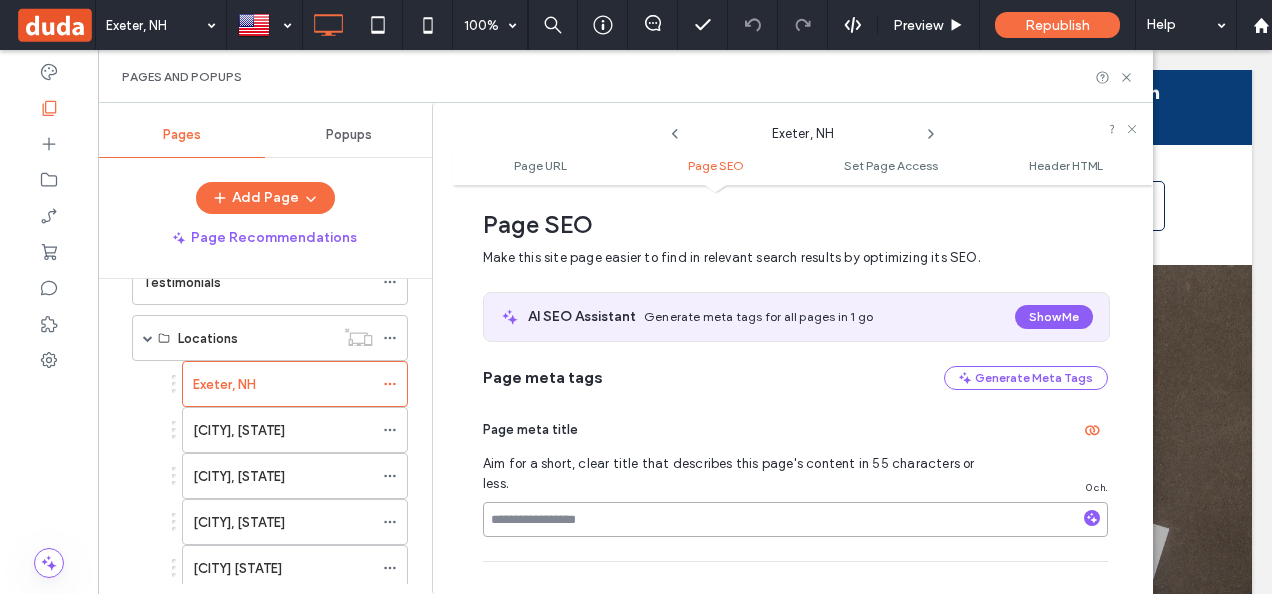 paste on "**********" 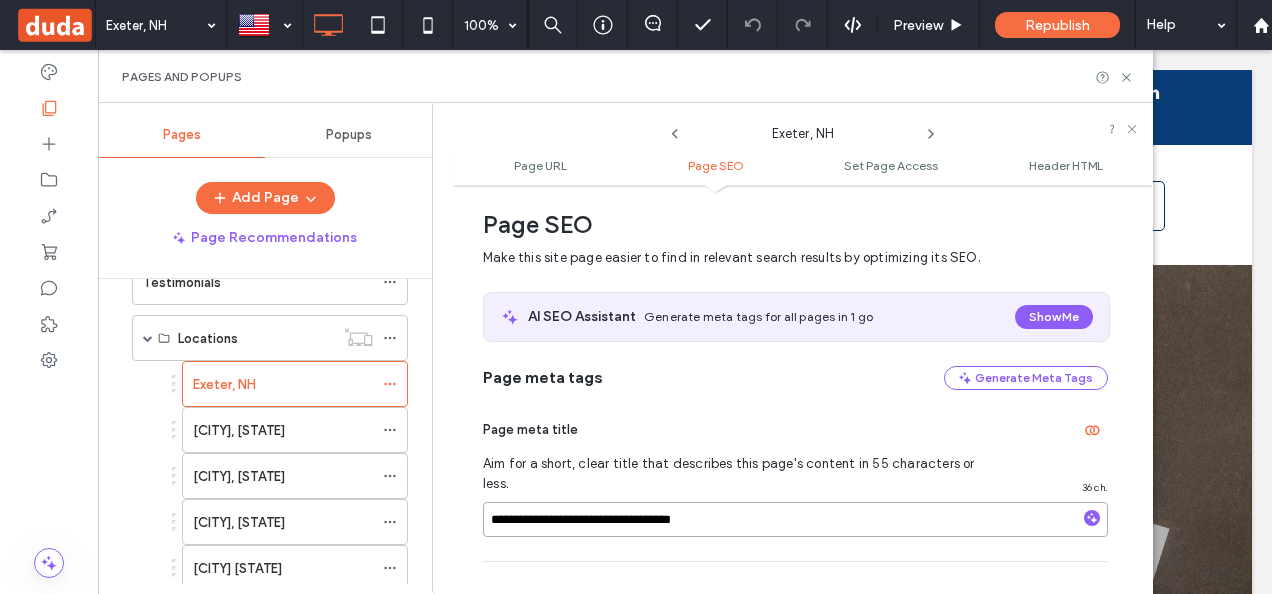 type on "**********" 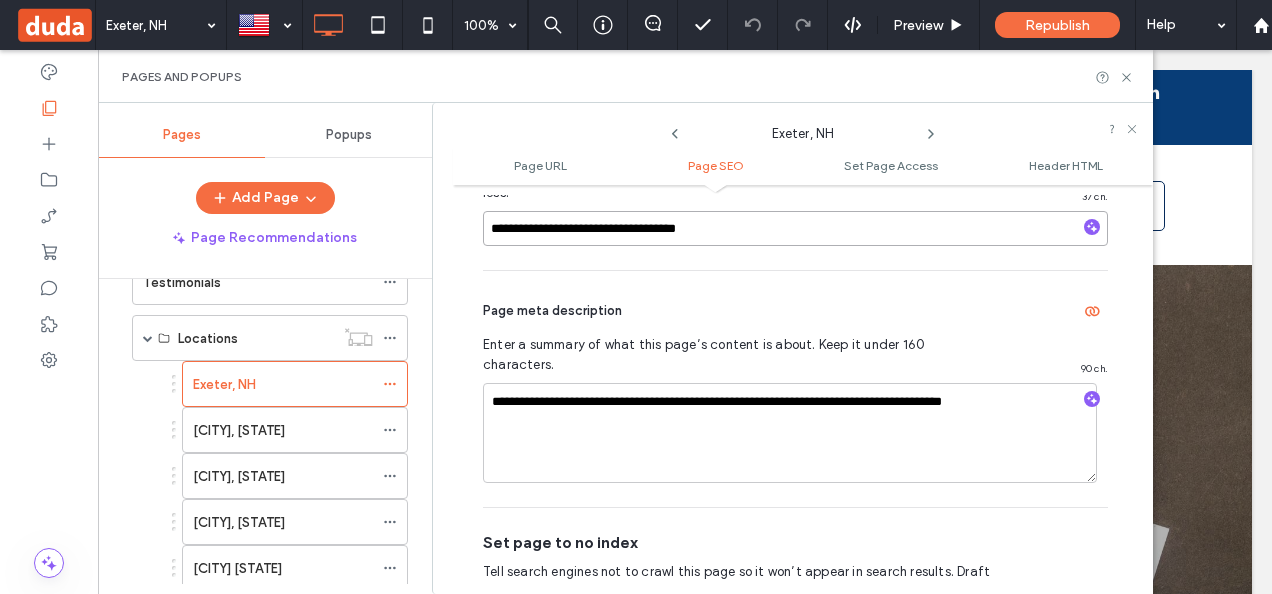 scroll, scrollTop: 610, scrollLeft: 0, axis: vertical 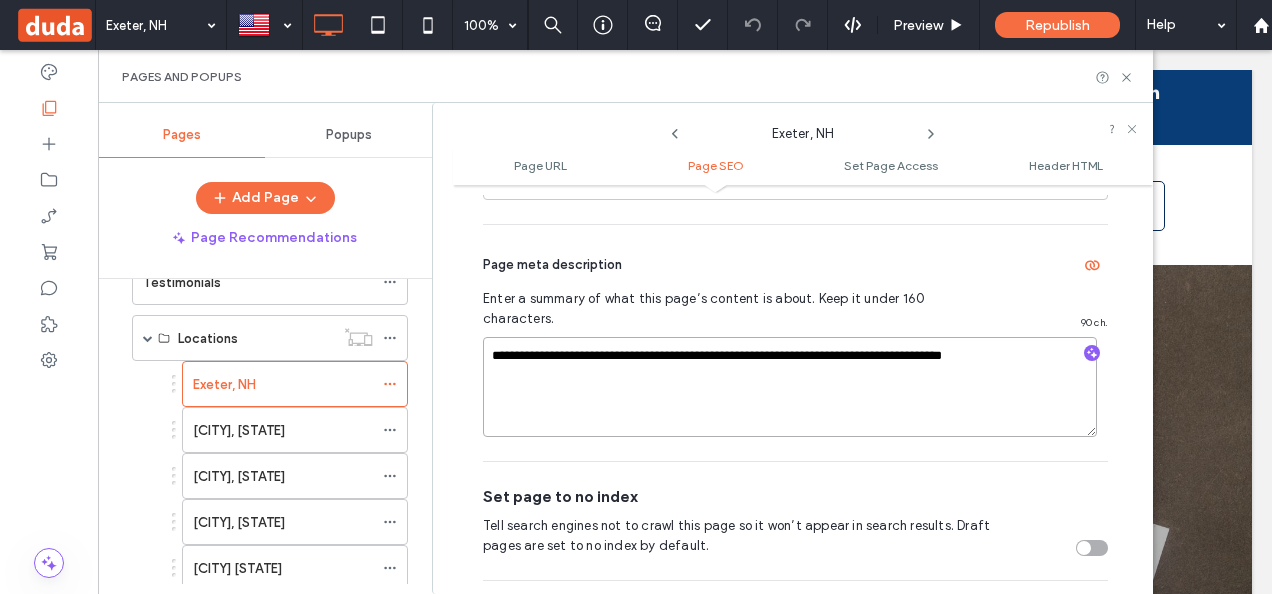 click on "**********" at bounding box center (790, 387) 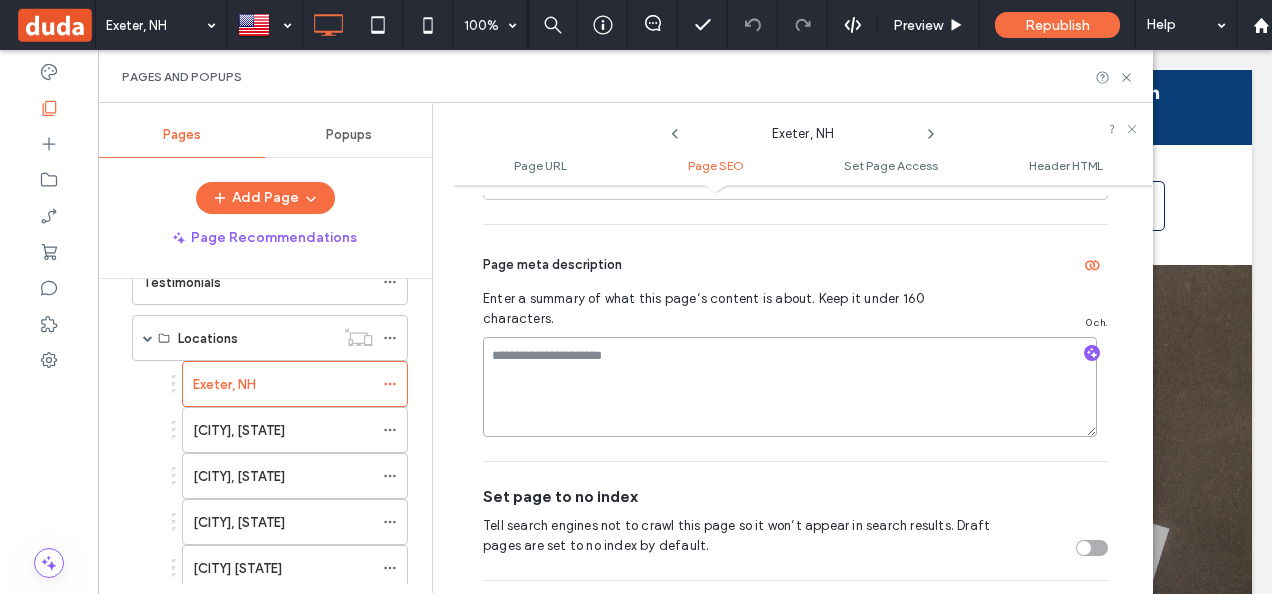 paste on "**********" 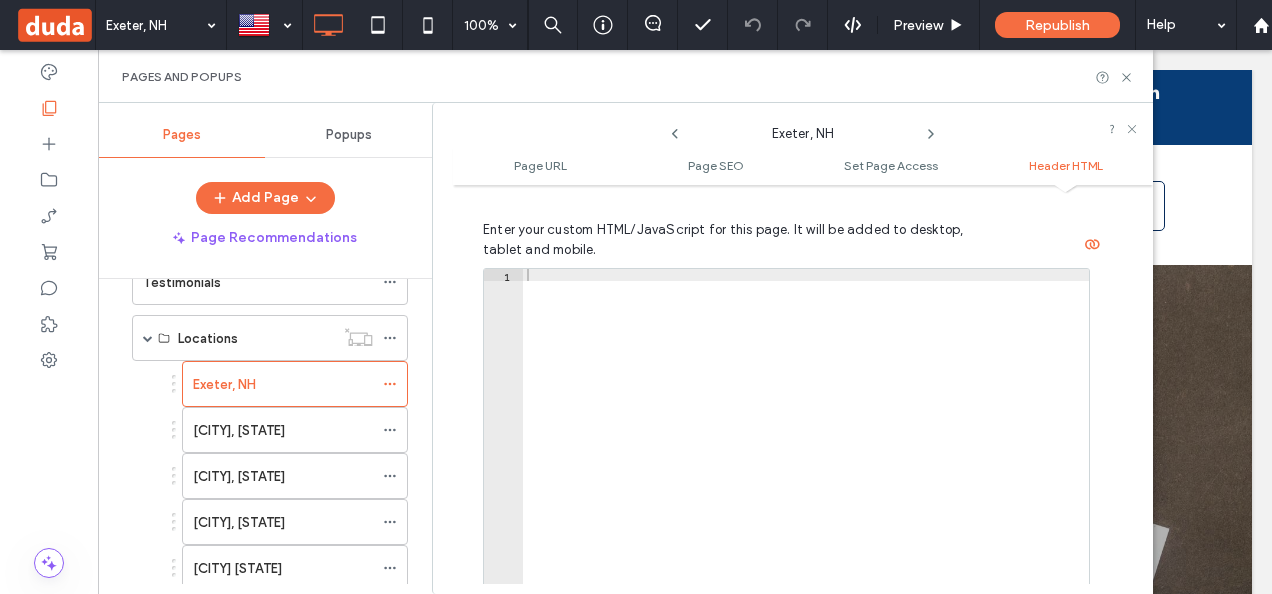 scroll, scrollTop: 2084, scrollLeft: 0, axis: vertical 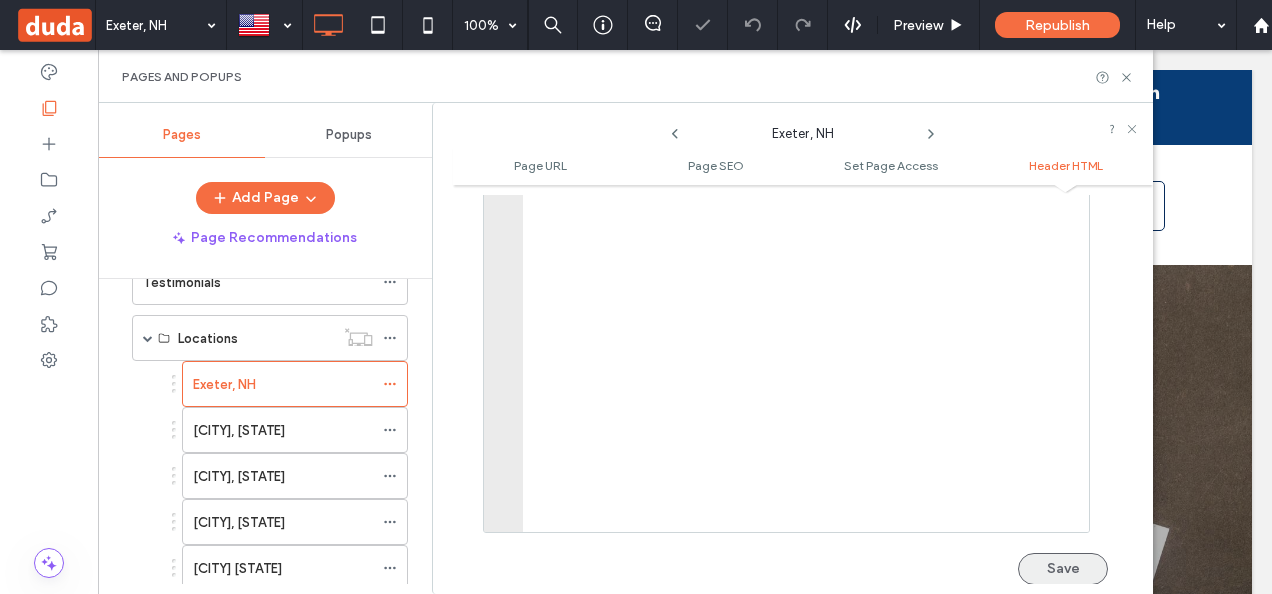 click on "Save" at bounding box center [1063, 569] 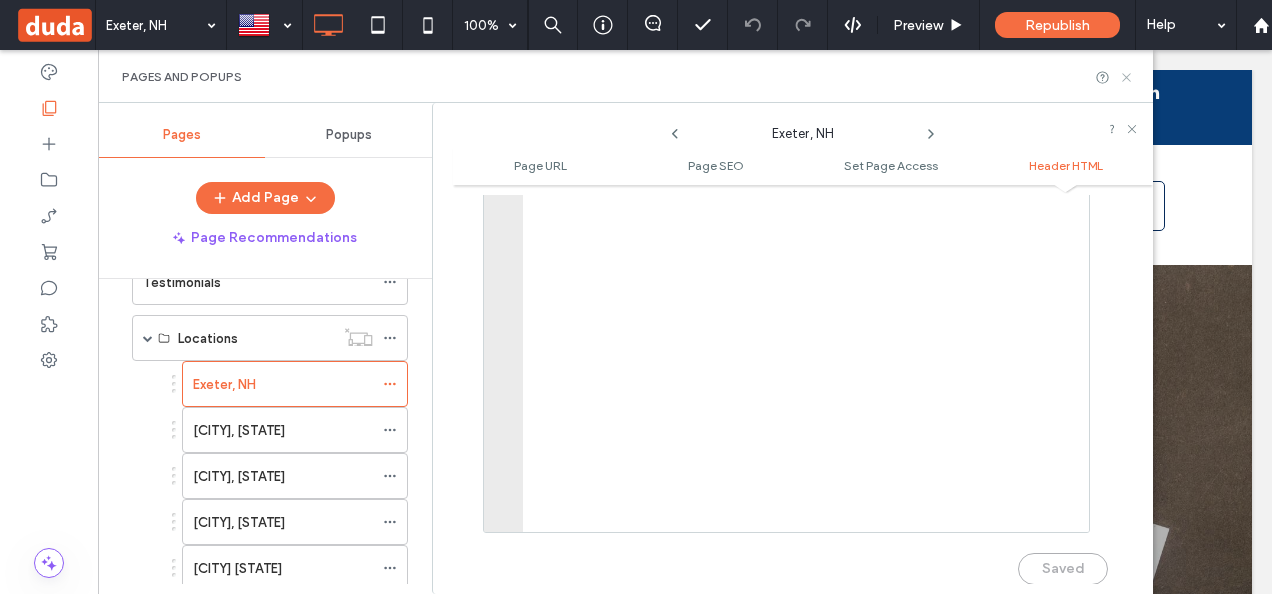 click 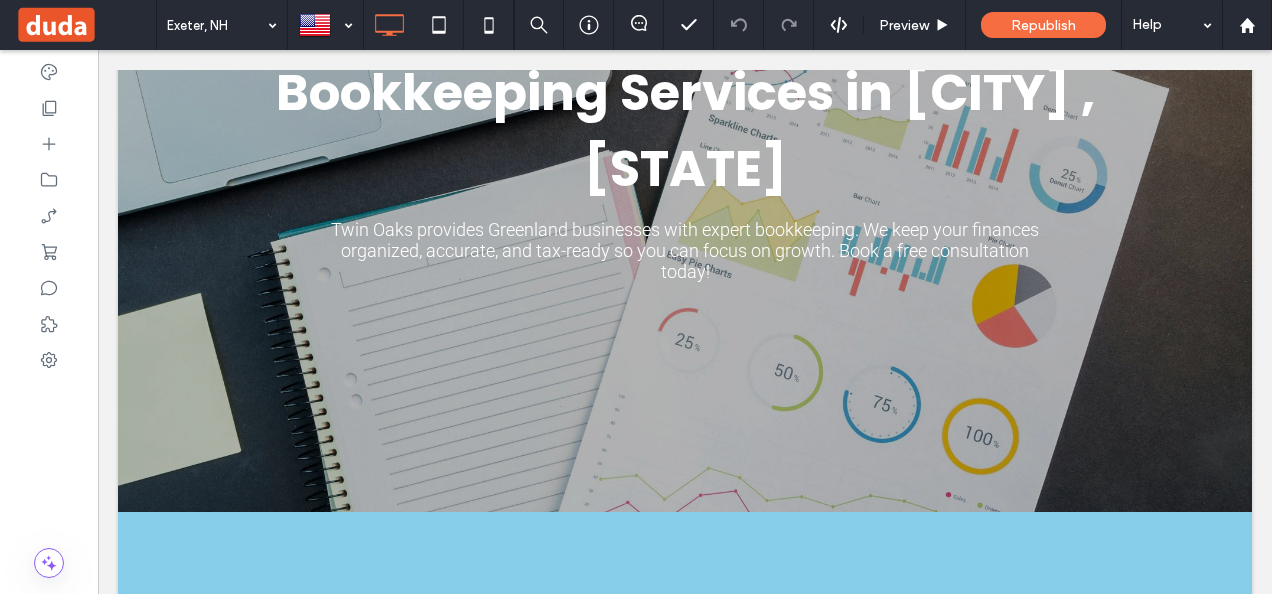 scroll, scrollTop: 445, scrollLeft: 0, axis: vertical 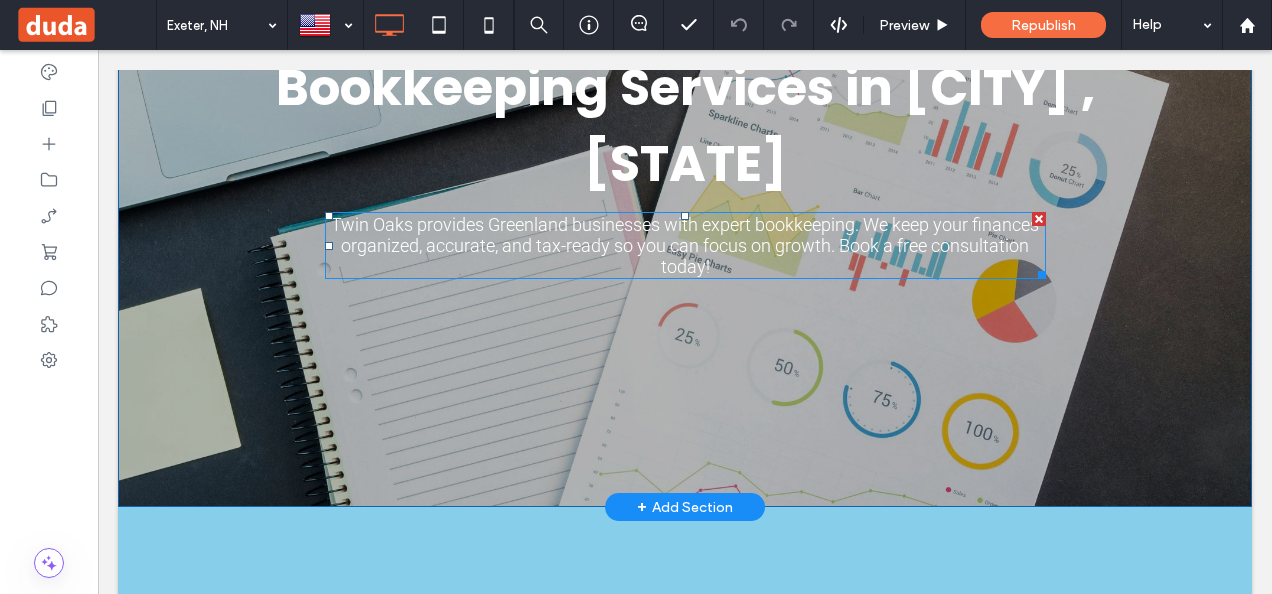 click on "Twin Oaks provides Greenland businesses with expert bookkeeping. We keep your finances organized, accurate, and tax-ready so you can focus on growth. Book a free consultation today!" at bounding box center [685, 245] 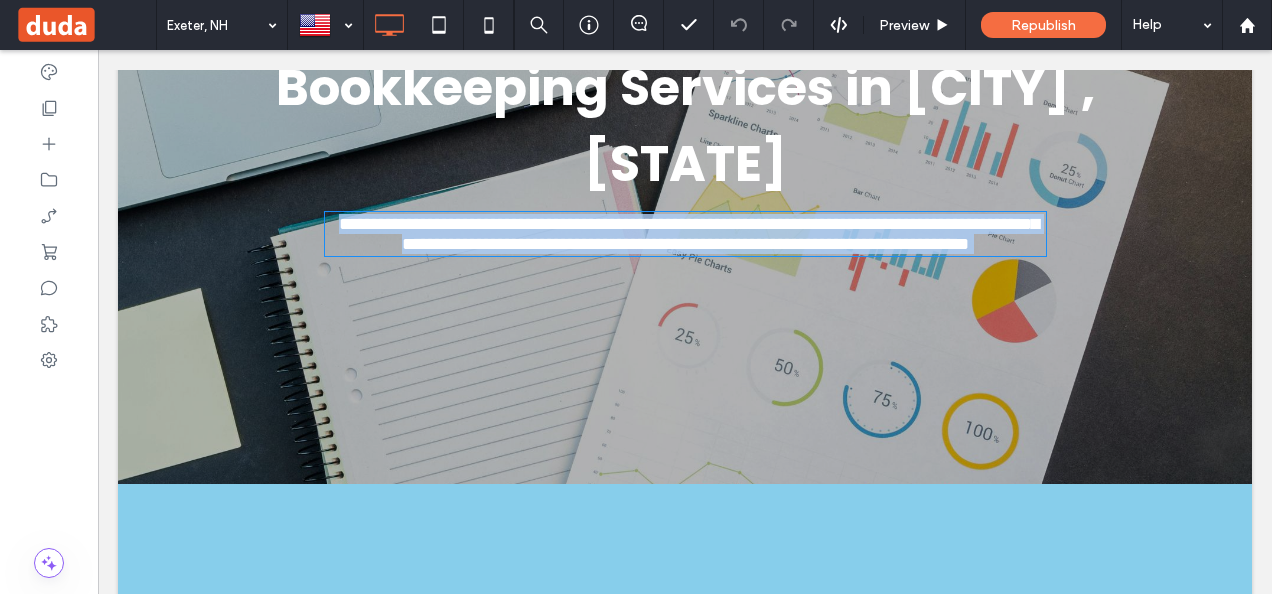 click on "**********" at bounding box center (689, 234) 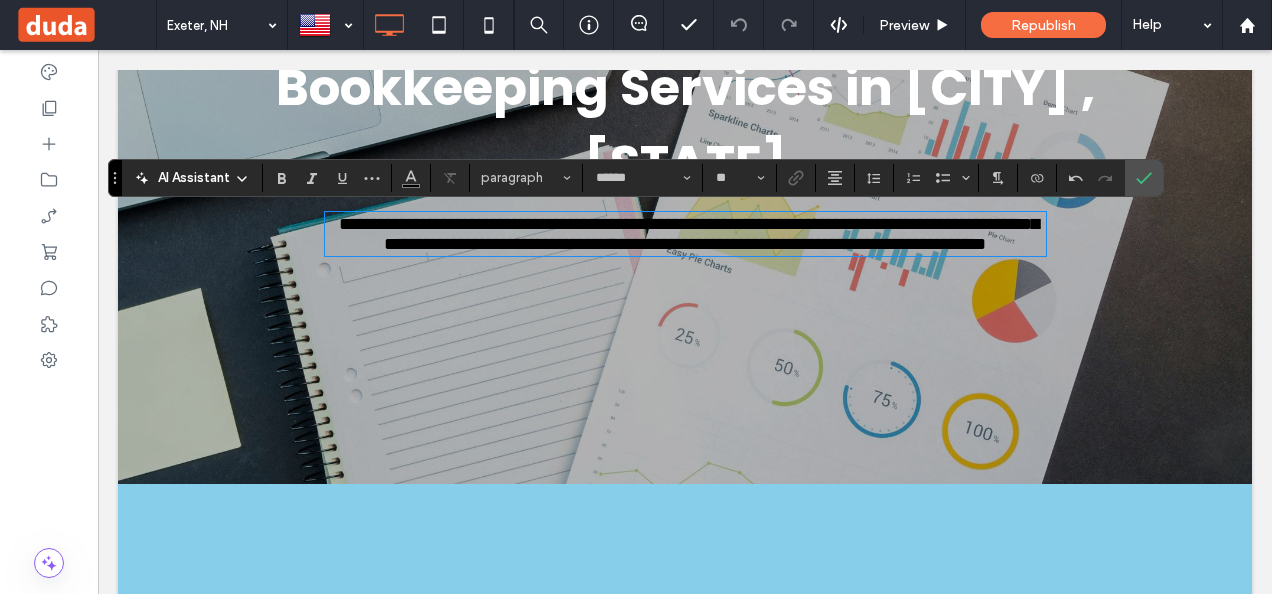 scroll, scrollTop: 0, scrollLeft: 0, axis: both 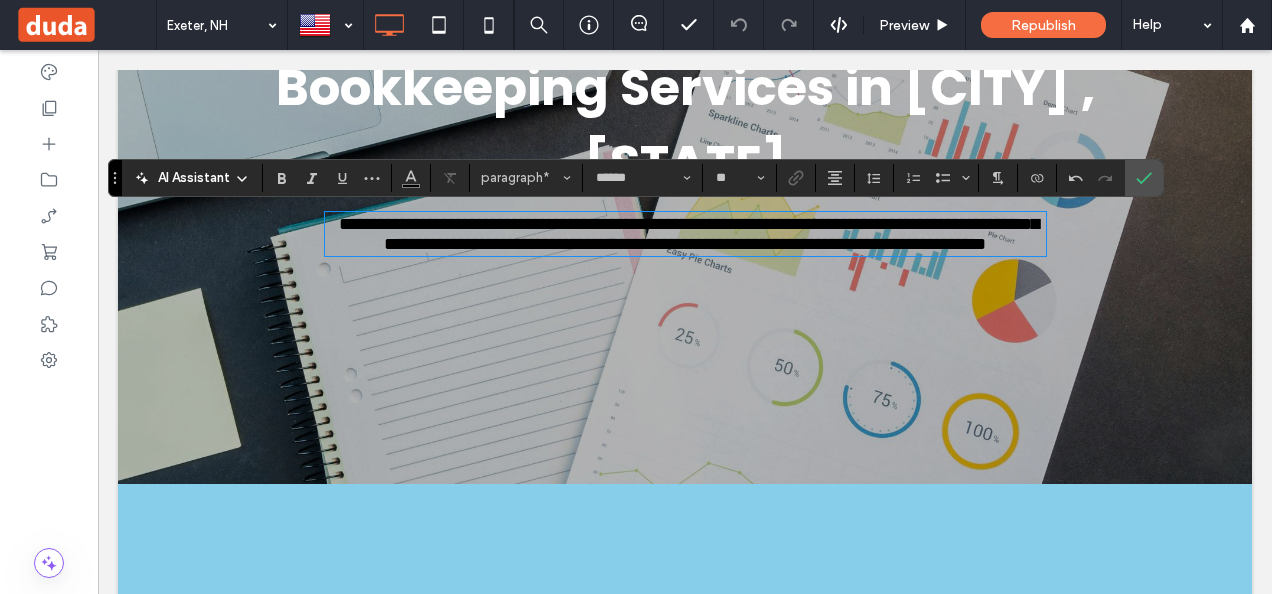 click on "**********" at bounding box center [689, 234] 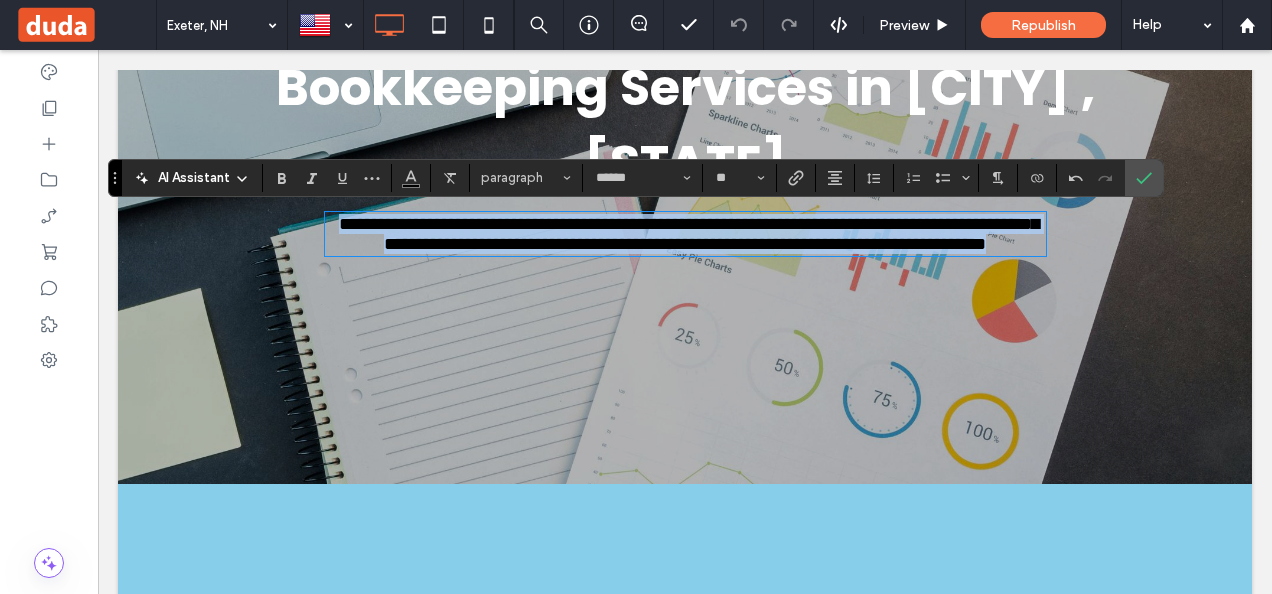 click on "**********" at bounding box center [689, 234] 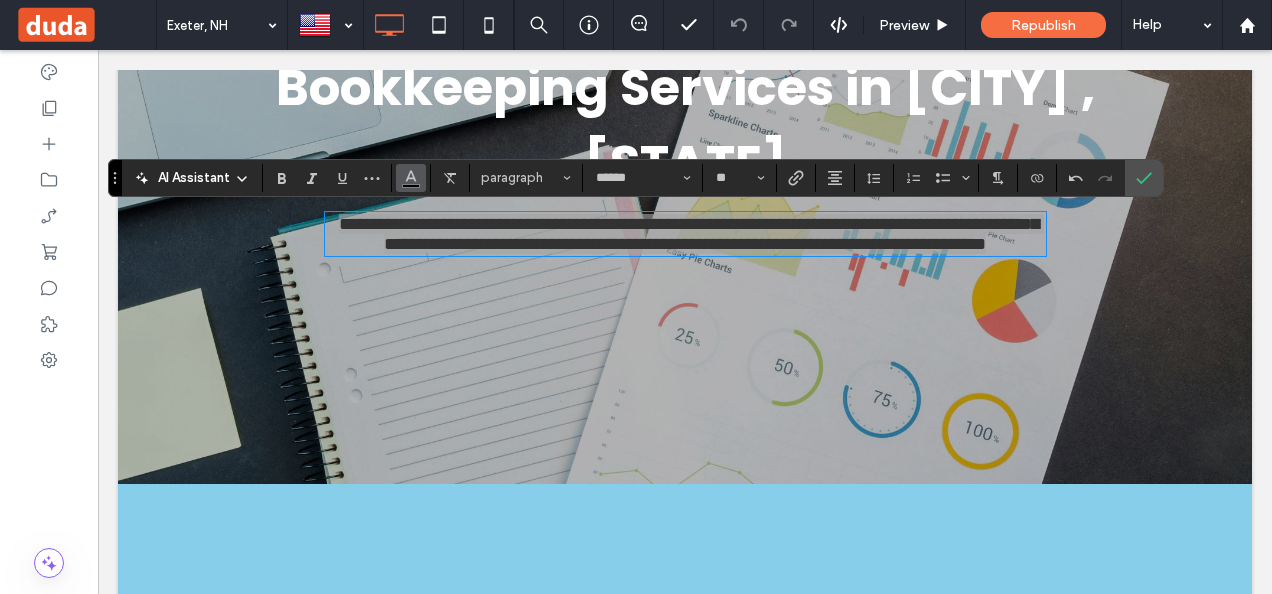 click 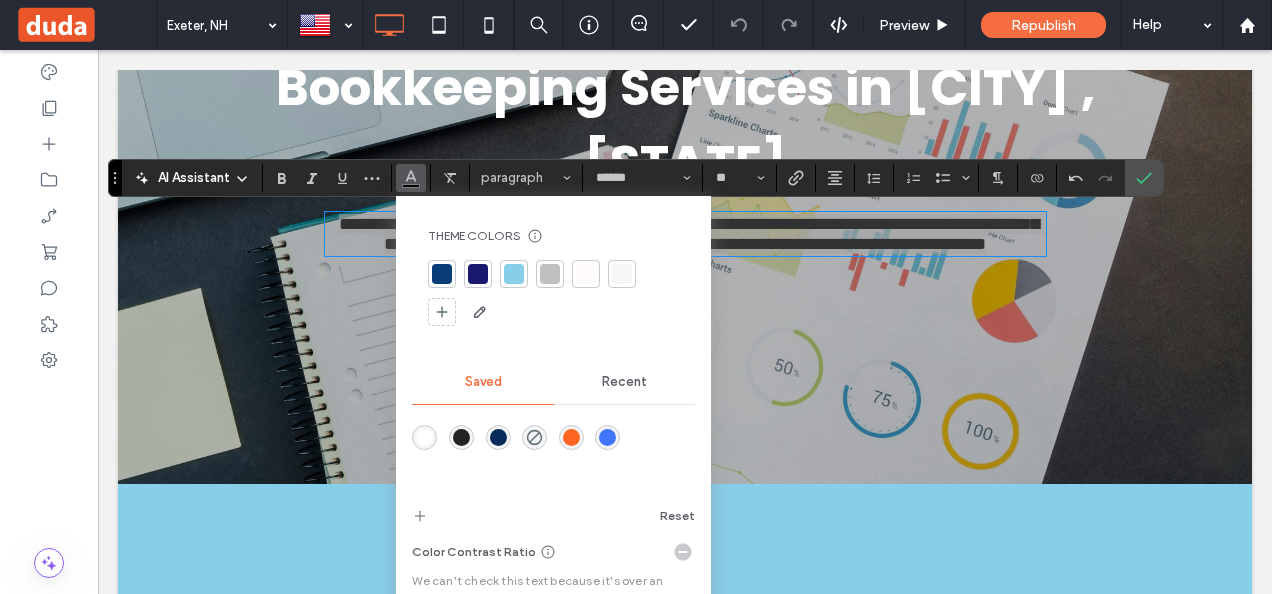 click at bounding box center (424, 437) 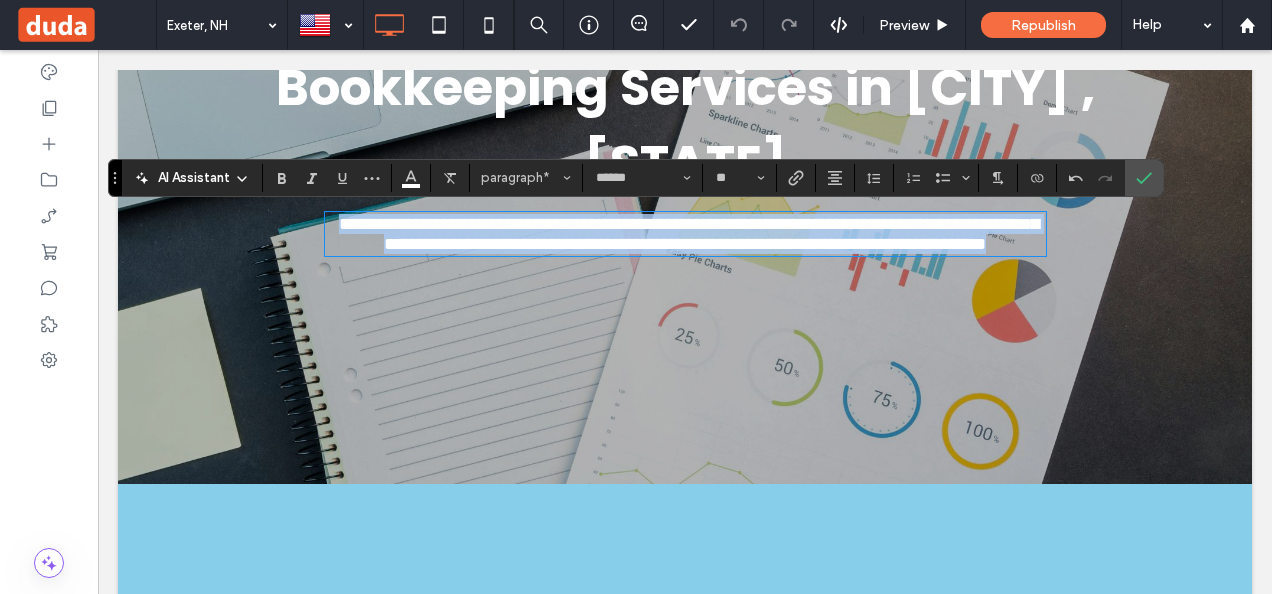 click on "**********" at bounding box center [685, 234] 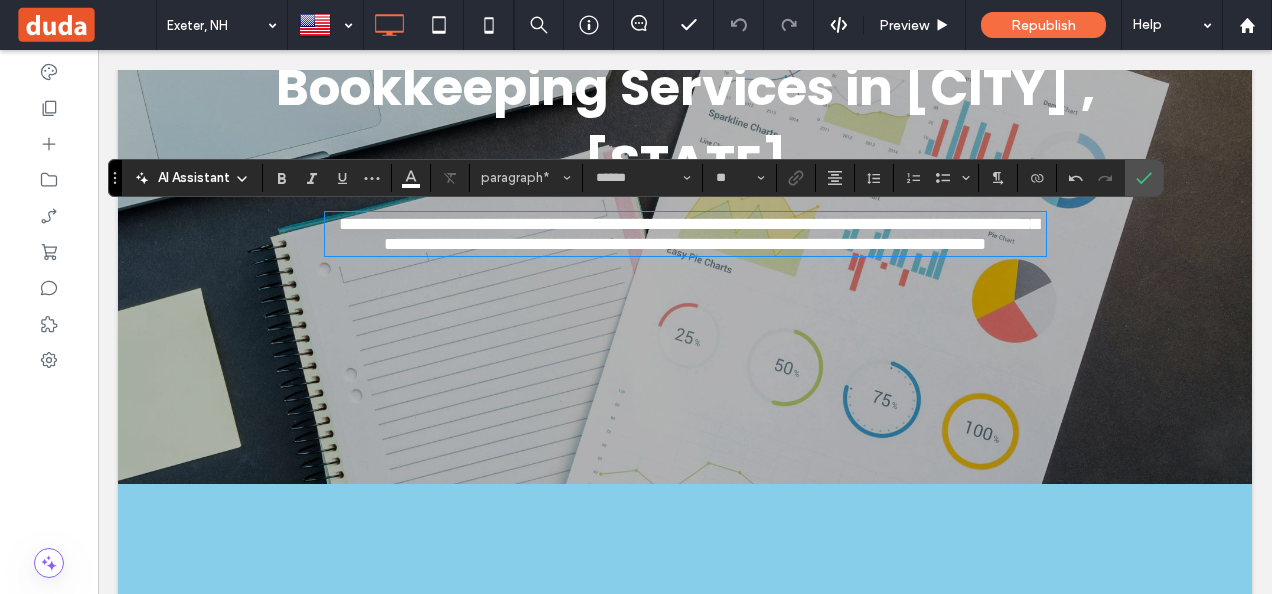 type 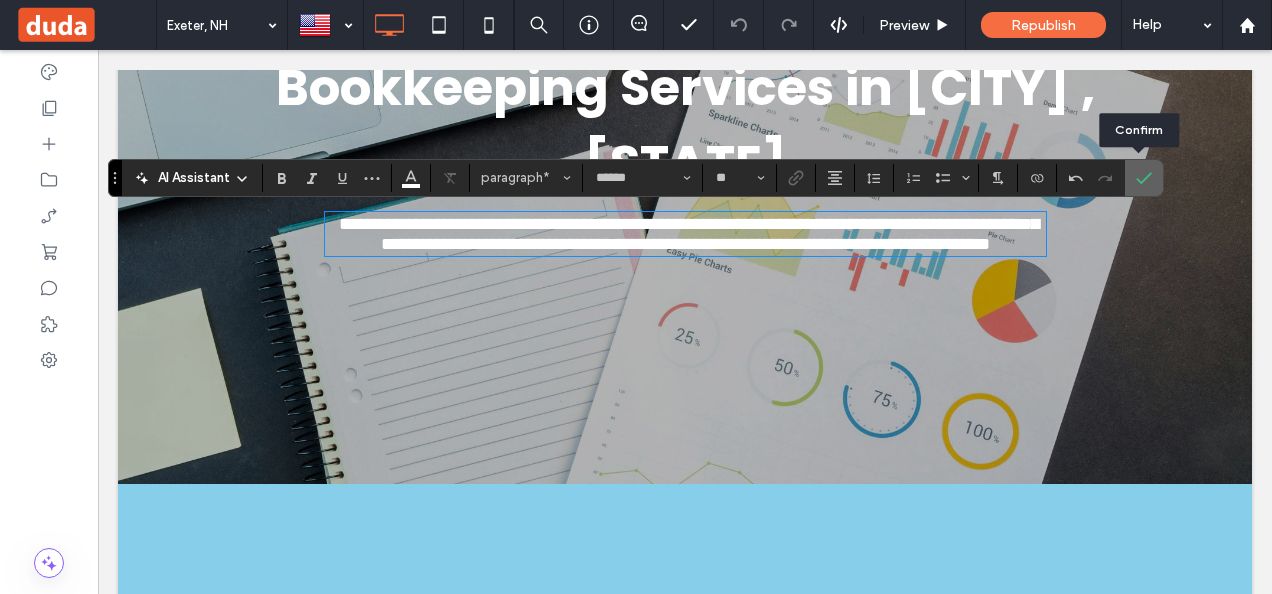click at bounding box center [1144, 178] 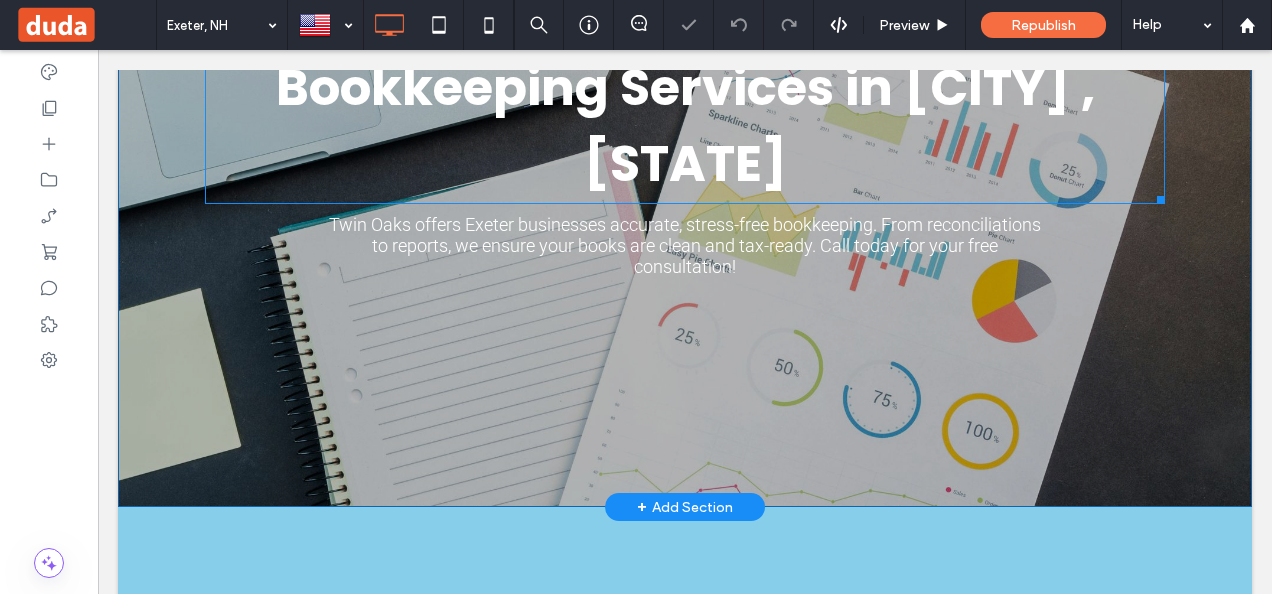 click on "Bookkeeping Services in Greenland ,NH" at bounding box center [685, 125] 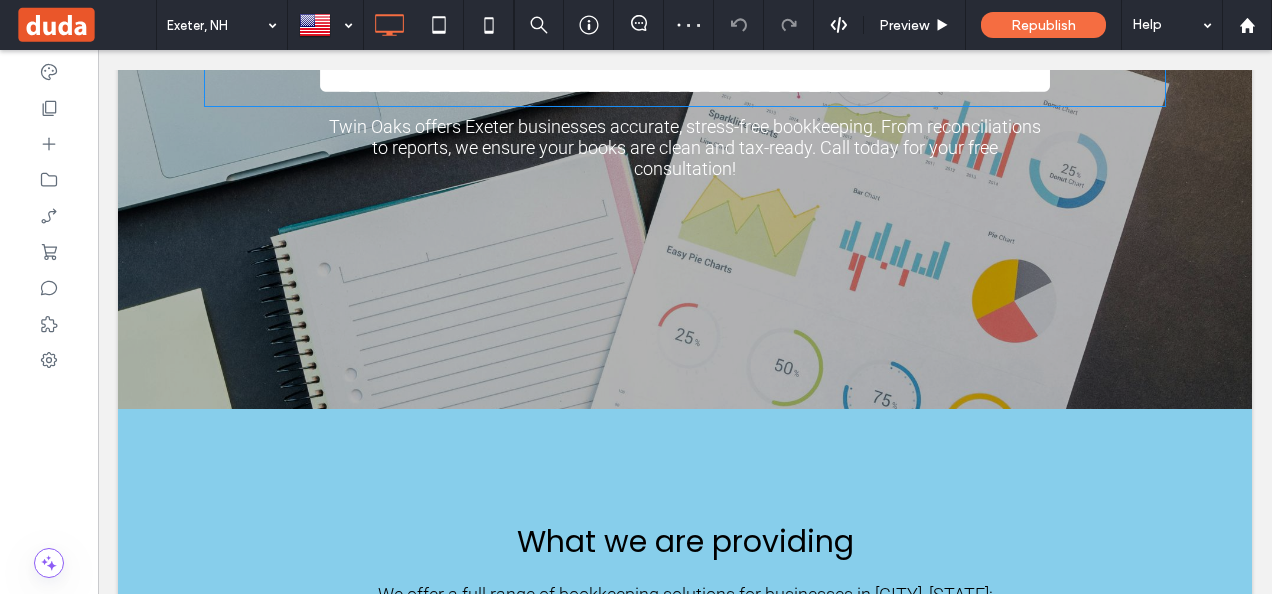 type on "*******" 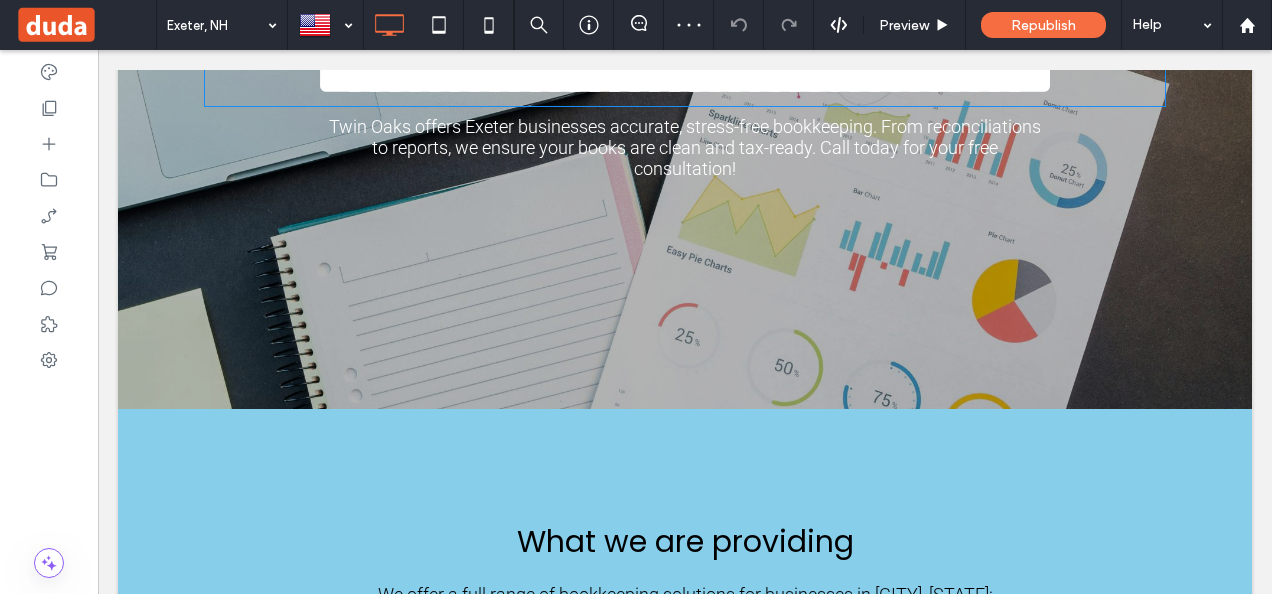 type on "**" 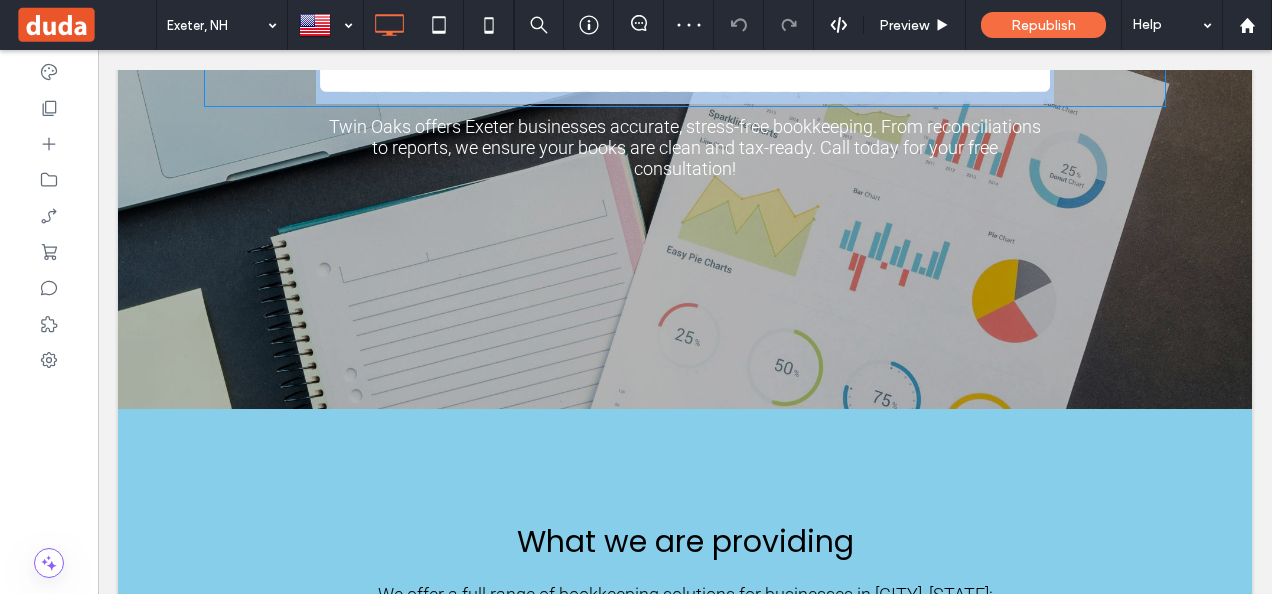 scroll, scrollTop: 250, scrollLeft: 0, axis: vertical 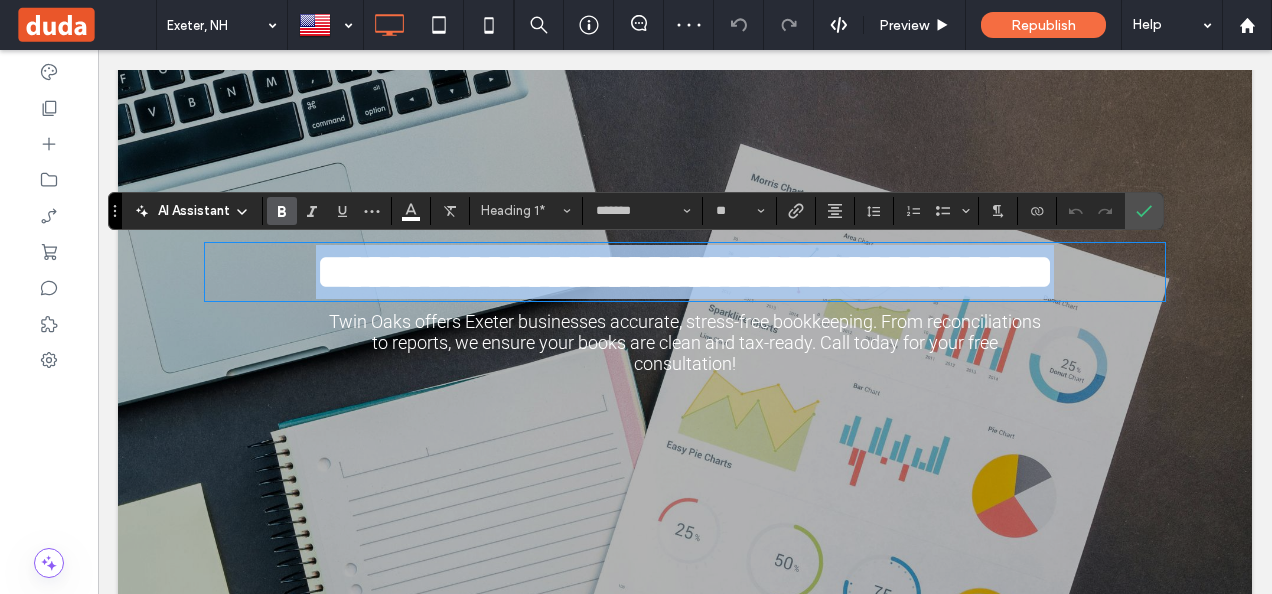 click on "**********" at bounding box center [685, 271] 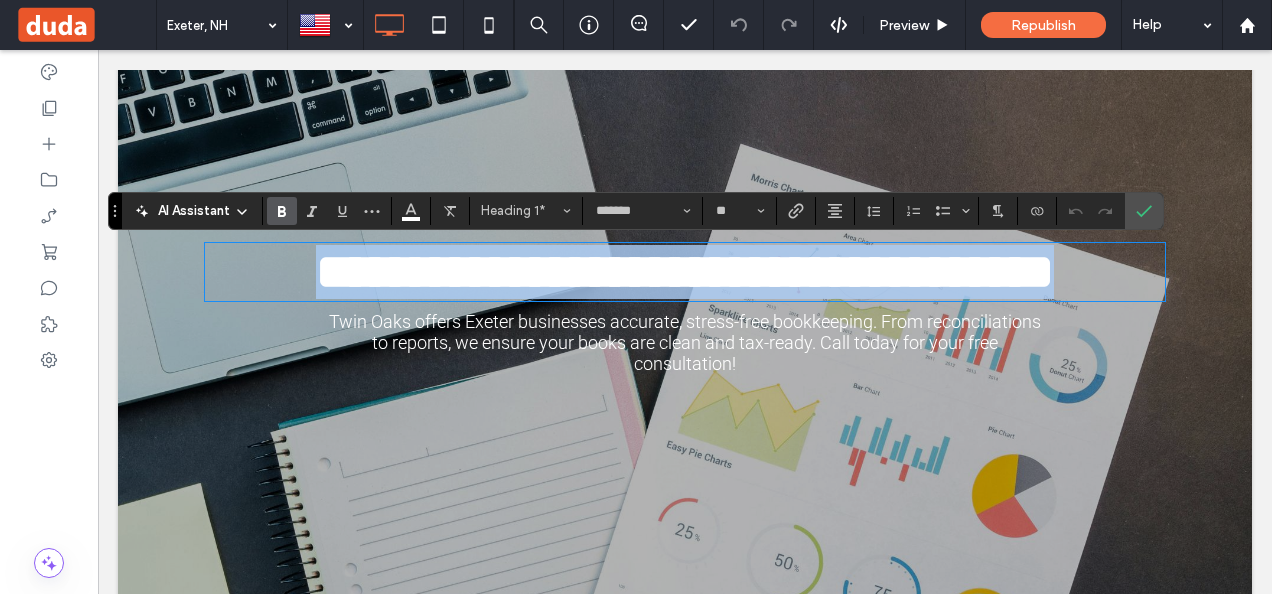 click on "**********" at bounding box center [685, 271] 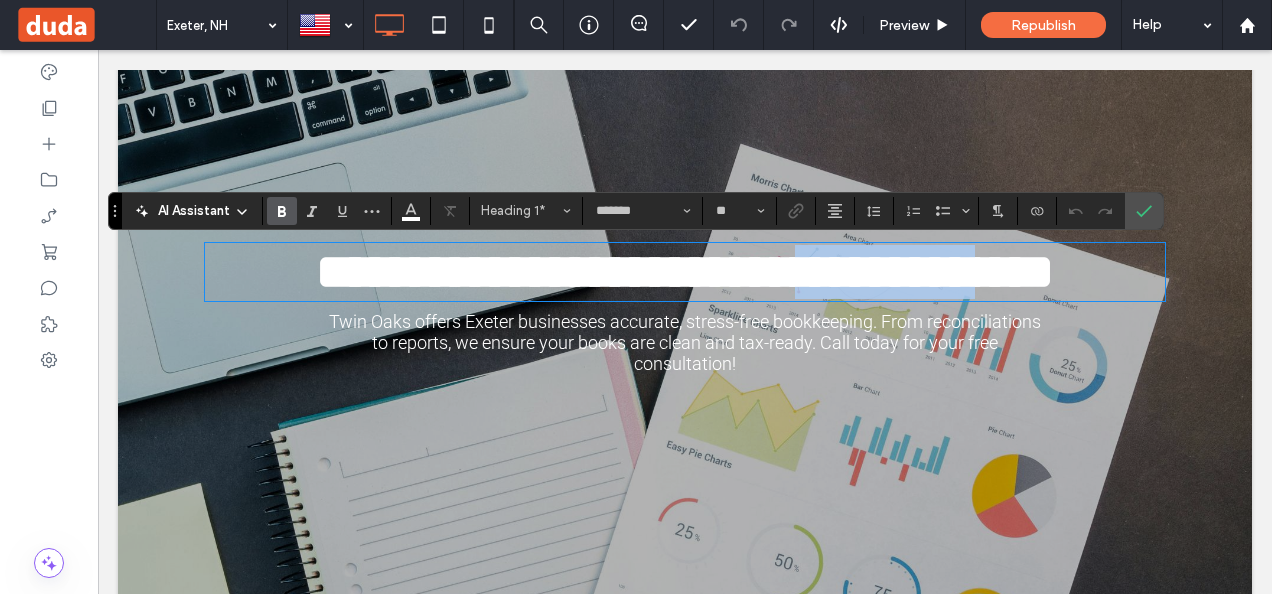 click on "**********" at bounding box center [685, 271] 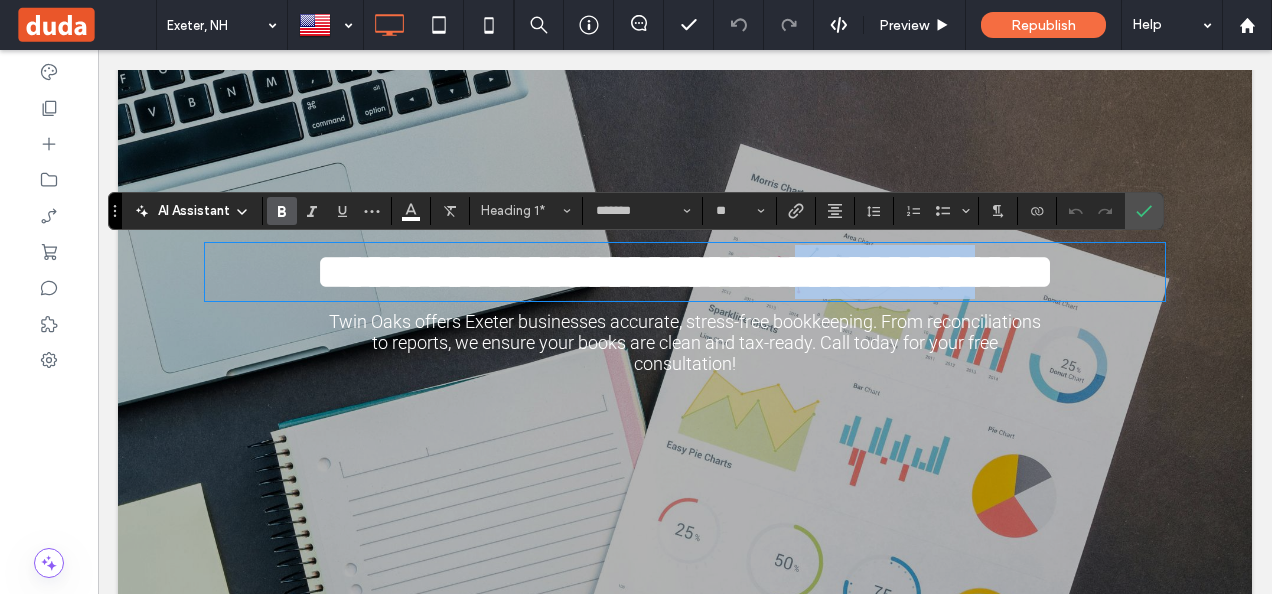 type 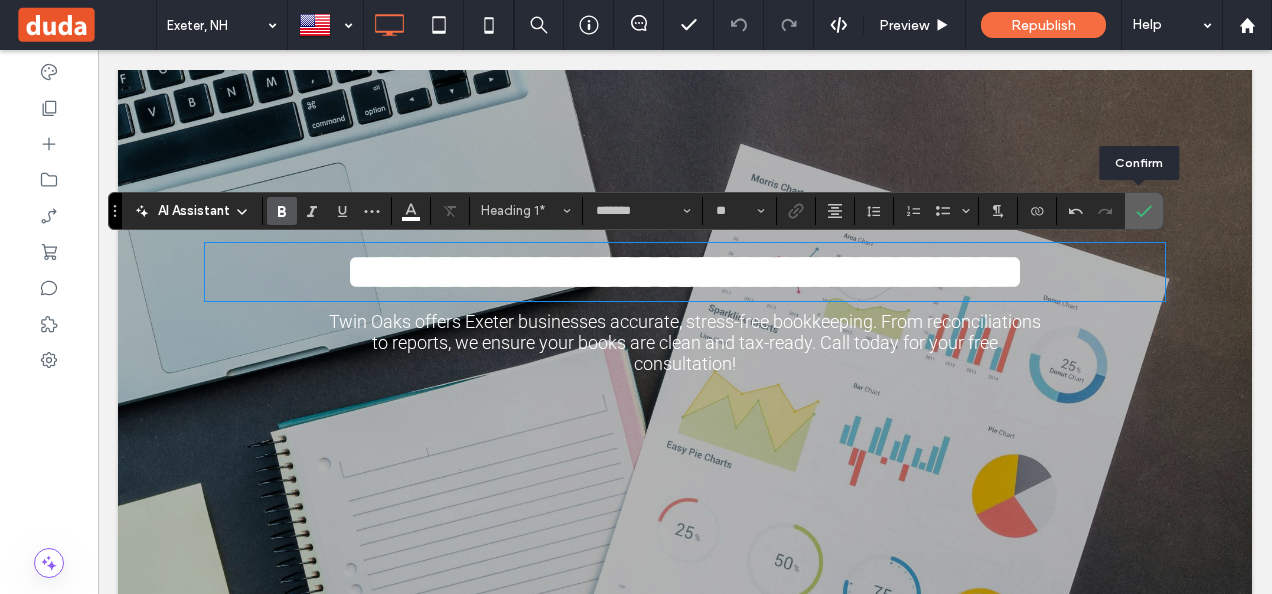 click 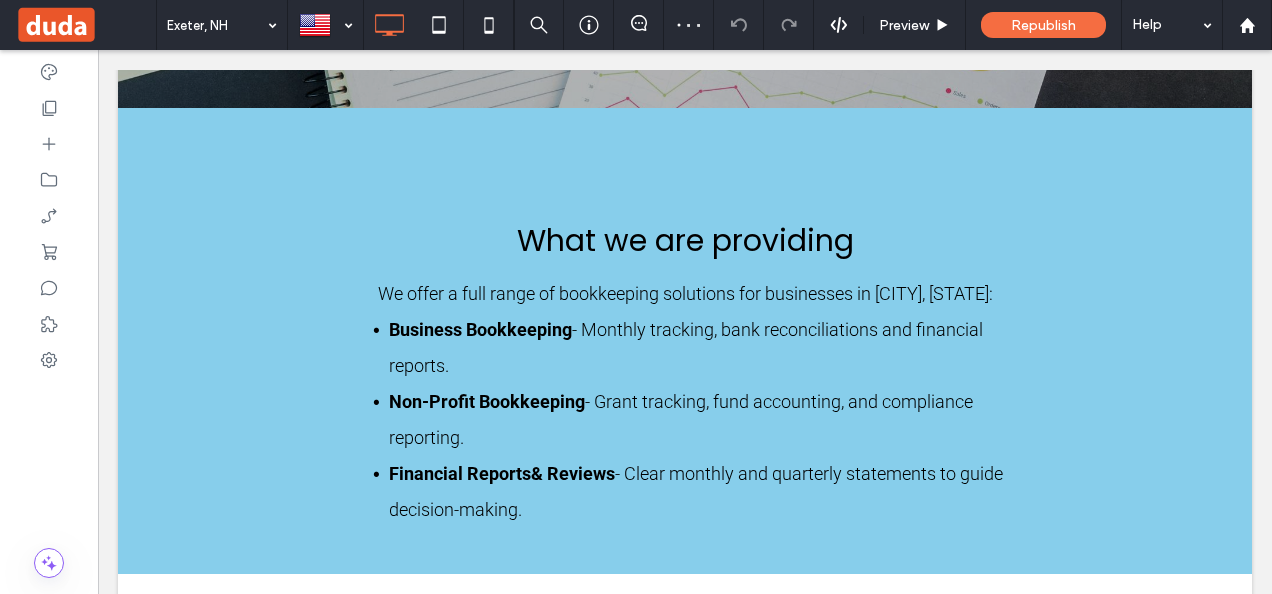 scroll, scrollTop: 853, scrollLeft: 0, axis: vertical 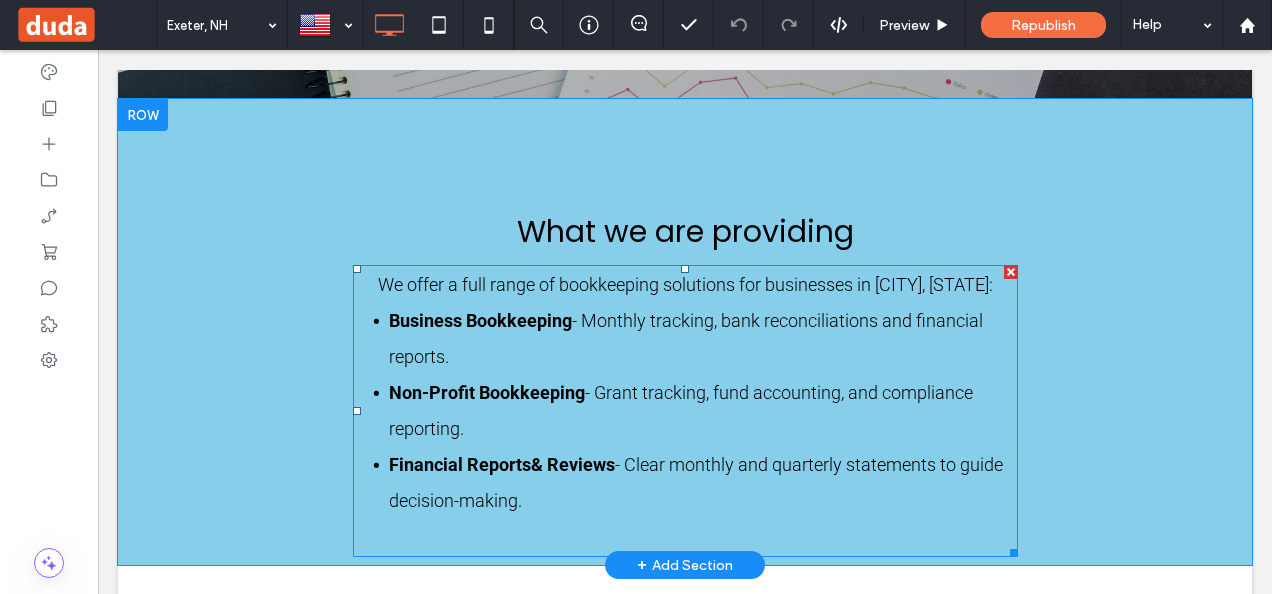 click on "We offer a full range of bookkeeping solutions for businesses in Greenland, NH:" at bounding box center [685, 284] 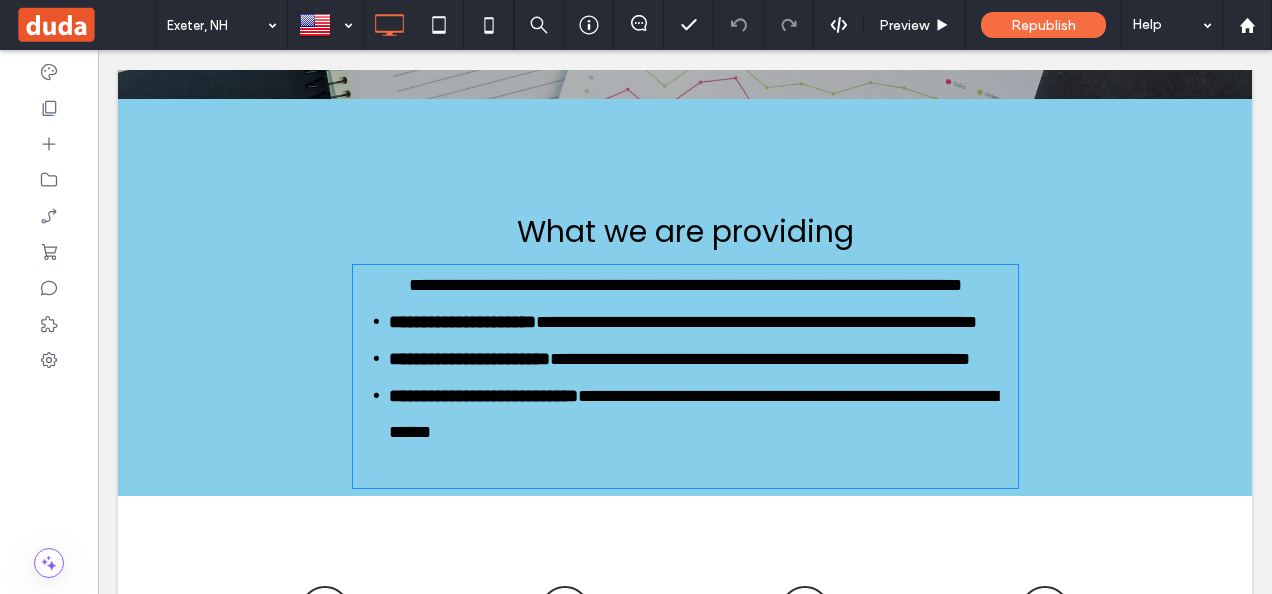 type on "******" 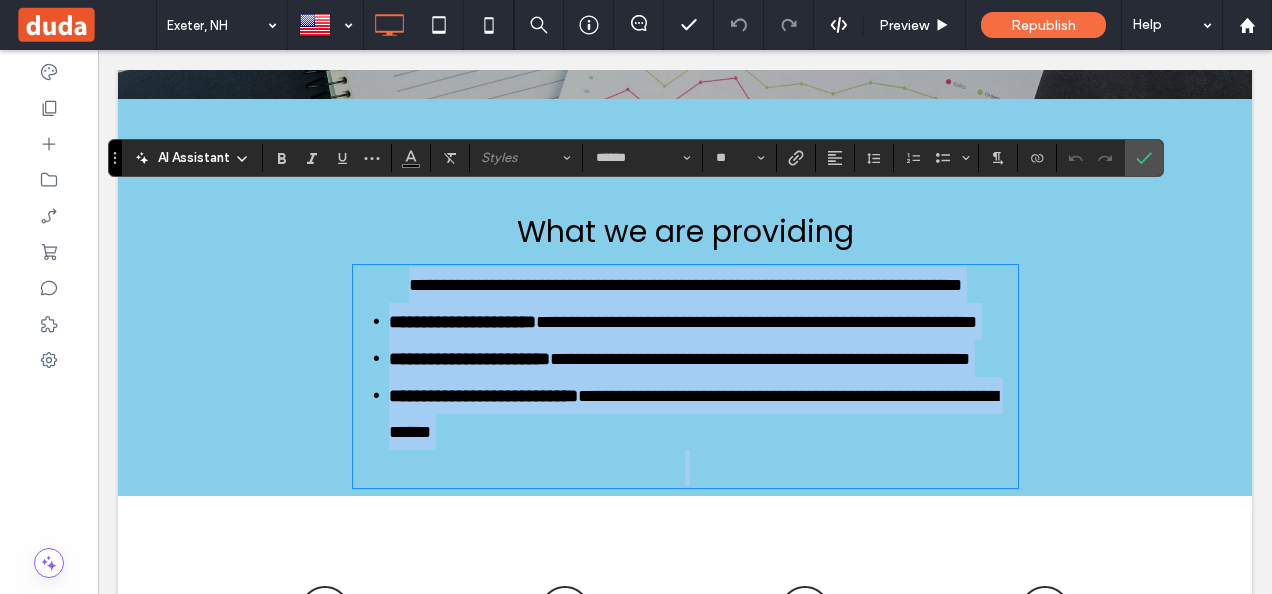 click on "**********" at bounding box center [685, 285] 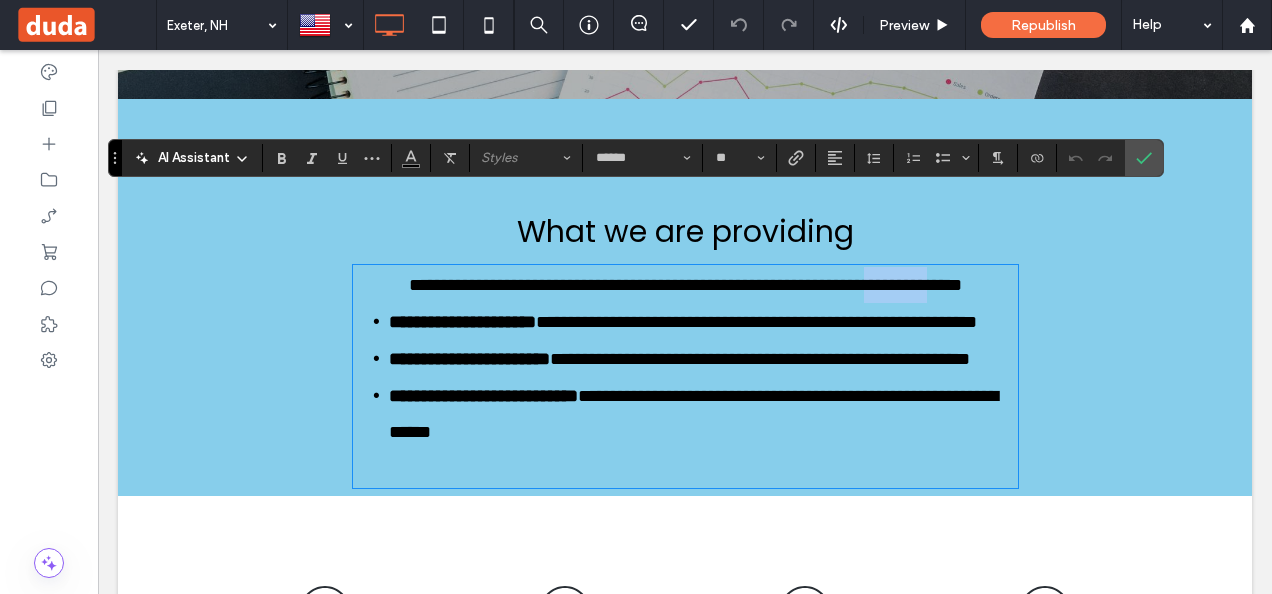 click on "**********" at bounding box center [685, 285] 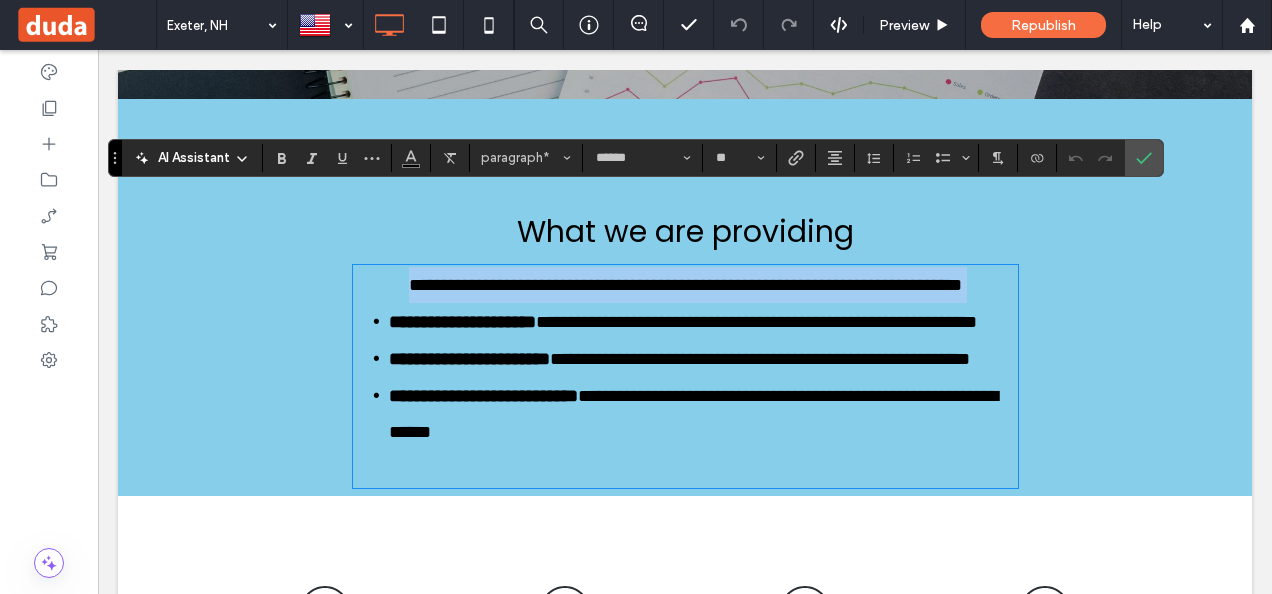 click on "**********" at bounding box center [685, 285] 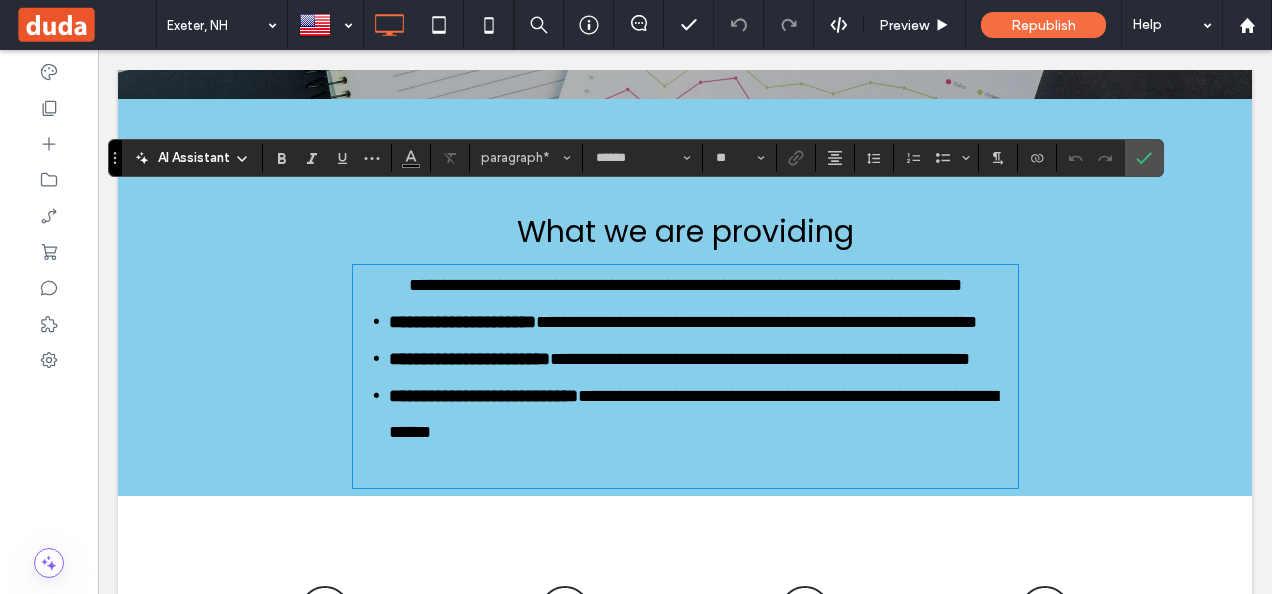 click on "**********" at bounding box center (685, 285) 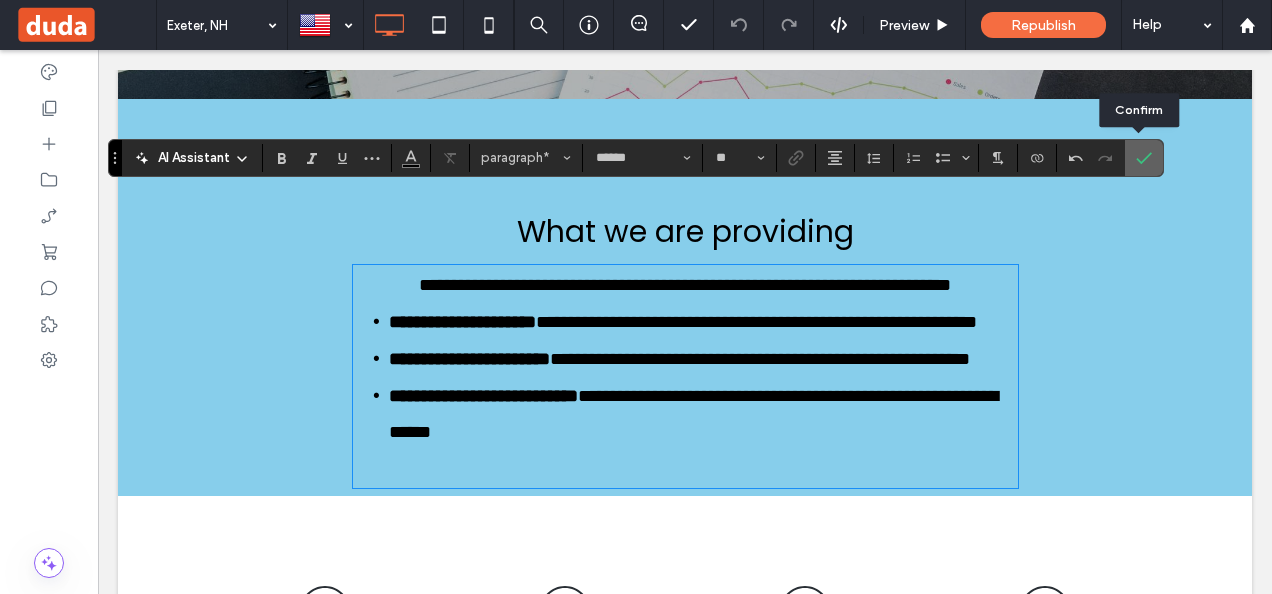 click 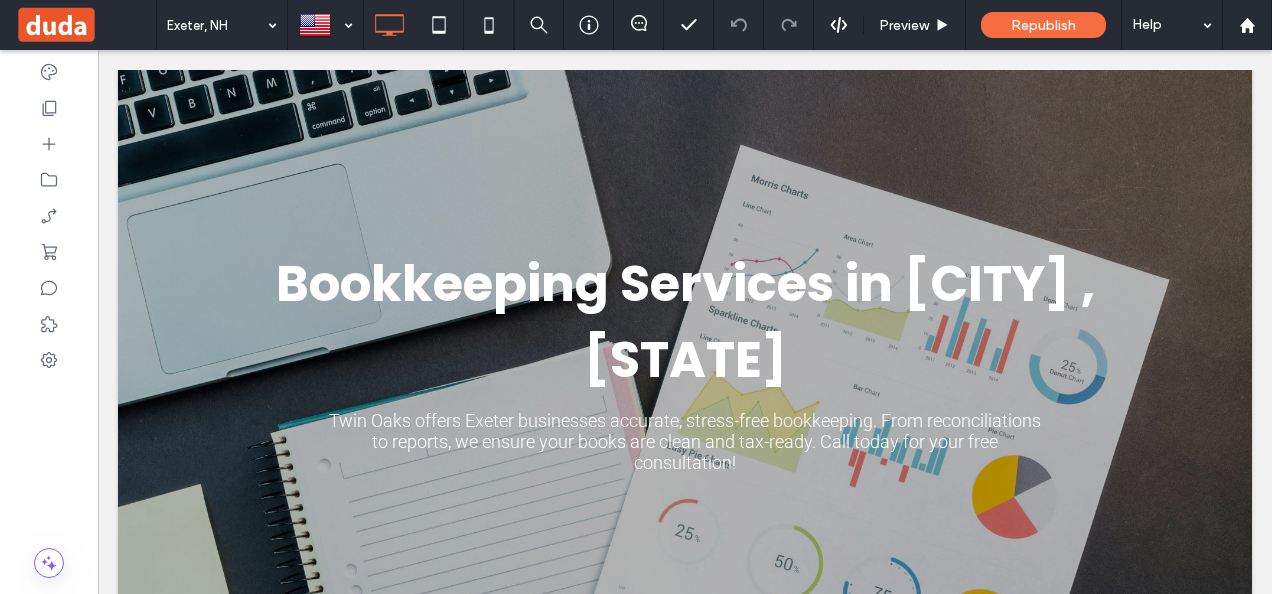 scroll, scrollTop: 244, scrollLeft: 0, axis: vertical 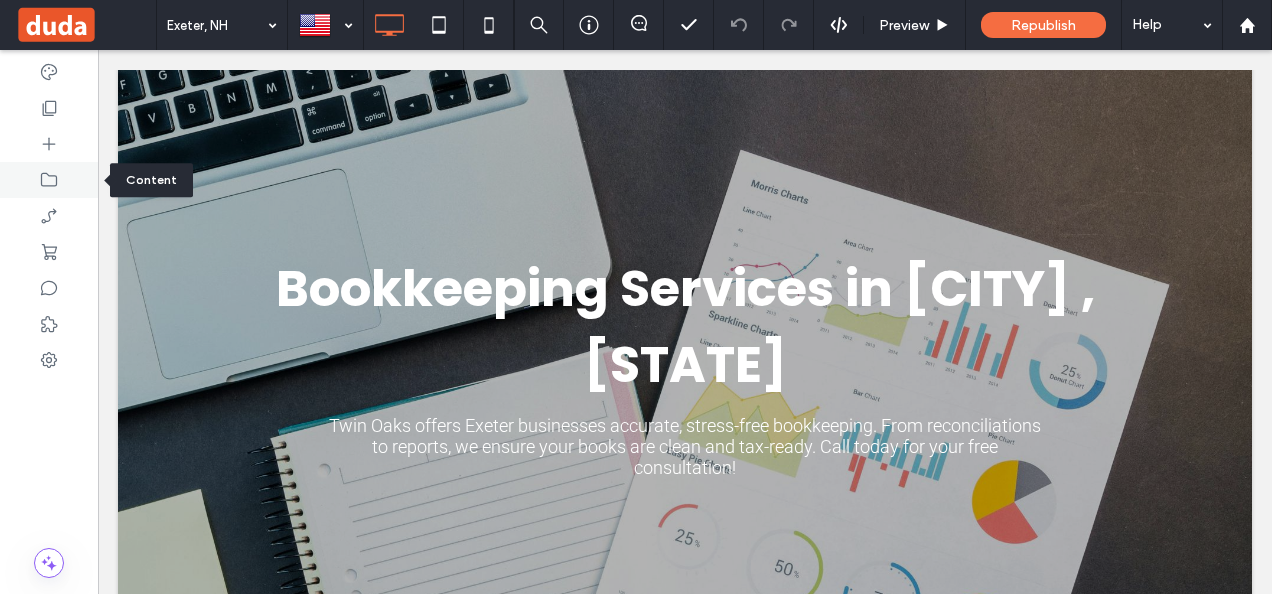 click 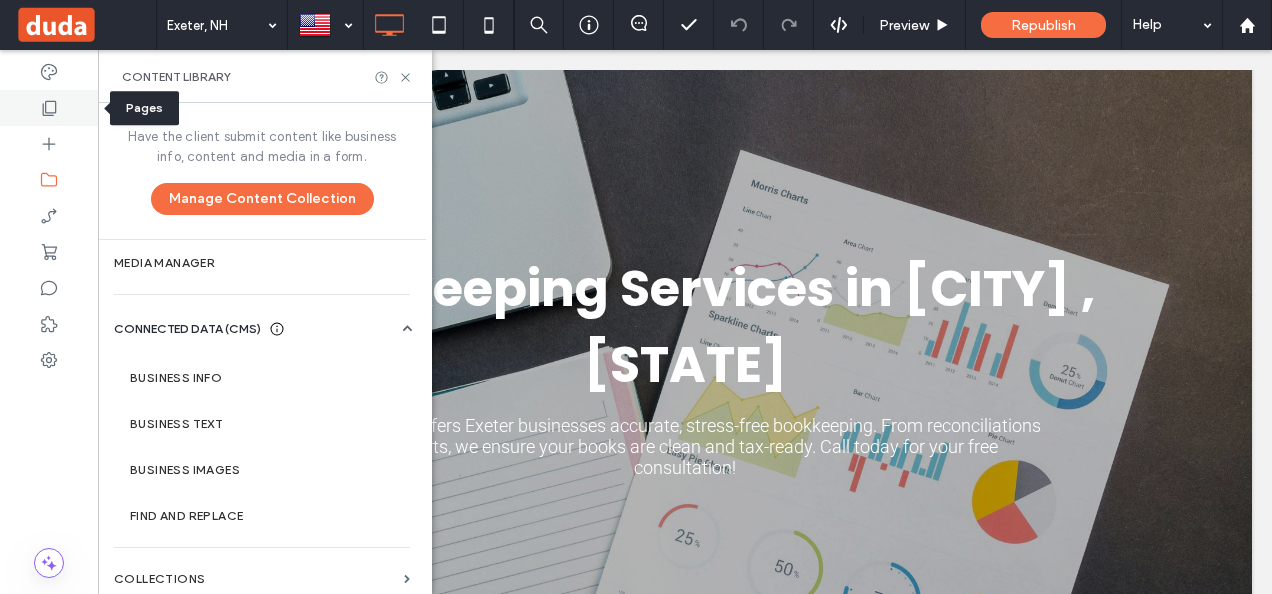 click 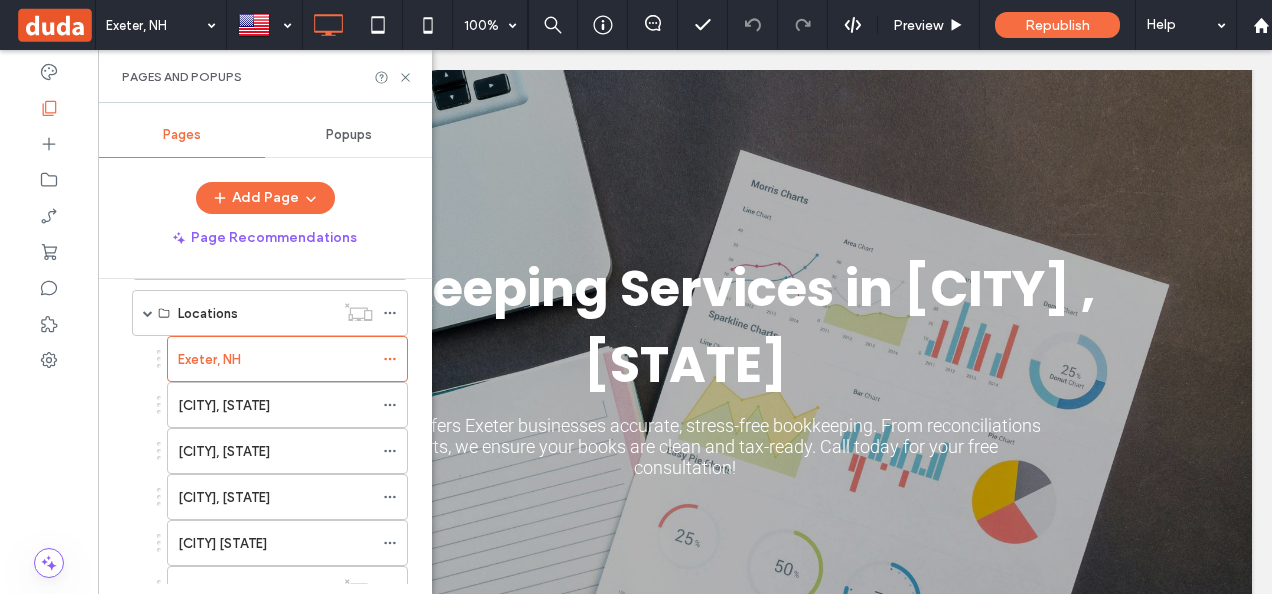 scroll, scrollTop: 370, scrollLeft: 0, axis: vertical 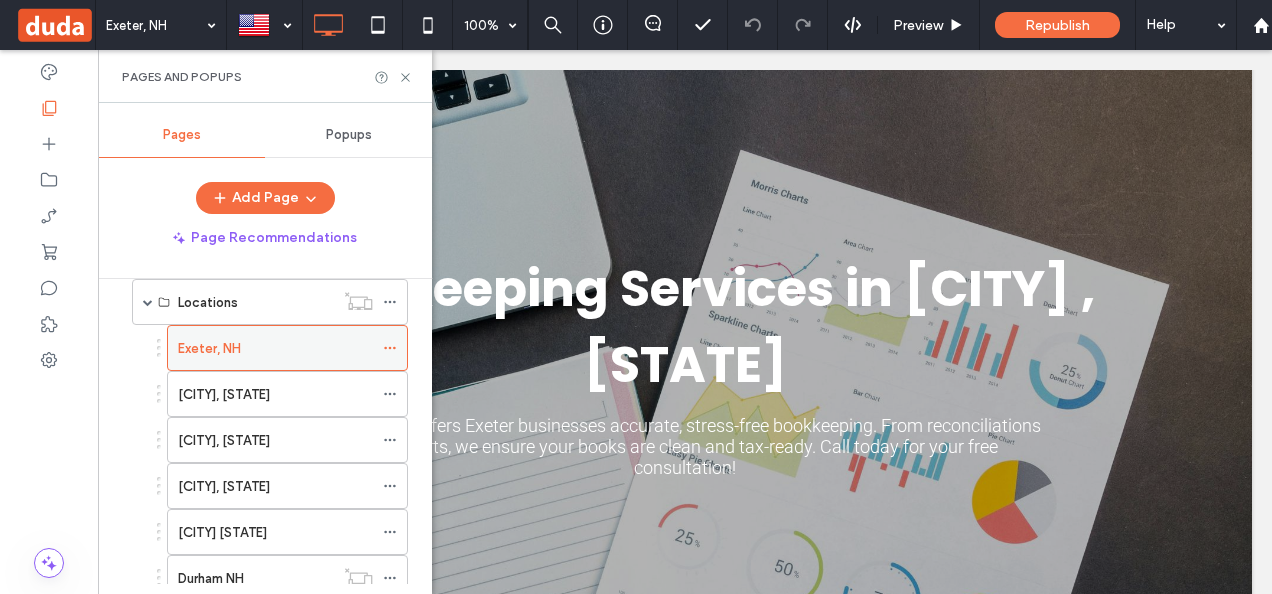 click 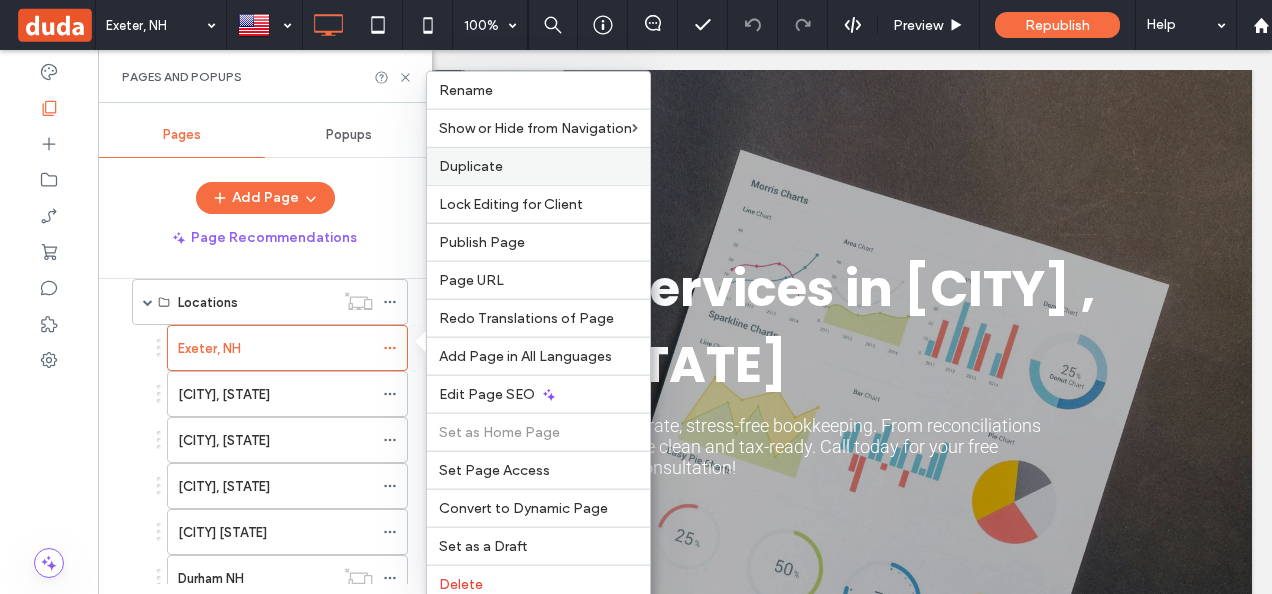 click on "Duplicate" at bounding box center [538, 166] 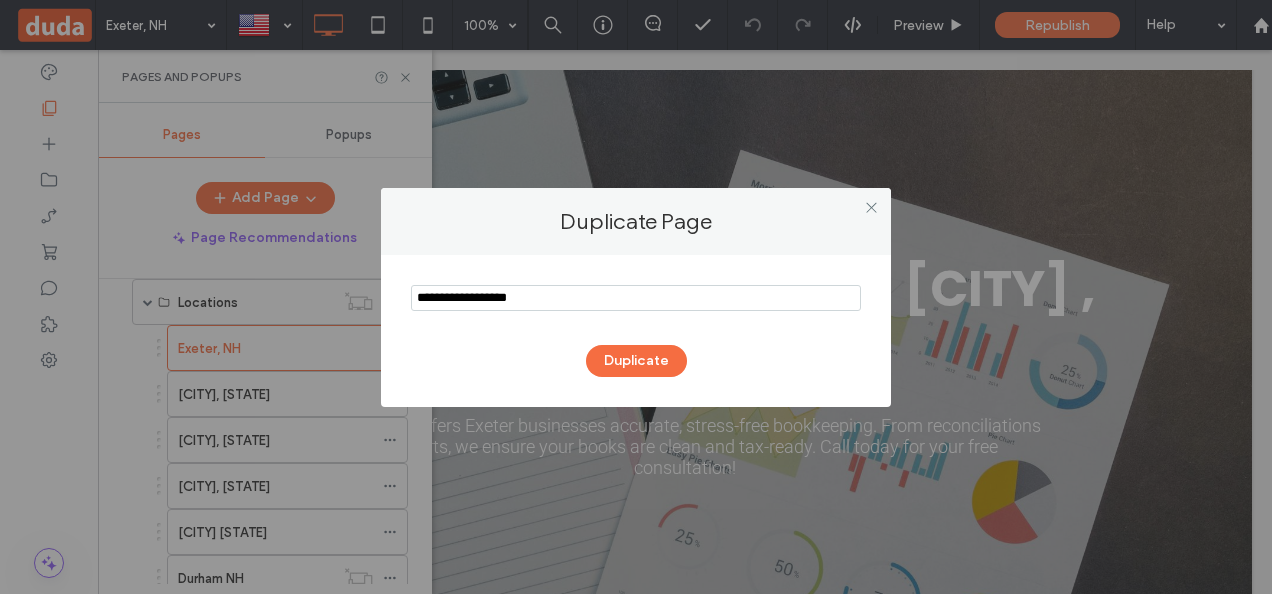 click at bounding box center [636, 298] 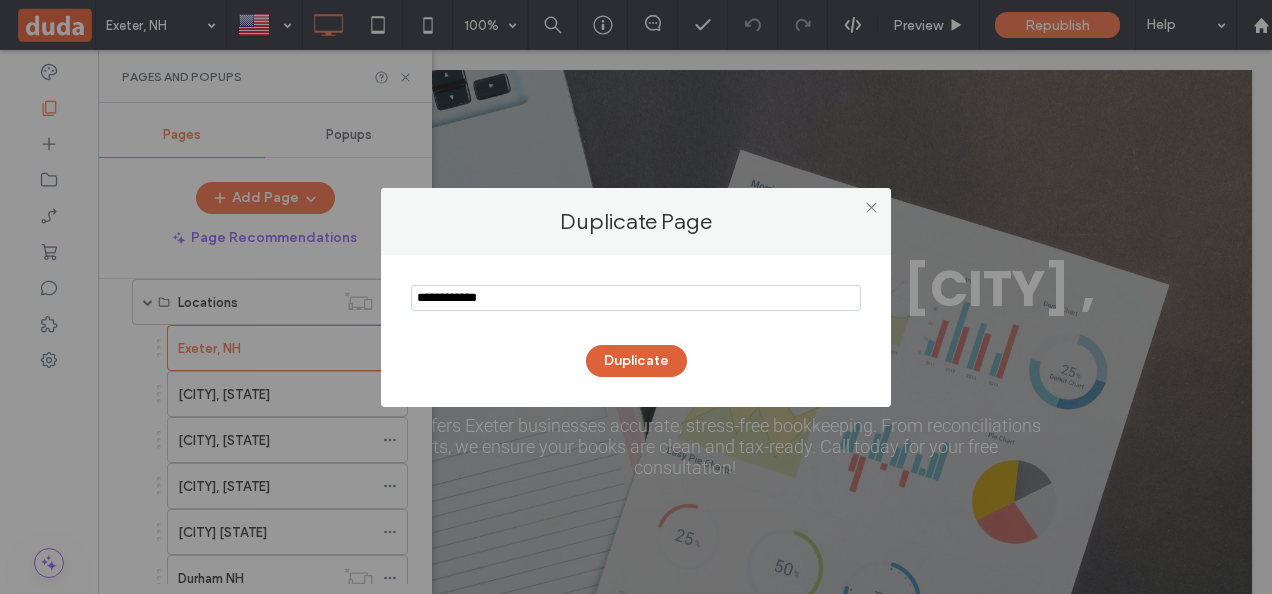 type on "**********" 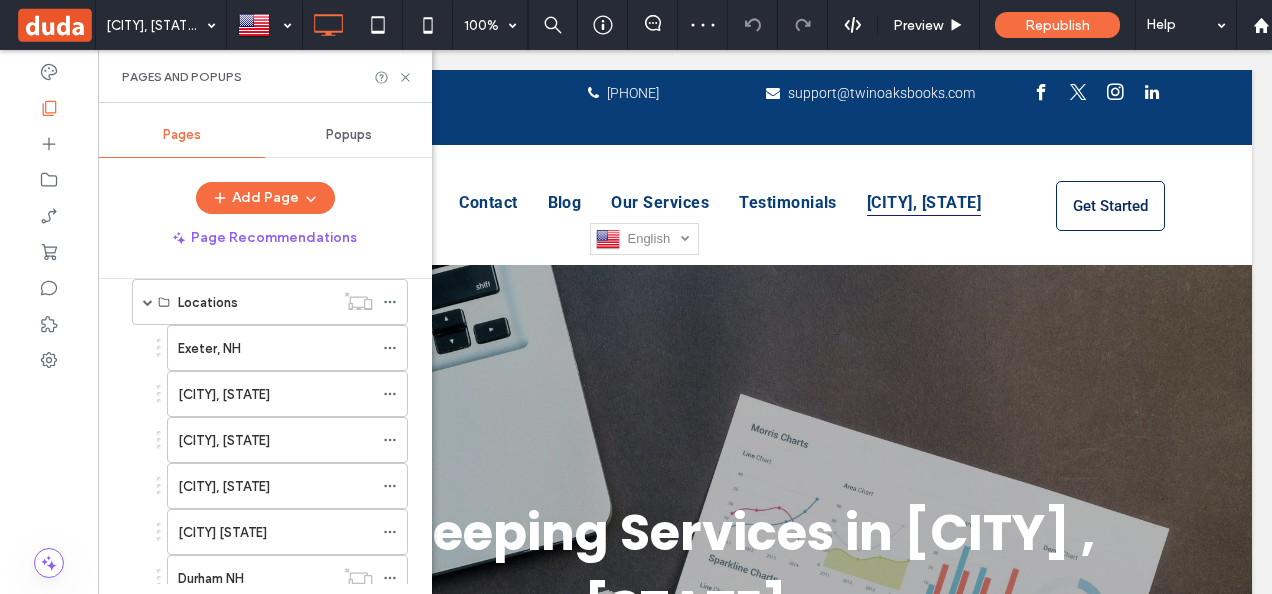 scroll, scrollTop: 0, scrollLeft: 0, axis: both 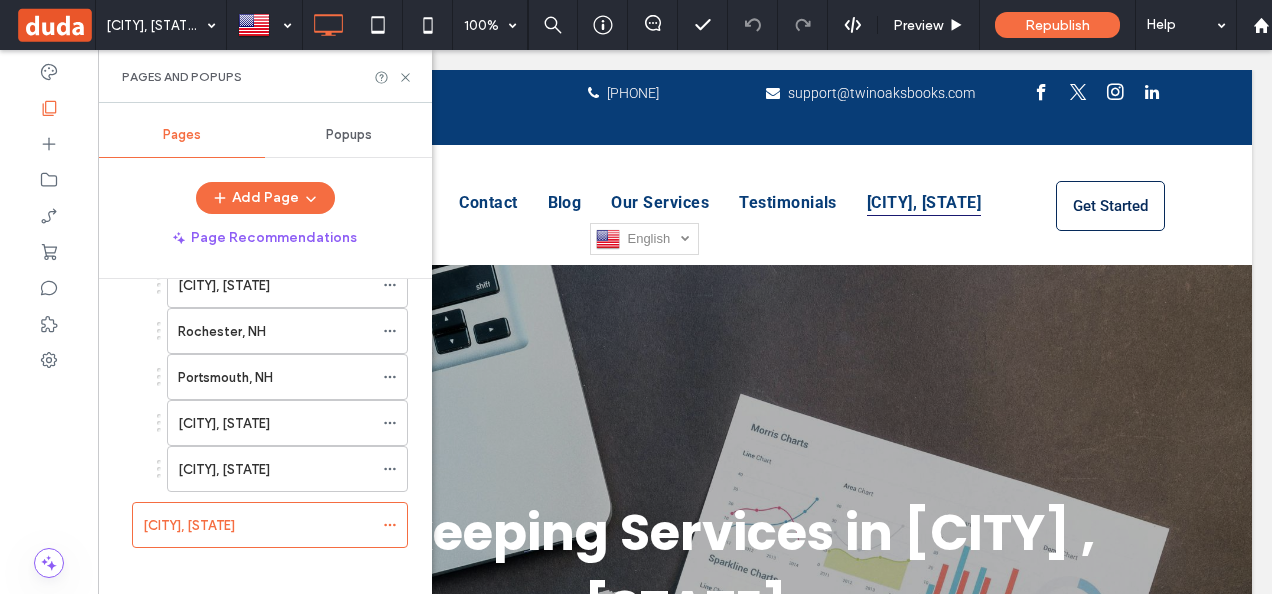 drag, startPoint x: 422, startPoint y: 422, endPoint x: 334, endPoint y: 481, distance: 105.9481 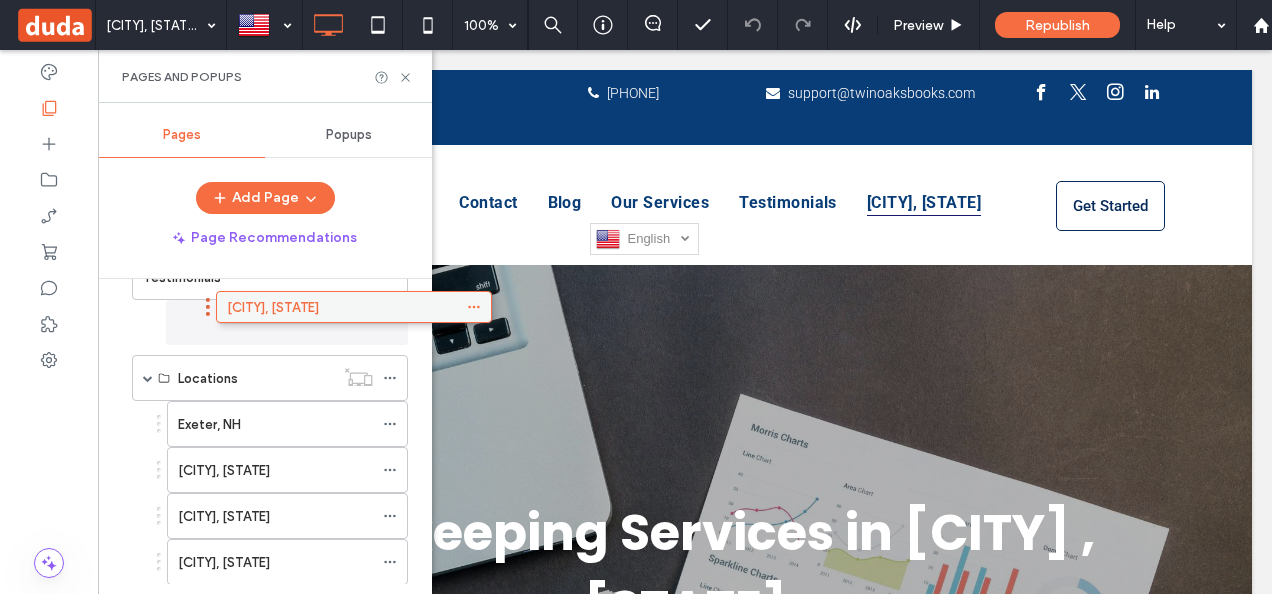 scroll, scrollTop: 319, scrollLeft: 0, axis: vertical 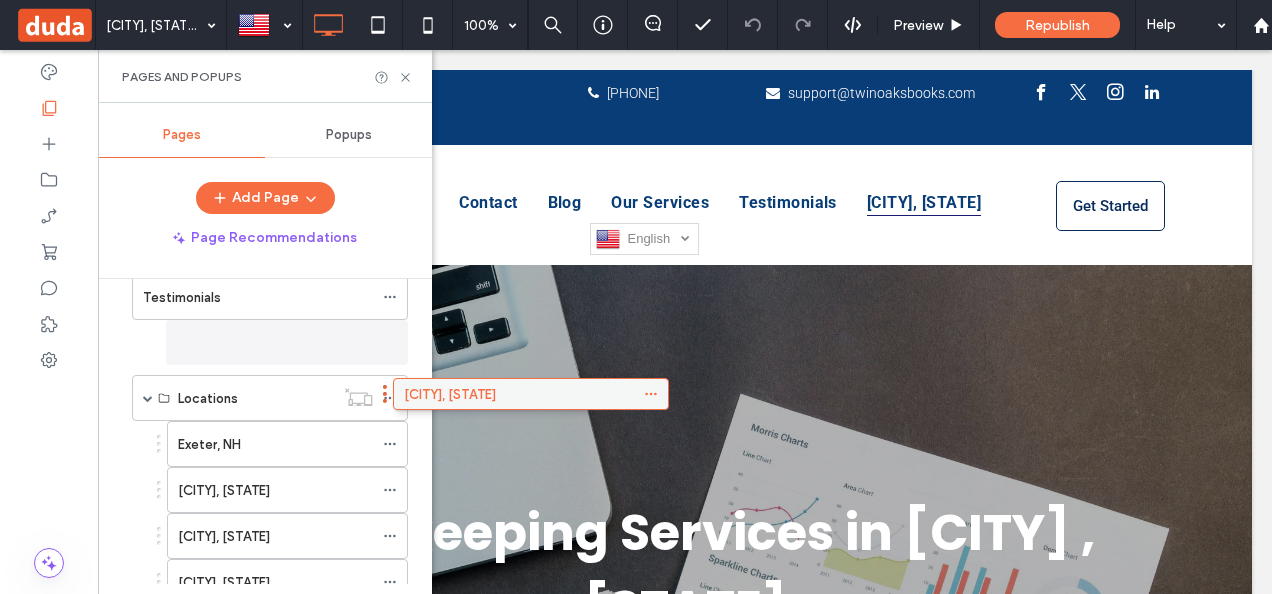 drag, startPoint x: 317, startPoint y: 513, endPoint x: 480, endPoint y: 352, distance: 229.10696 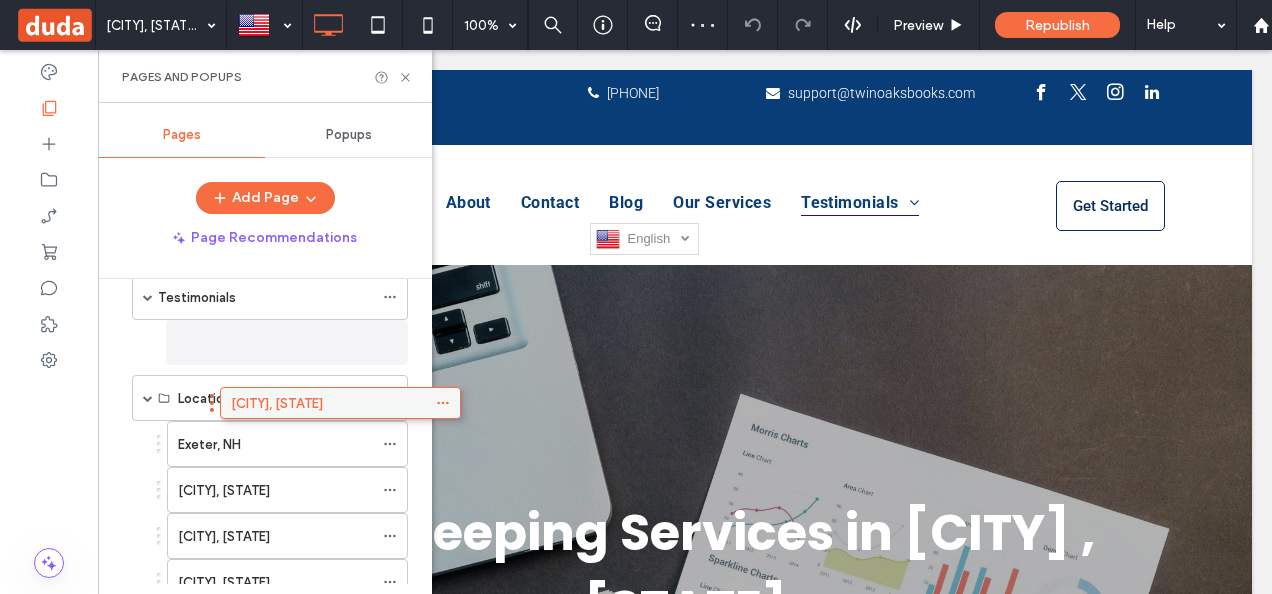 drag, startPoint x: 356, startPoint y: 326, endPoint x: 409, endPoint y: 388, distance: 81.565926 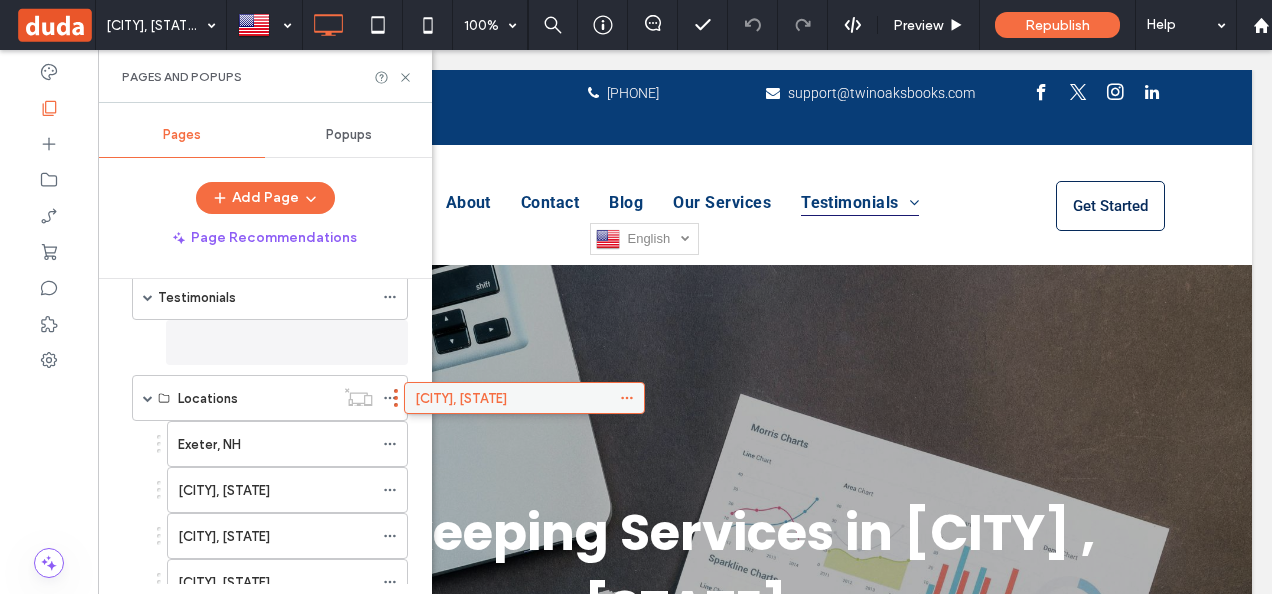 drag, startPoint x: 340, startPoint y: 346, endPoint x: 575, endPoint y: 403, distance: 241.81398 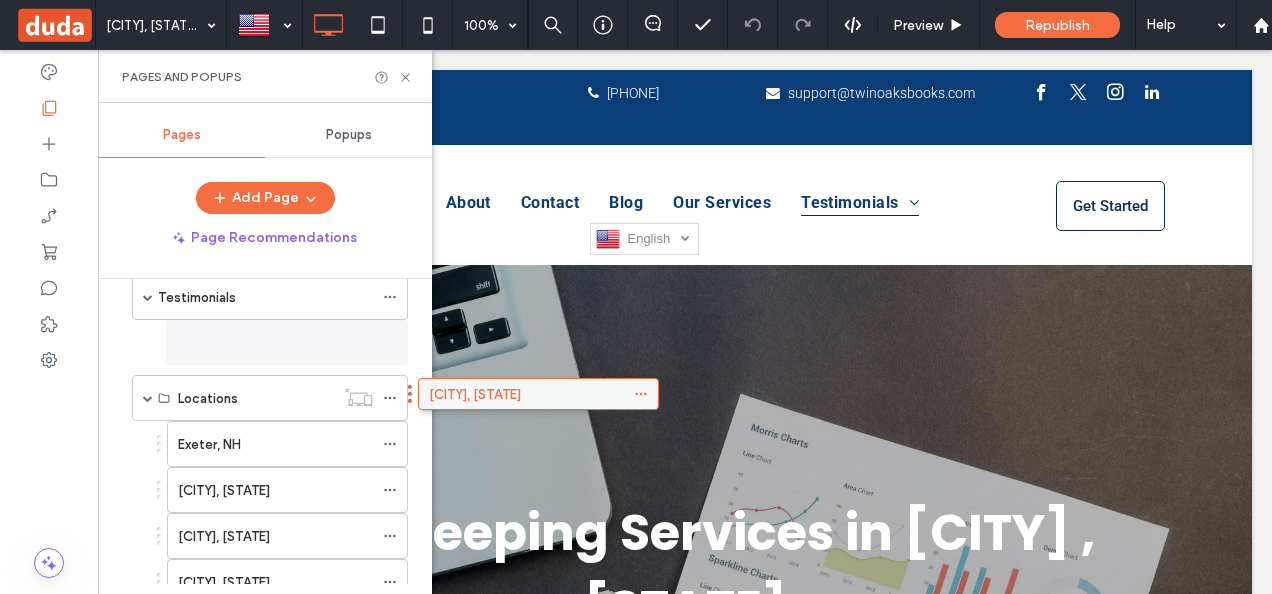 drag, startPoint x: 366, startPoint y: 337, endPoint x: 519, endPoint y: 340, distance: 153.0294 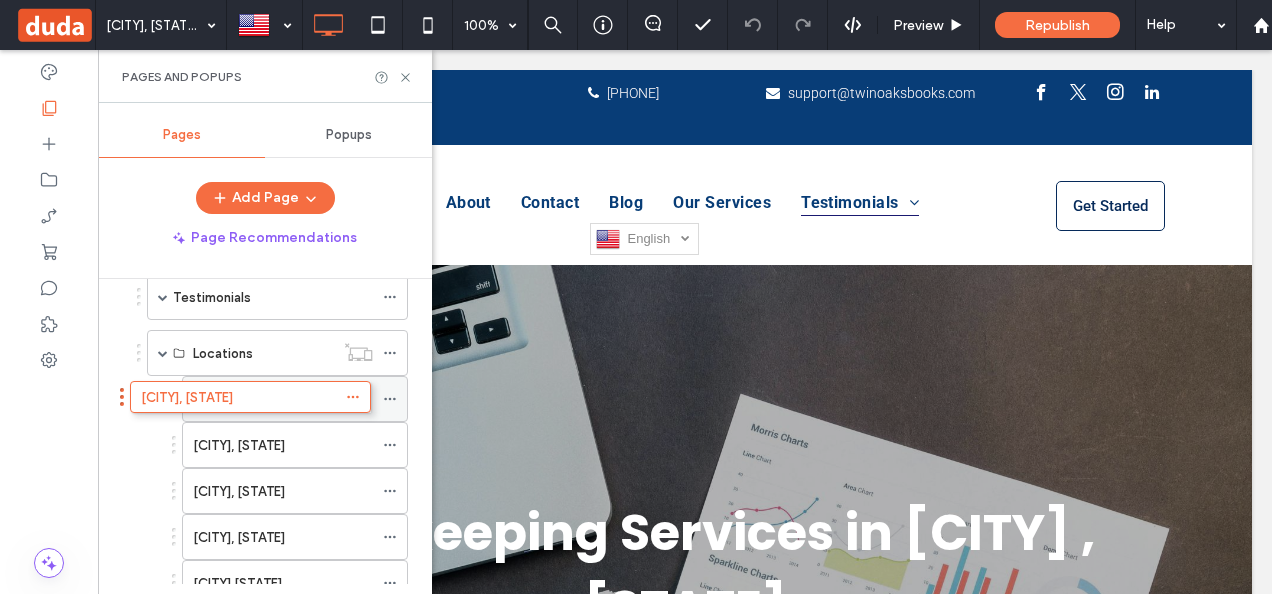drag, startPoint x: 377, startPoint y: 344, endPoint x: 340, endPoint y: 401, distance: 67.95587 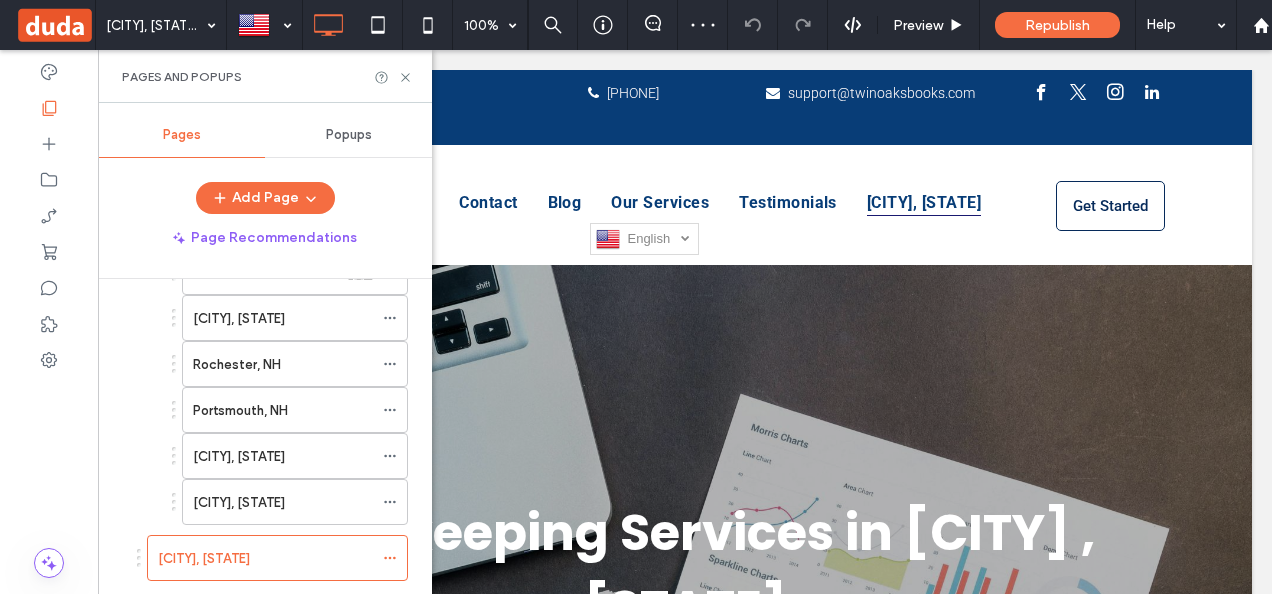 scroll, scrollTop: 709, scrollLeft: 0, axis: vertical 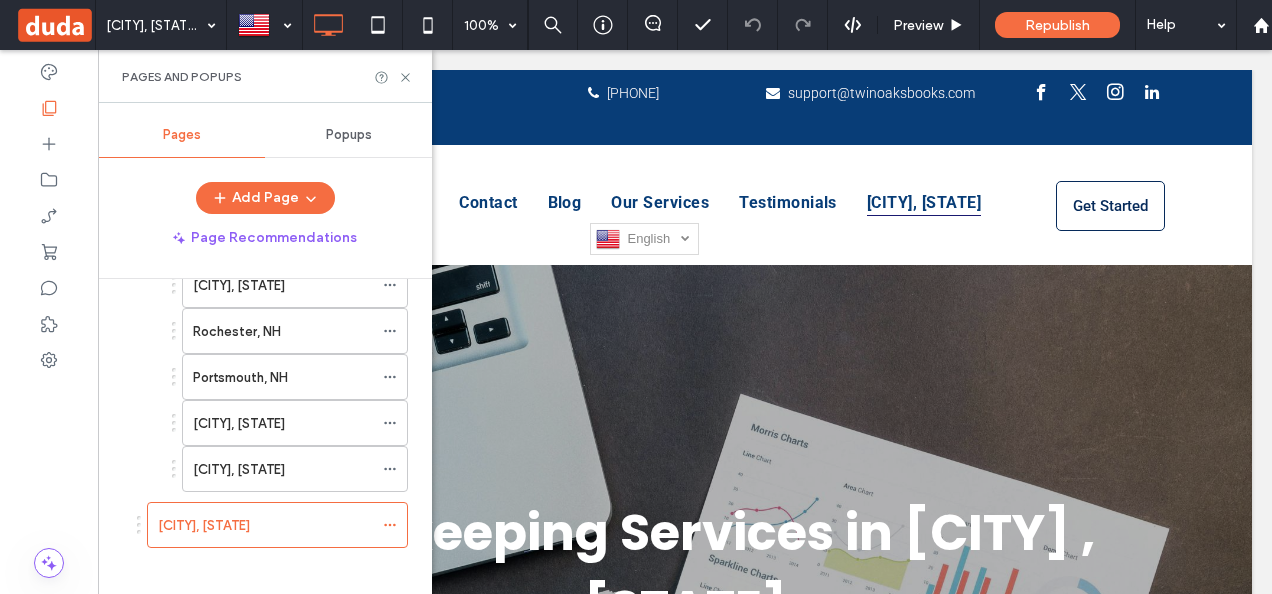 drag, startPoint x: 427, startPoint y: 388, endPoint x: 334, endPoint y: 468, distance: 122.67436 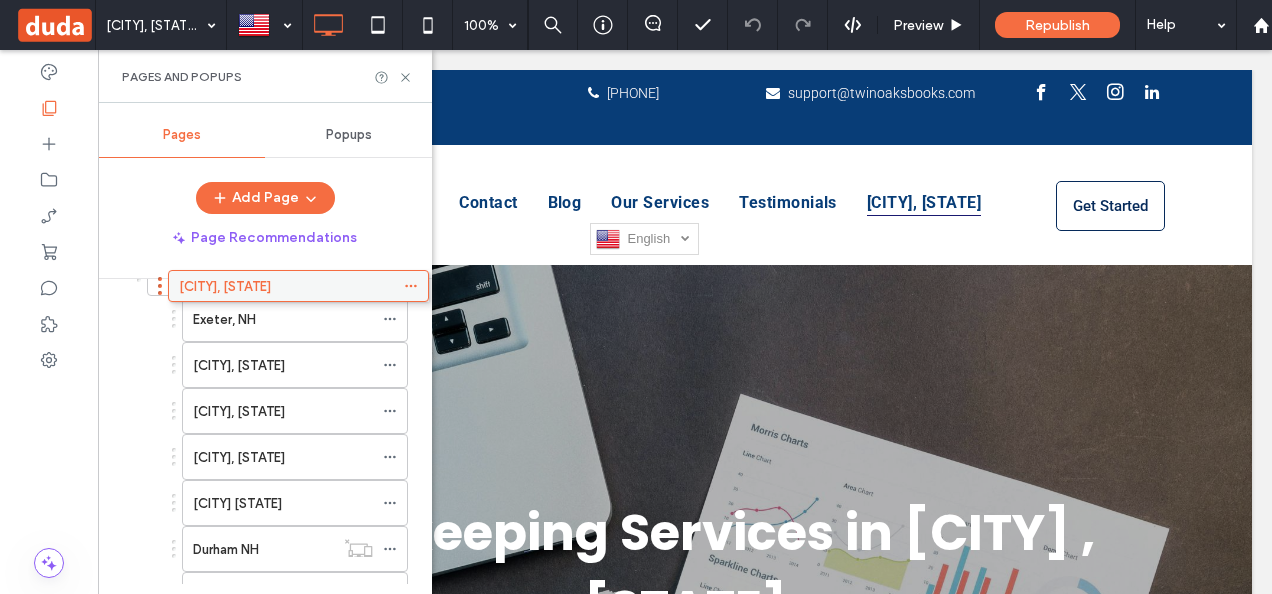 scroll, scrollTop: 259, scrollLeft: 0, axis: vertical 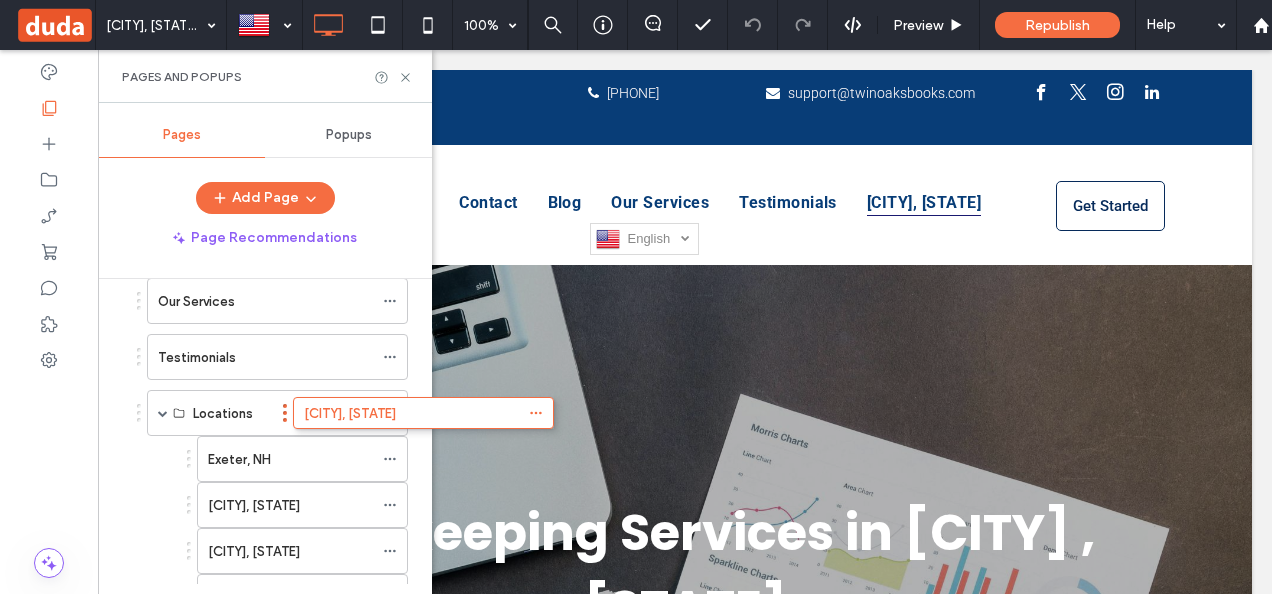 drag, startPoint x: 262, startPoint y: 510, endPoint x: 408, endPoint y: 418, distance: 172.56883 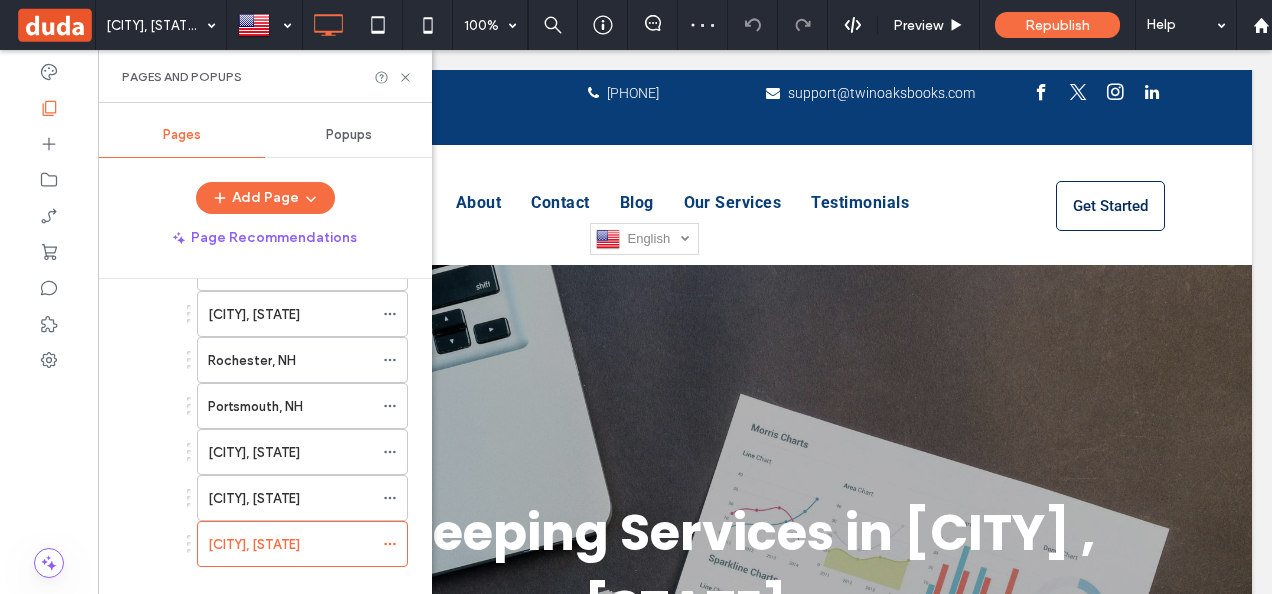 scroll, scrollTop: 699, scrollLeft: 0, axis: vertical 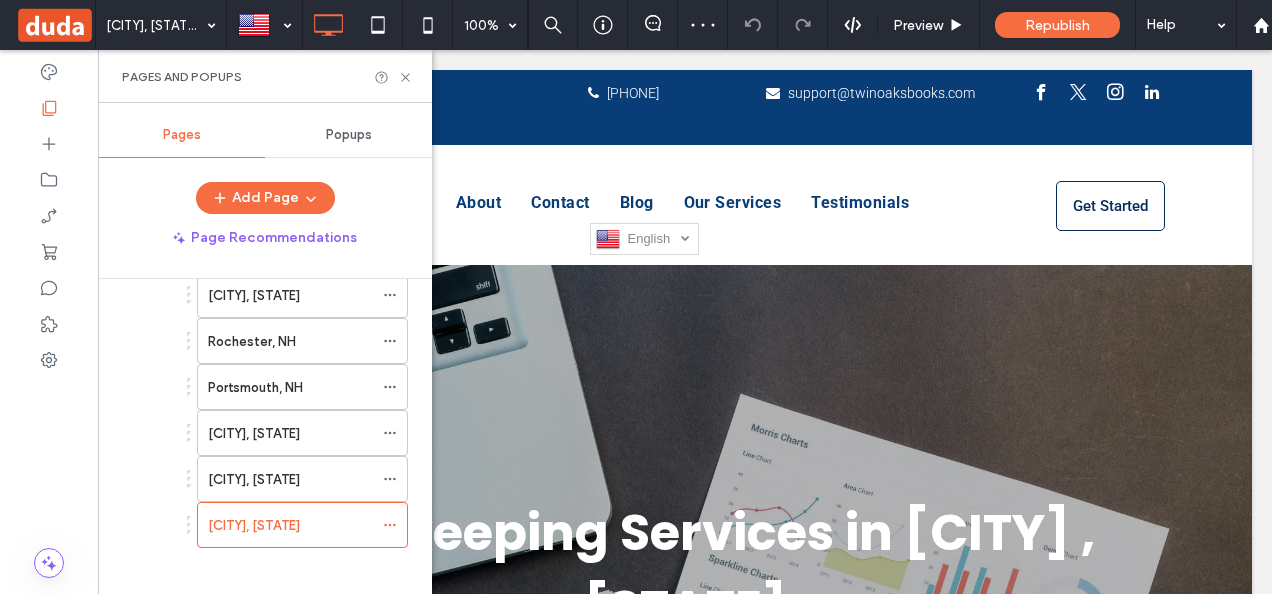 drag, startPoint x: 425, startPoint y: 411, endPoint x: 347, endPoint y: 496, distance: 115.36464 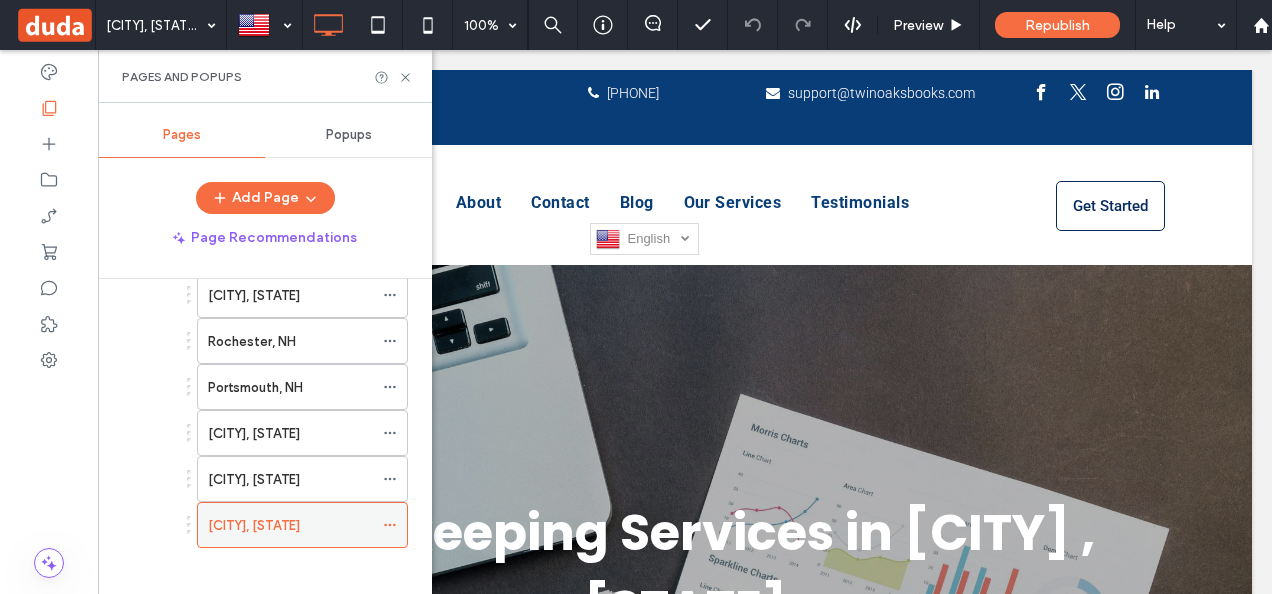 click on "[CITY], [STATE]" at bounding box center (290, 525) 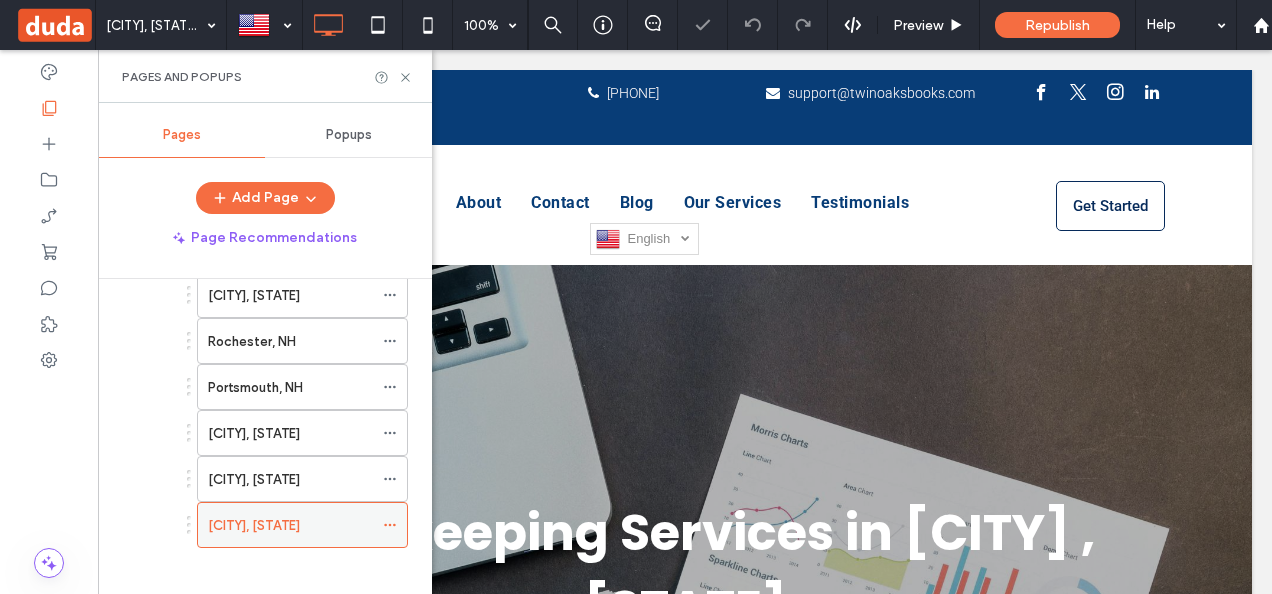 scroll, scrollTop: 0, scrollLeft: 0, axis: both 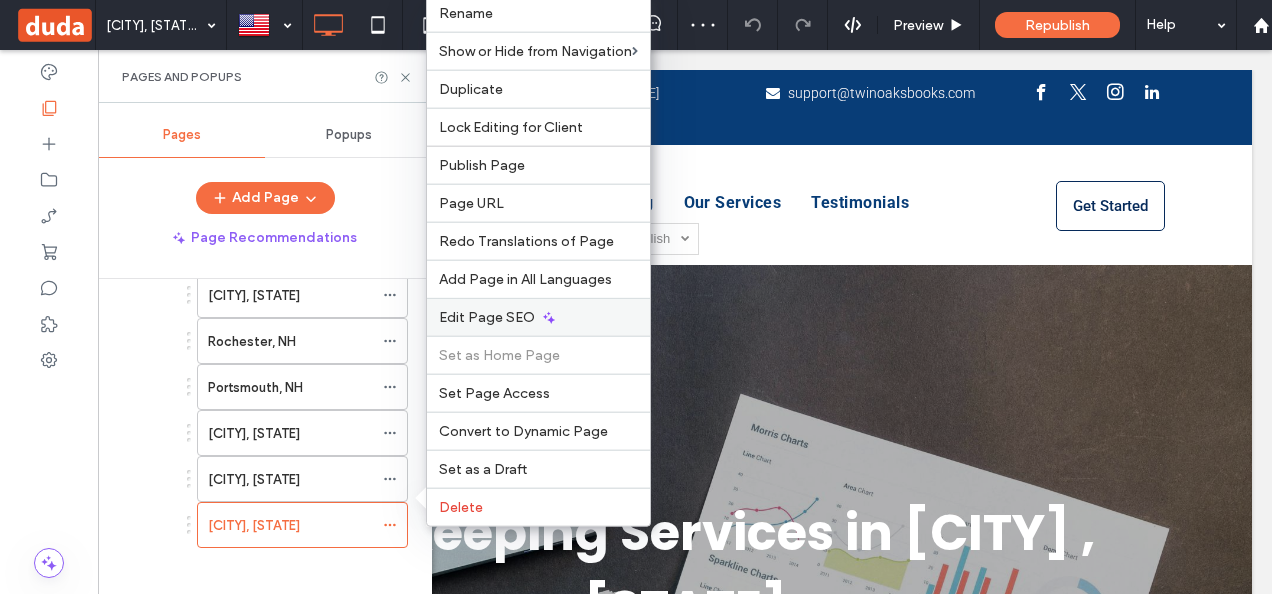 click on "Edit Page SEO" at bounding box center (538, 317) 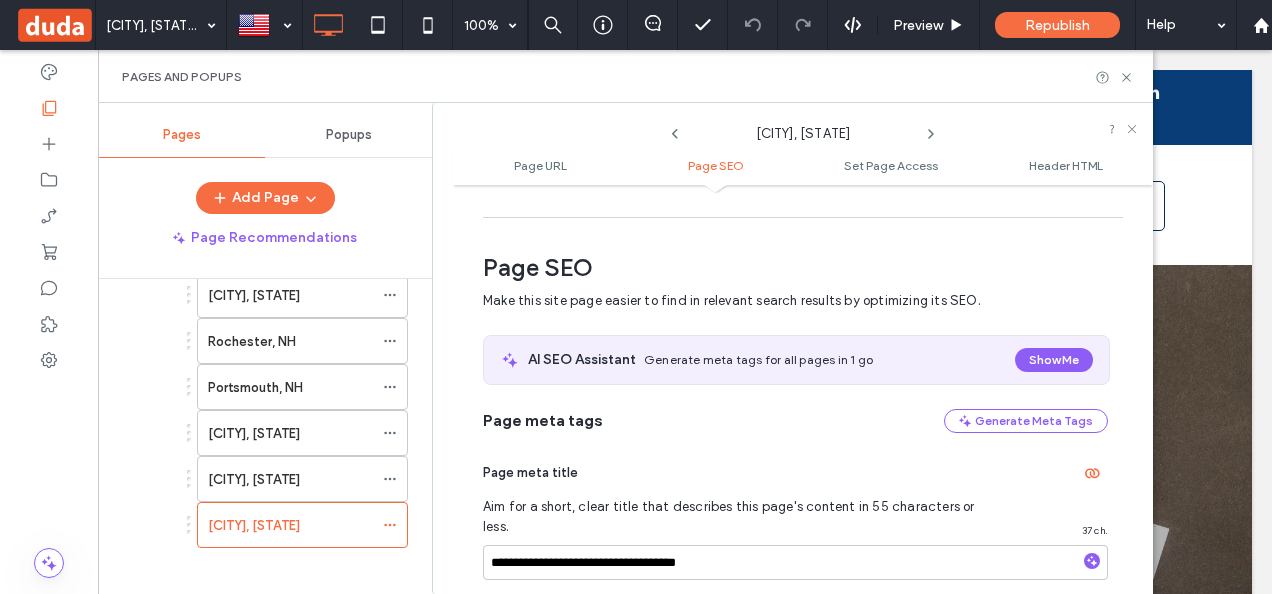 scroll, scrollTop: 273, scrollLeft: 0, axis: vertical 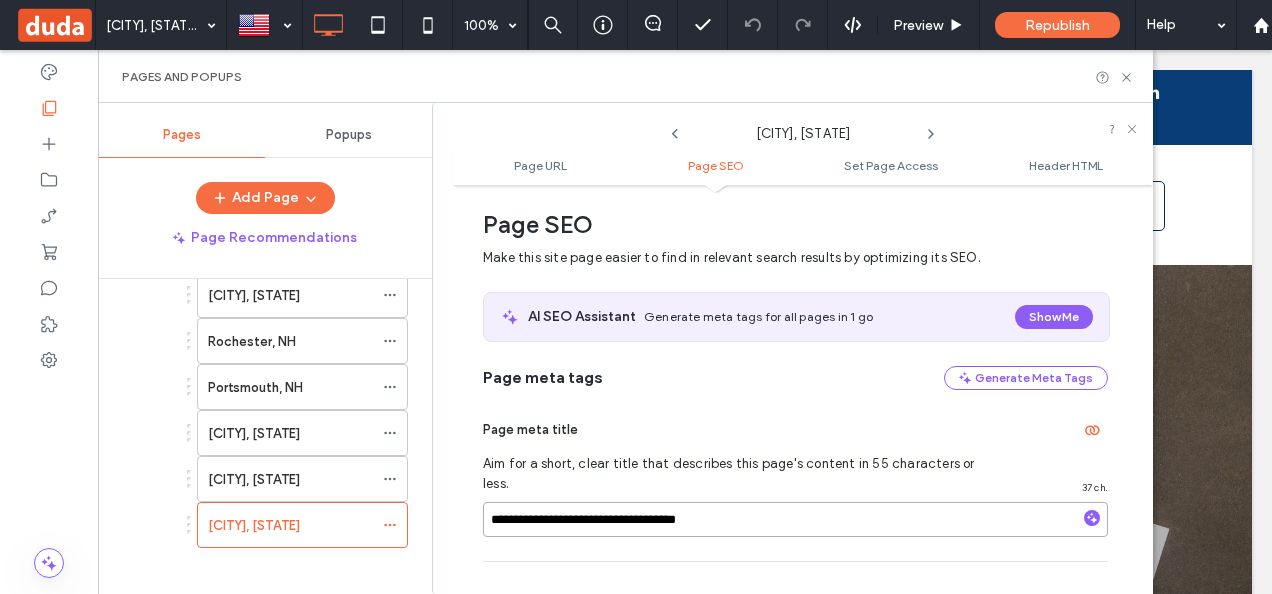 click on "**********" at bounding box center (795, 519) 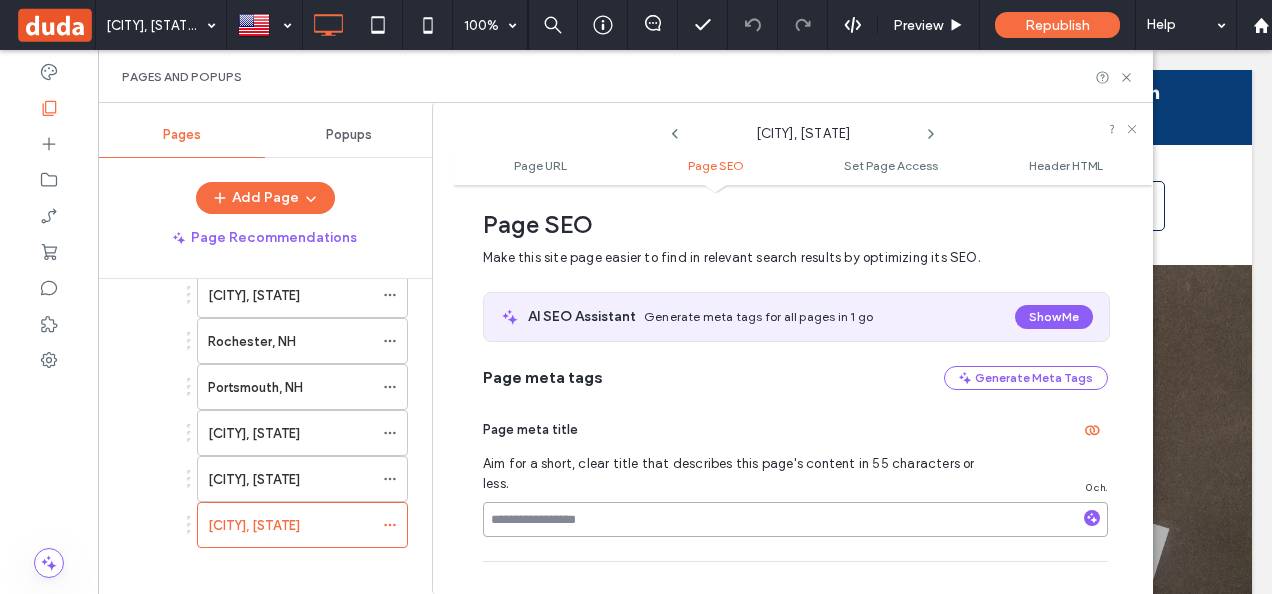 paste on "**********" 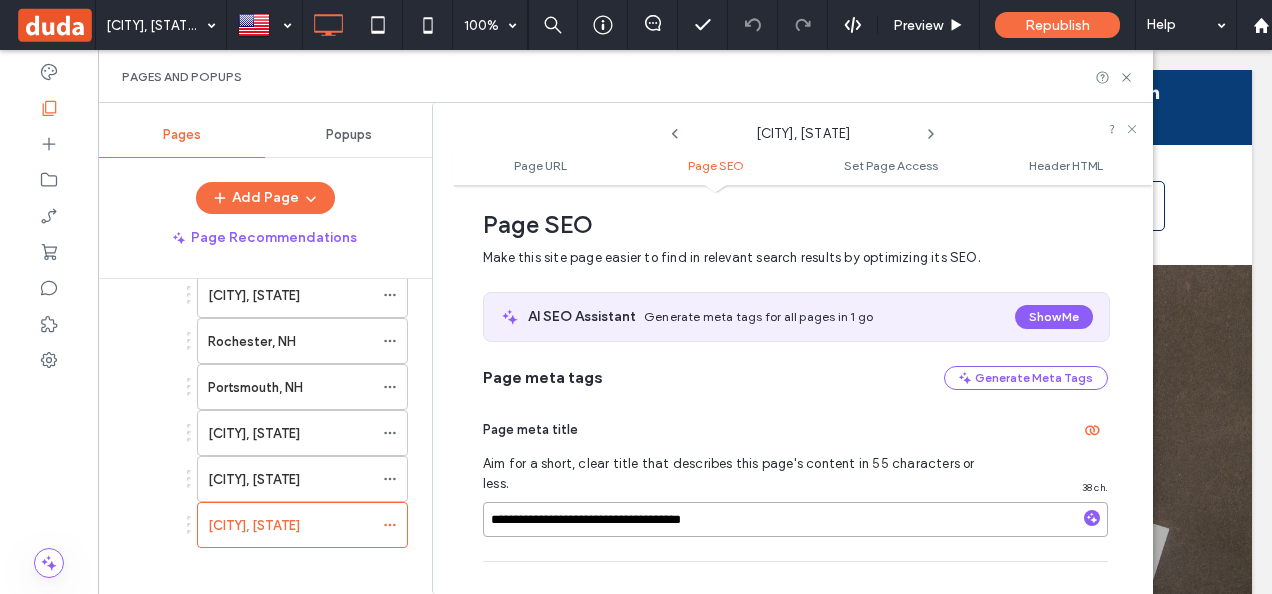 type on "**********" 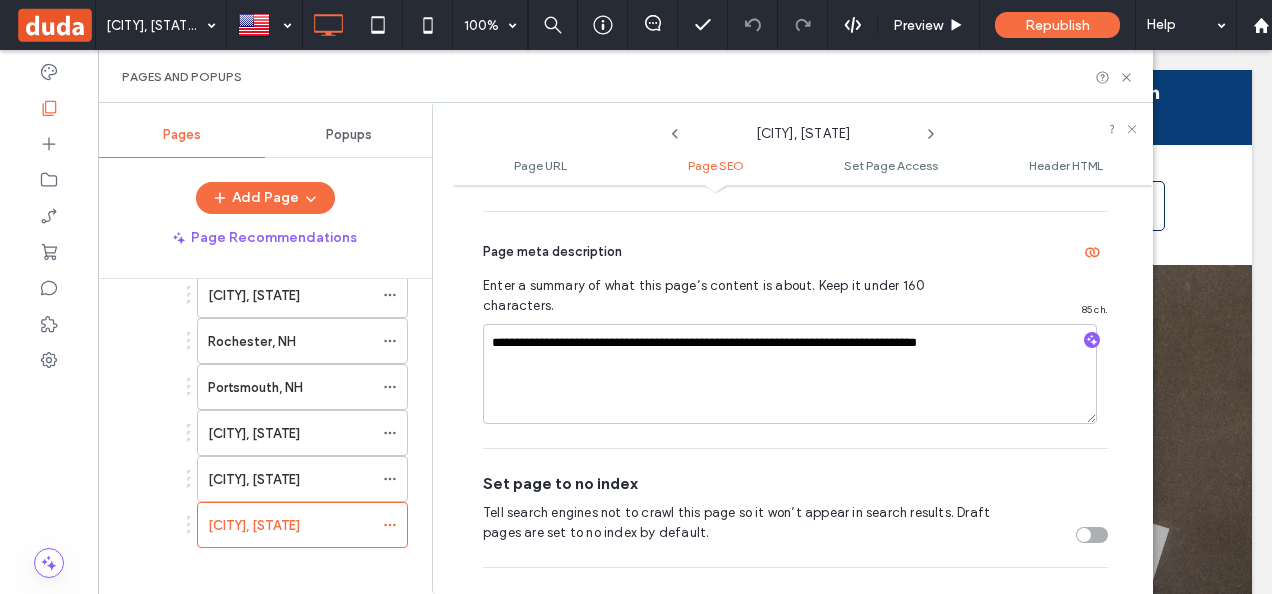 scroll, scrollTop: 626, scrollLeft: 0, axis: vertical 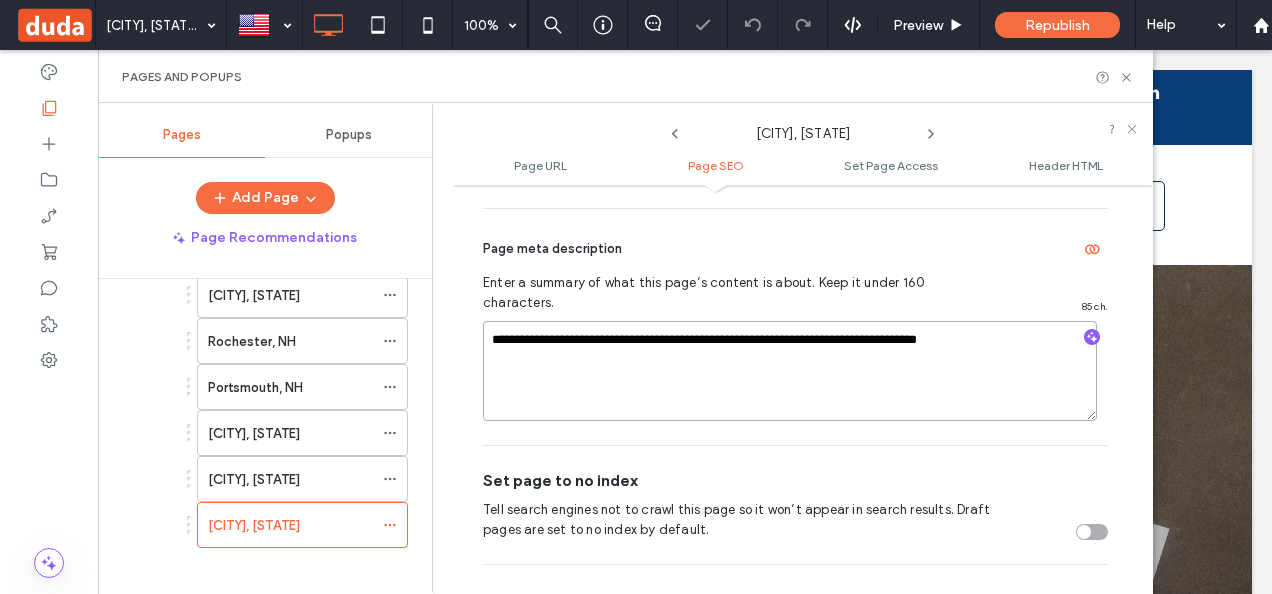 click on "**********" at bounding box center (790, 371) 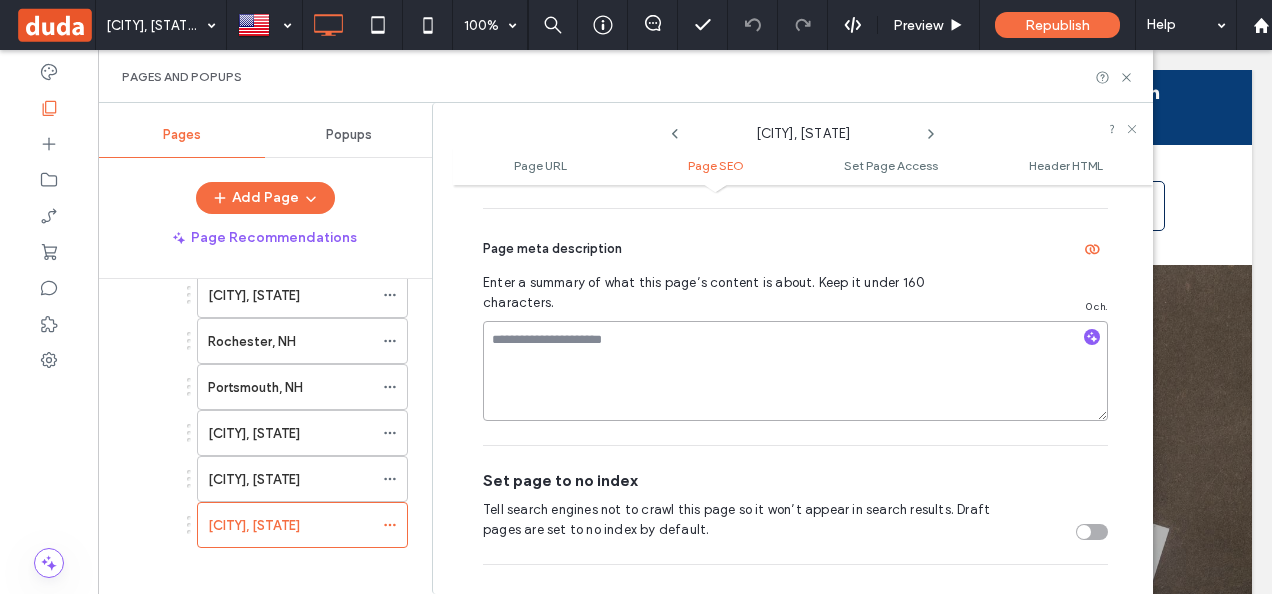 click at bounding box center [795, 371] 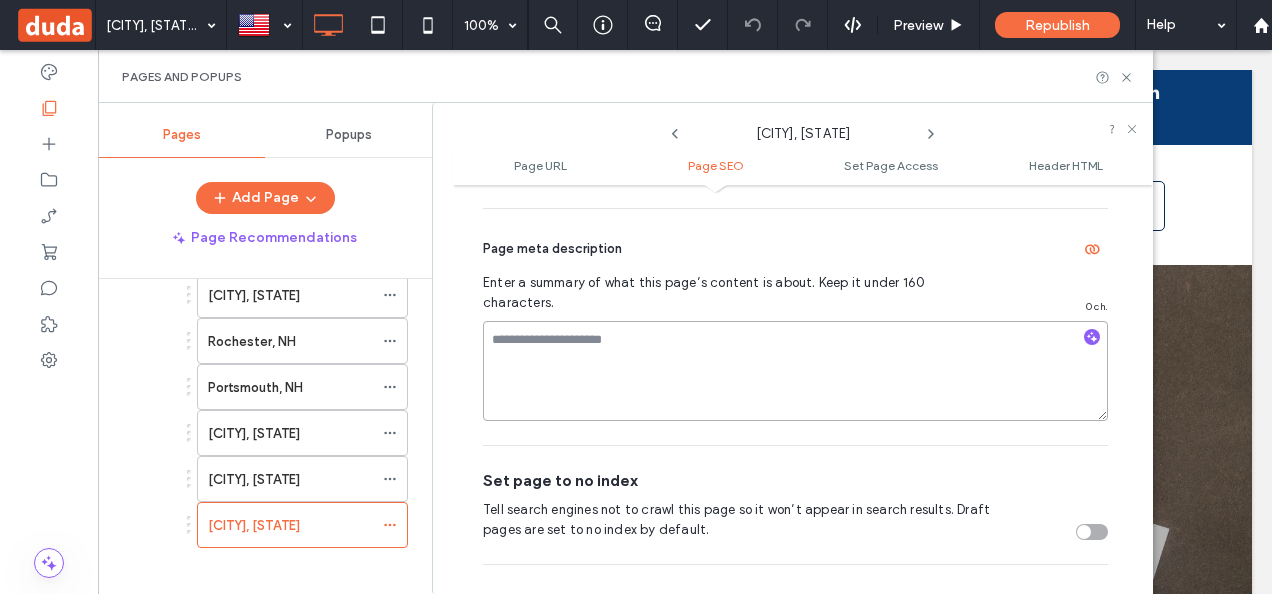 paste on "**********" 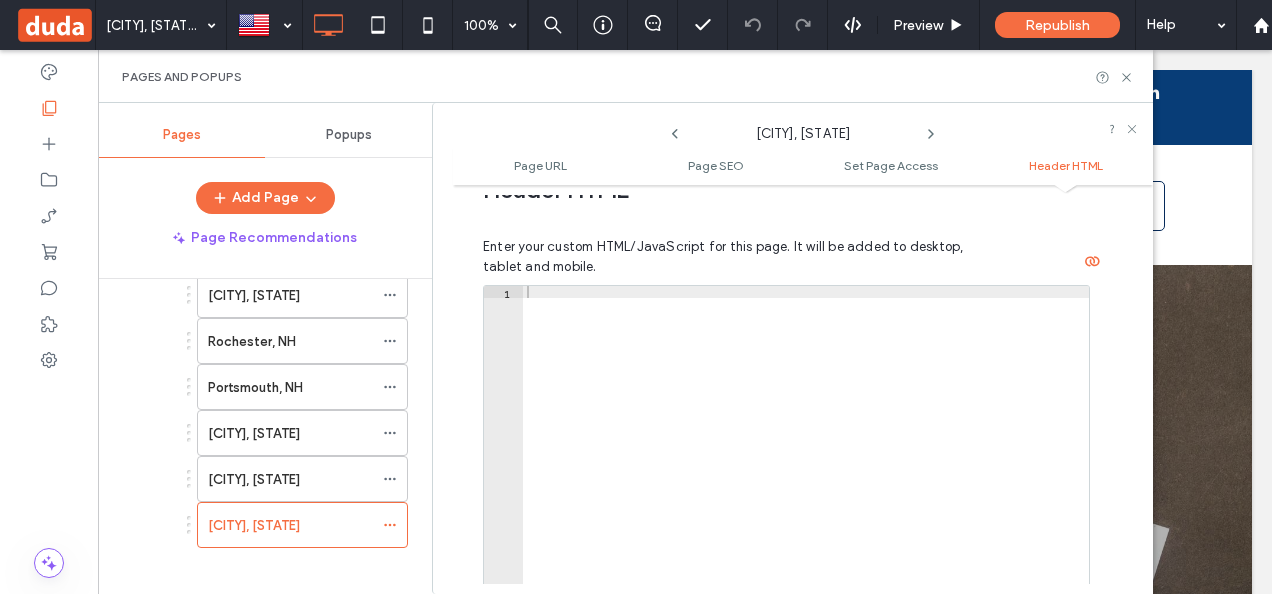 scroll, scrollTop: 2084, scrollLeft: 0, axis: vertical 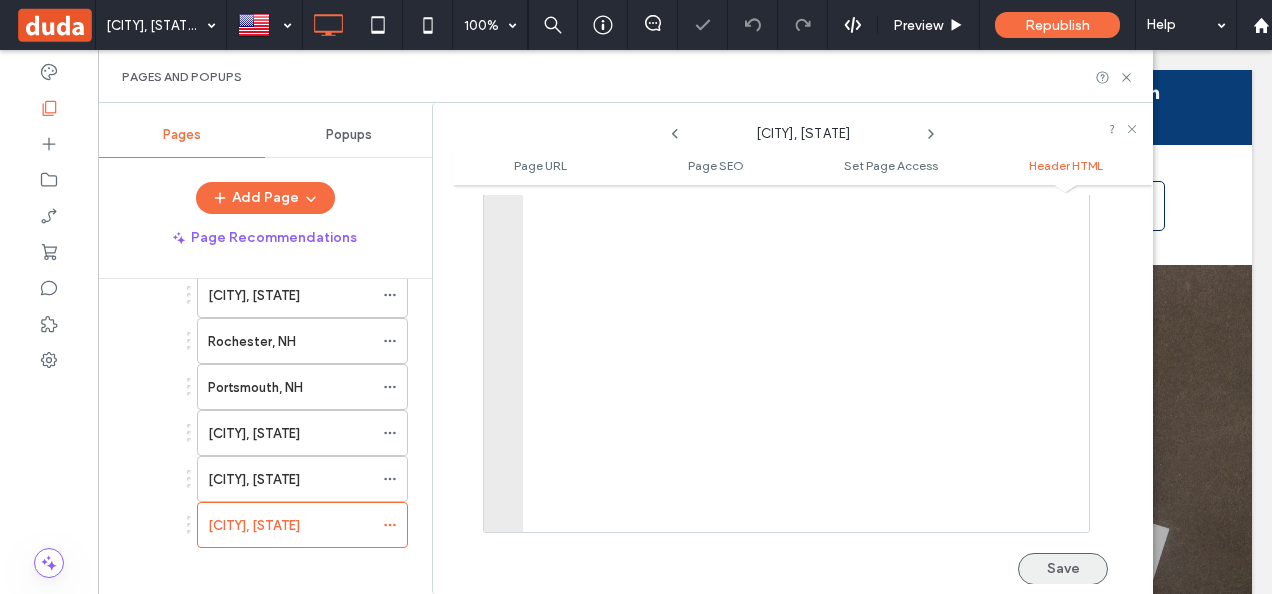click on "Save" at bounding box center [1063, 569] 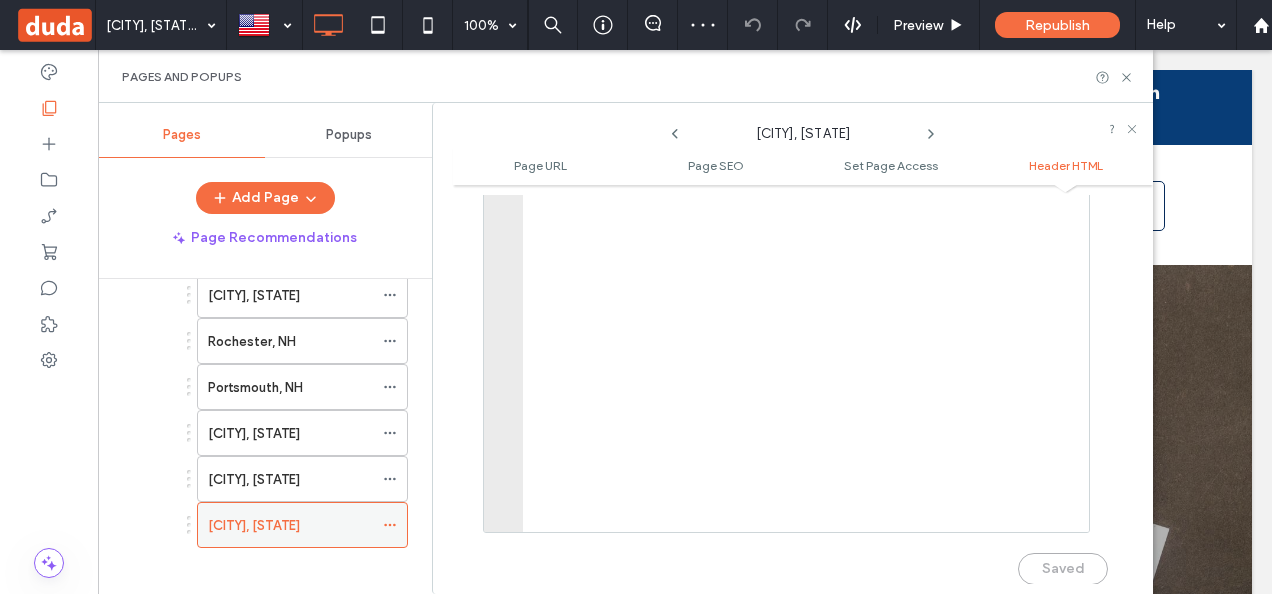 click on "[CITY], [STATE]" at bounding box center [290, 525] 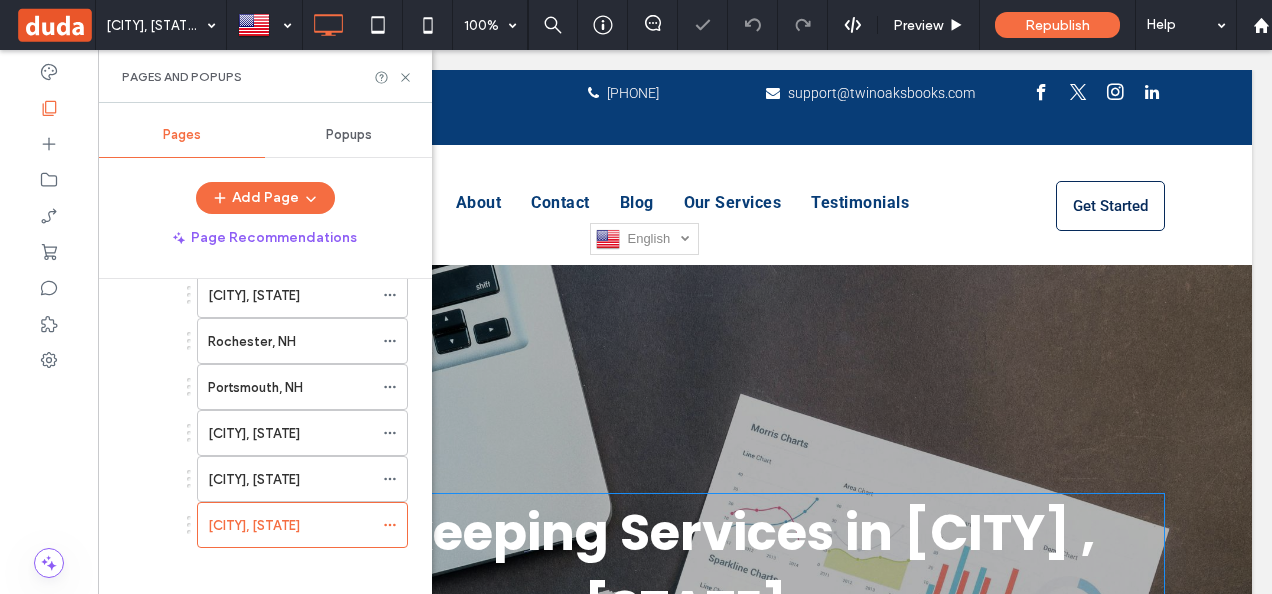 scroll, scrollTop: 0, scrollLeft: 0, axis: both 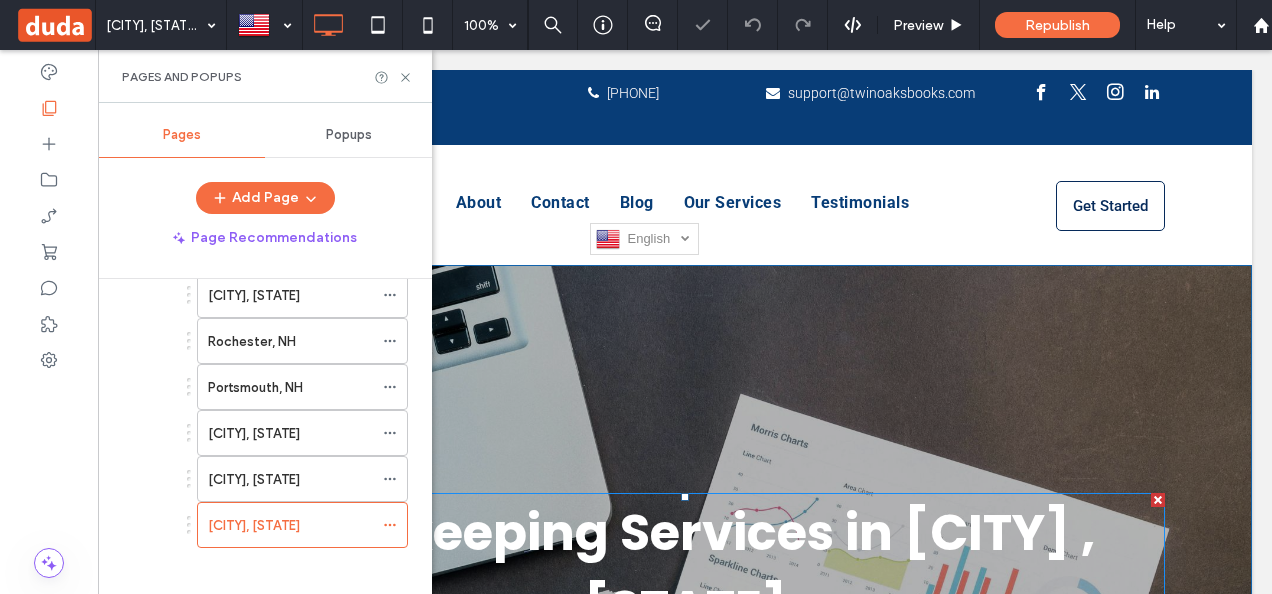 click on "Bookkeeping Services in Exeter ,NH" at bounding box center [685, 570] 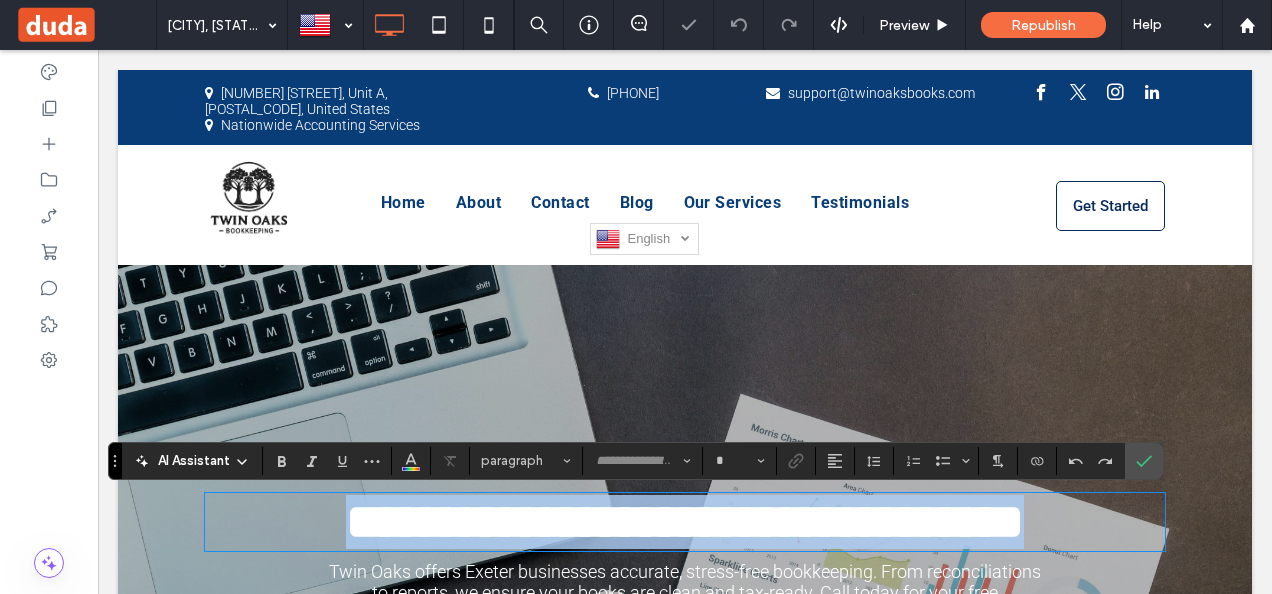 click on "**********" at bounding box center [685, 521] 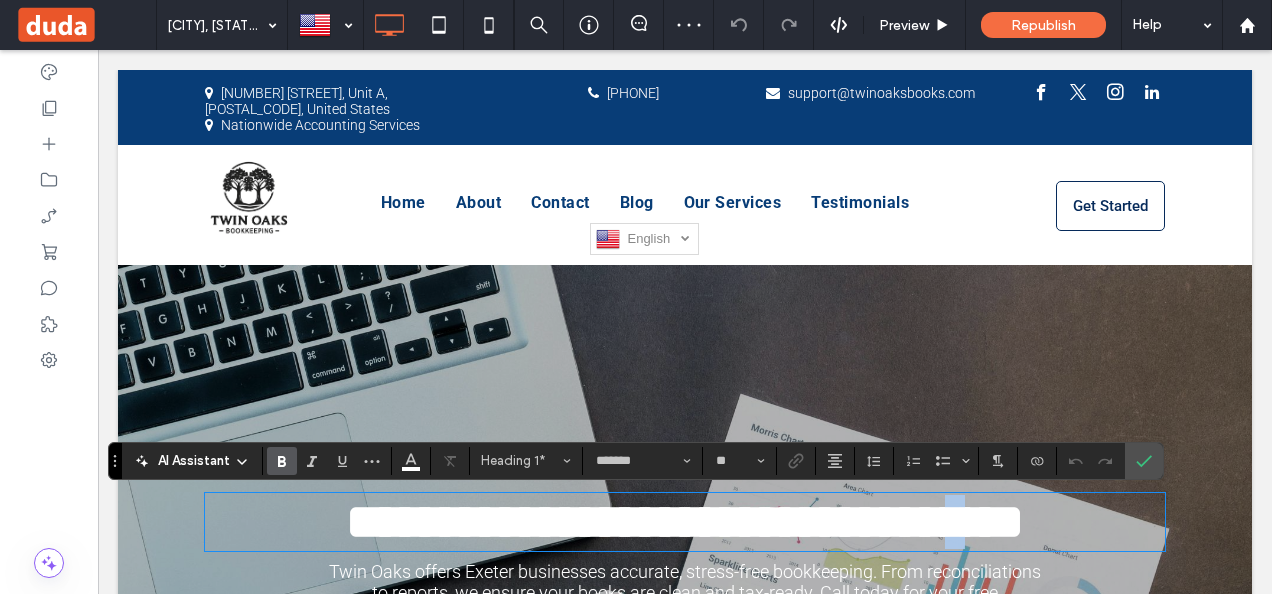 click on "**********" at bounding box center [685, 521] 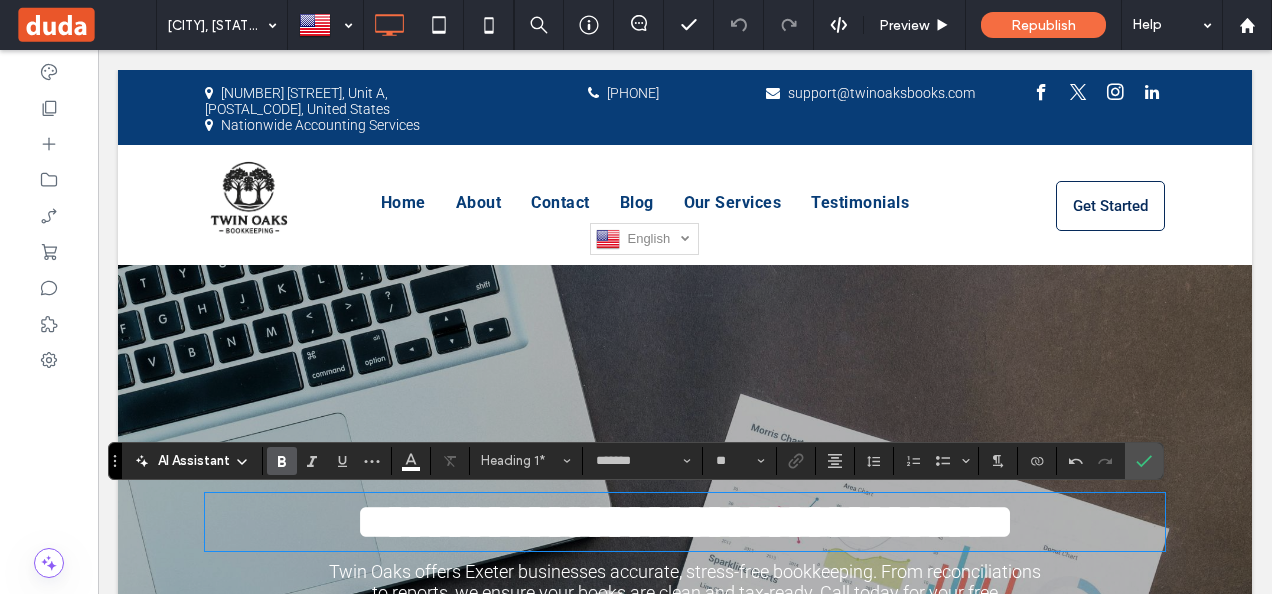 type 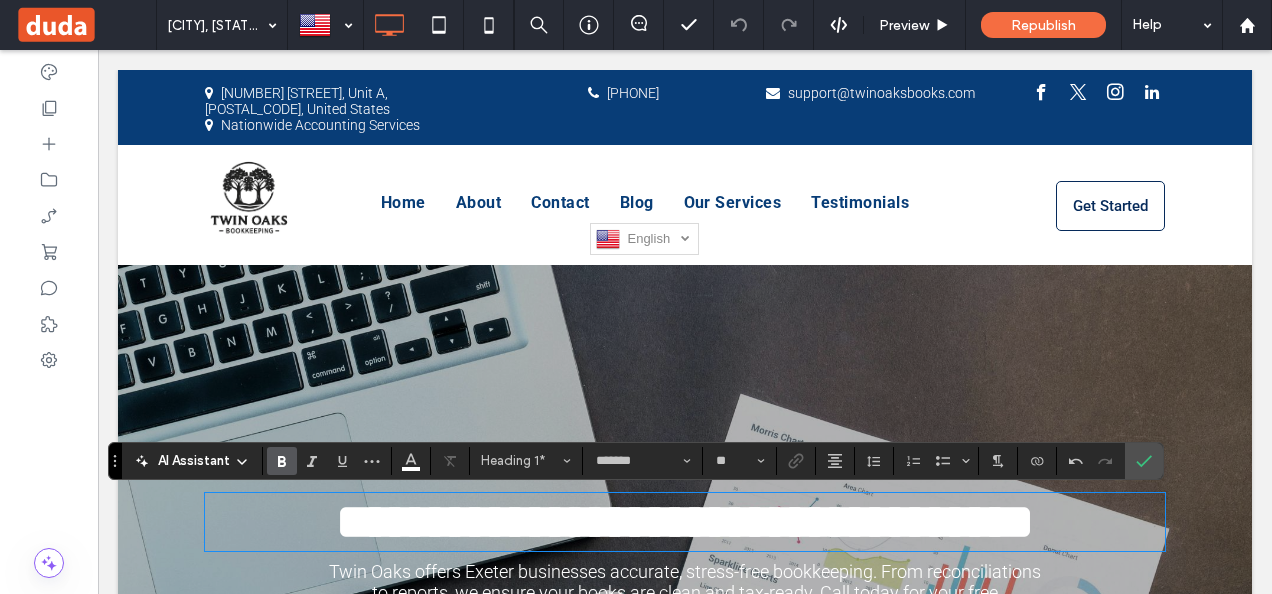 scroll, scrollTop: 50, scrollLeft: 0, axis: vertical 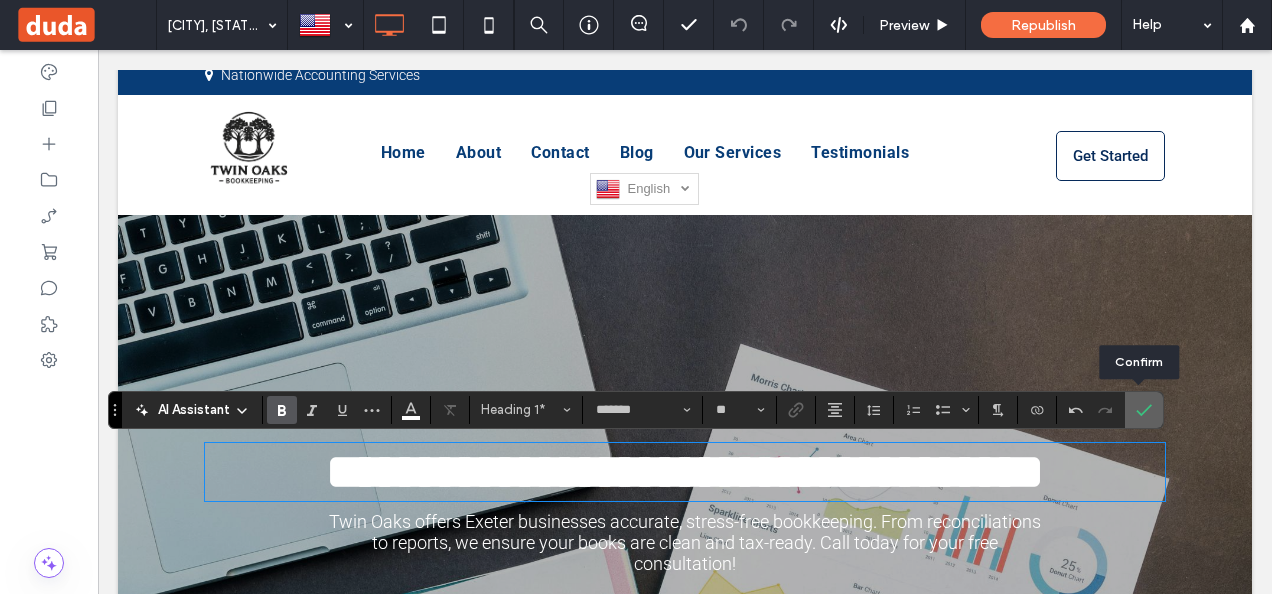 click 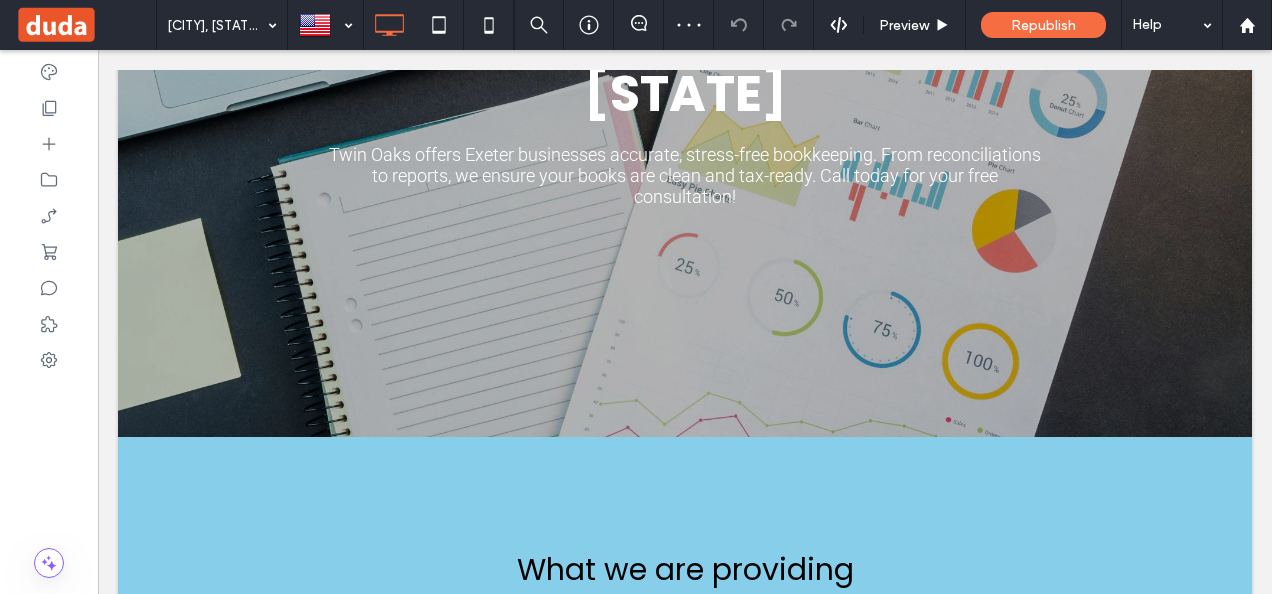scroll, scrollTop: 500, scrollLeft: 0, axis: vertical 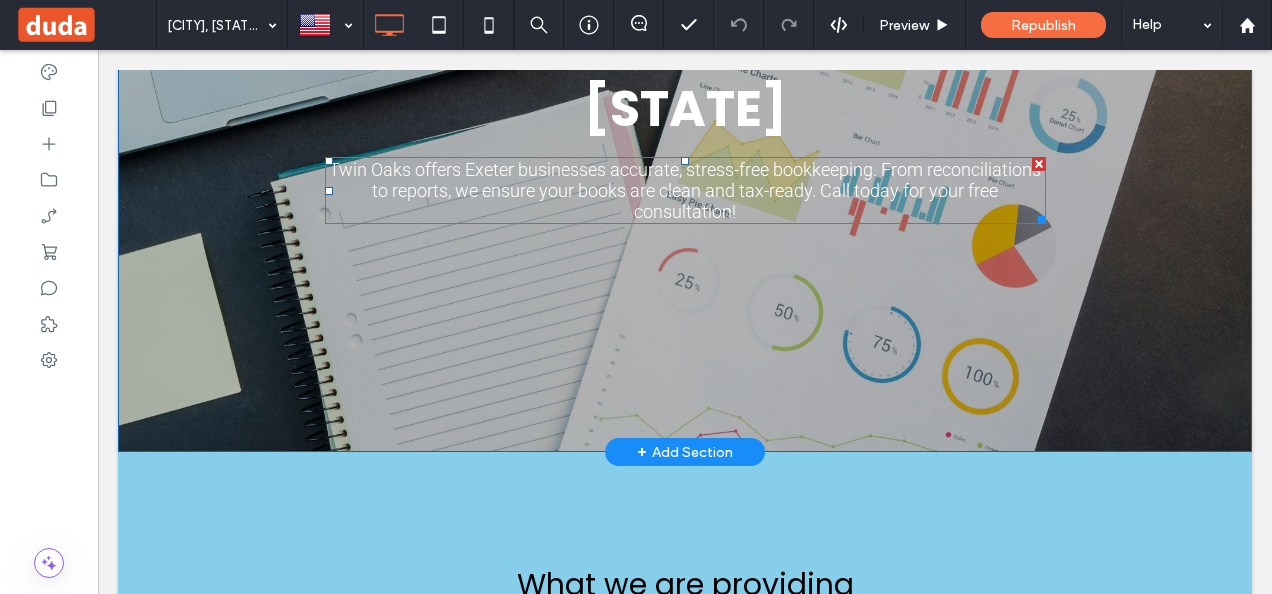 click on "Twin Oaks offers Exeter businesses accurate, stress-free bookkeeping. From reconciliations to reports, we ensure your books are clean and tax-ready. Call today for your free consultation!" at bounding box center (685, 190) 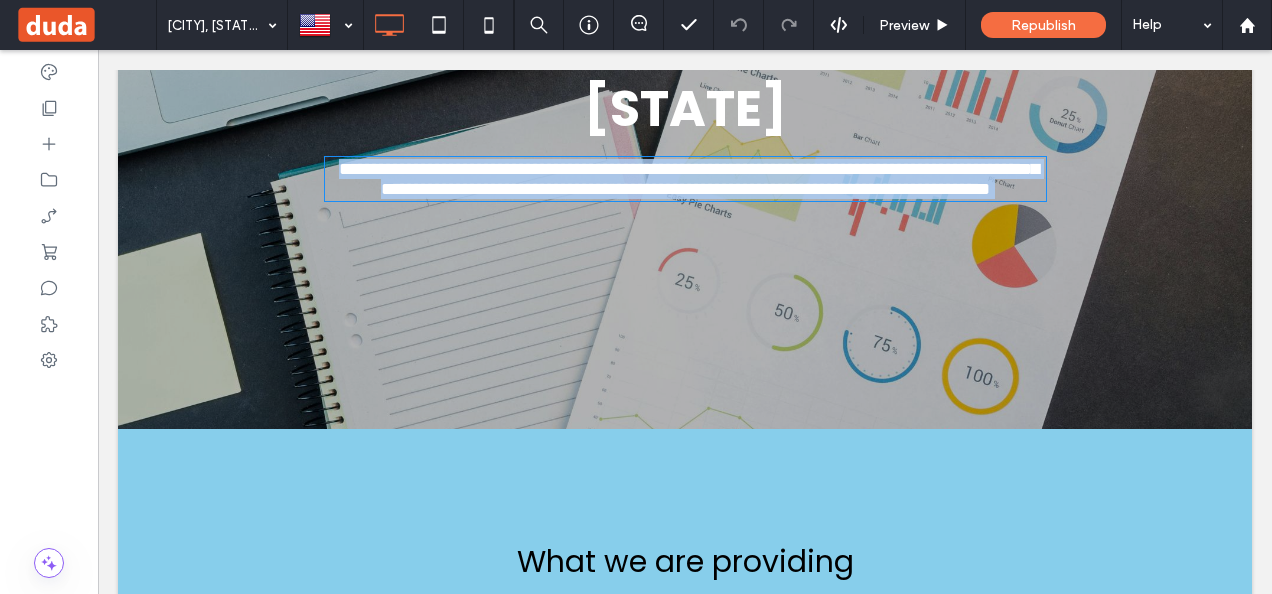 type on "******" 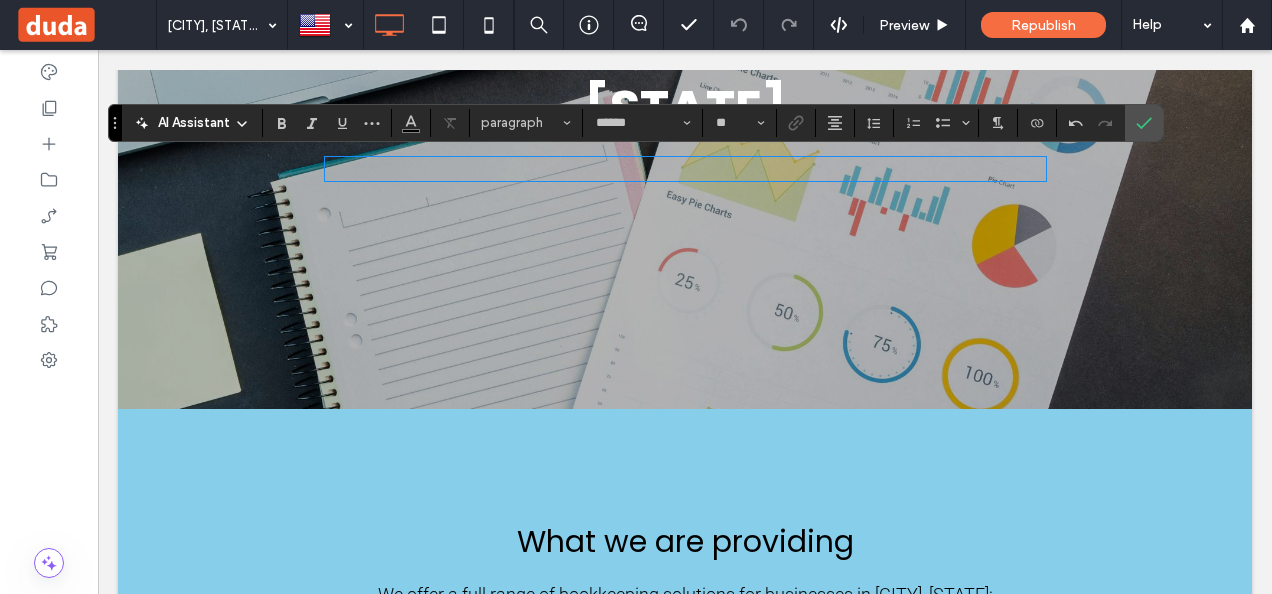 drag, startPoint x: 668, startPoint y: 199, endPoint x: 551, endPoint y: 167, distance: 121.29716 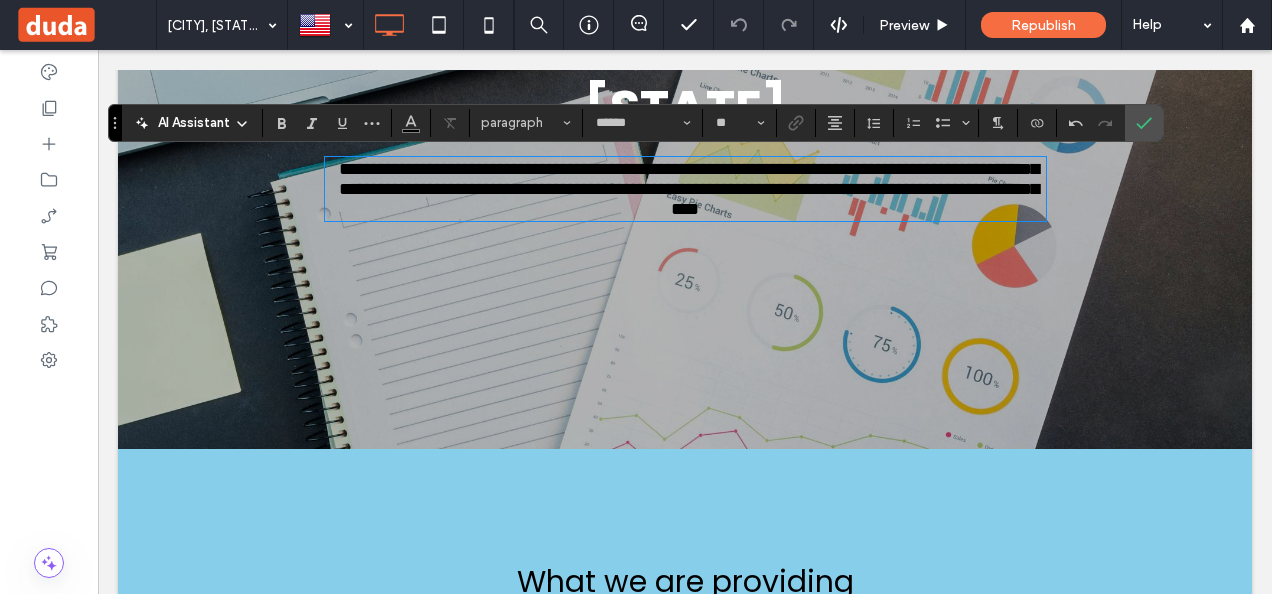 scroll, scrollTop: 0, scrollLeft: 0, axis: both 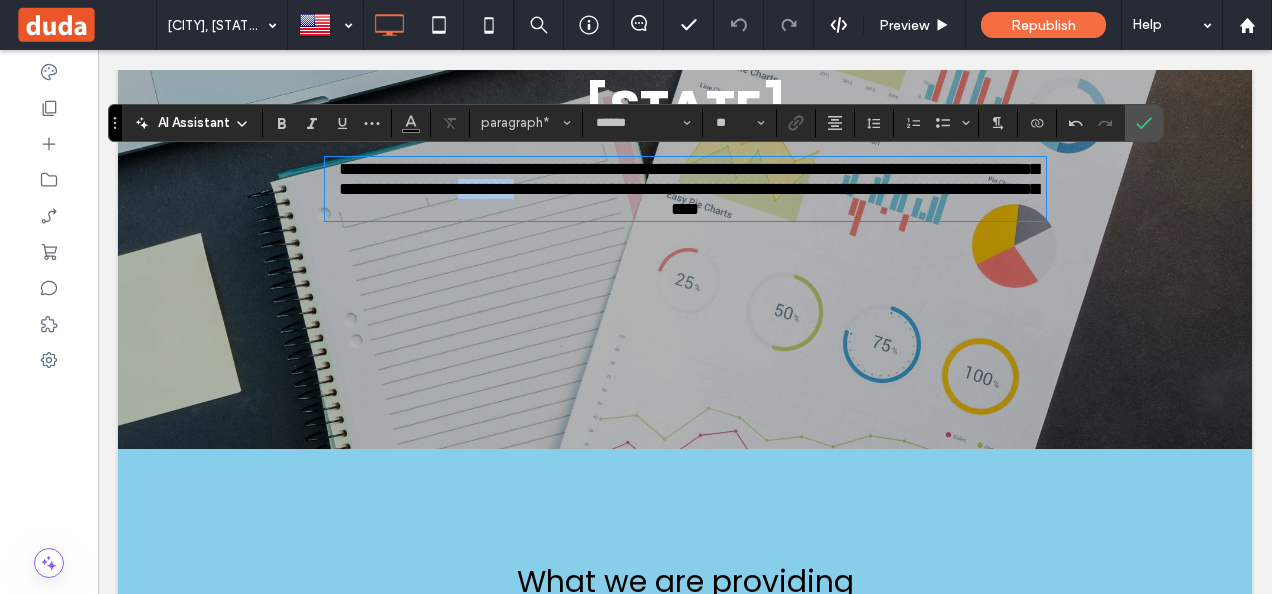 click on "**********" at bounding box center [689, 189] 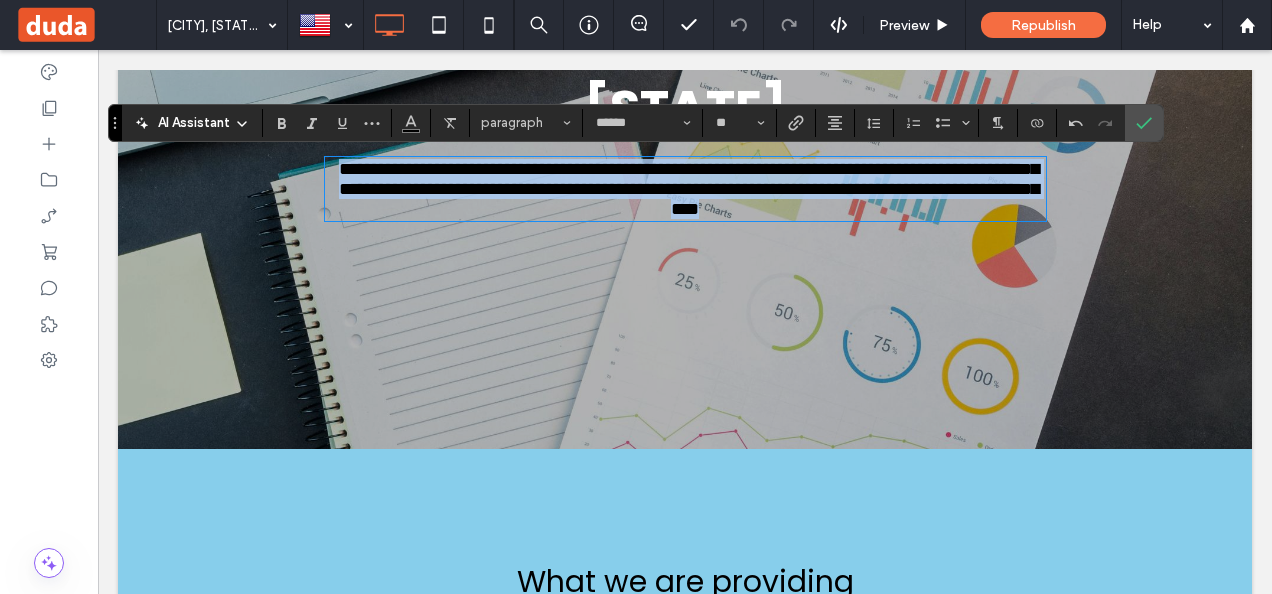 click on "**********" at bounding box center (689, 189) 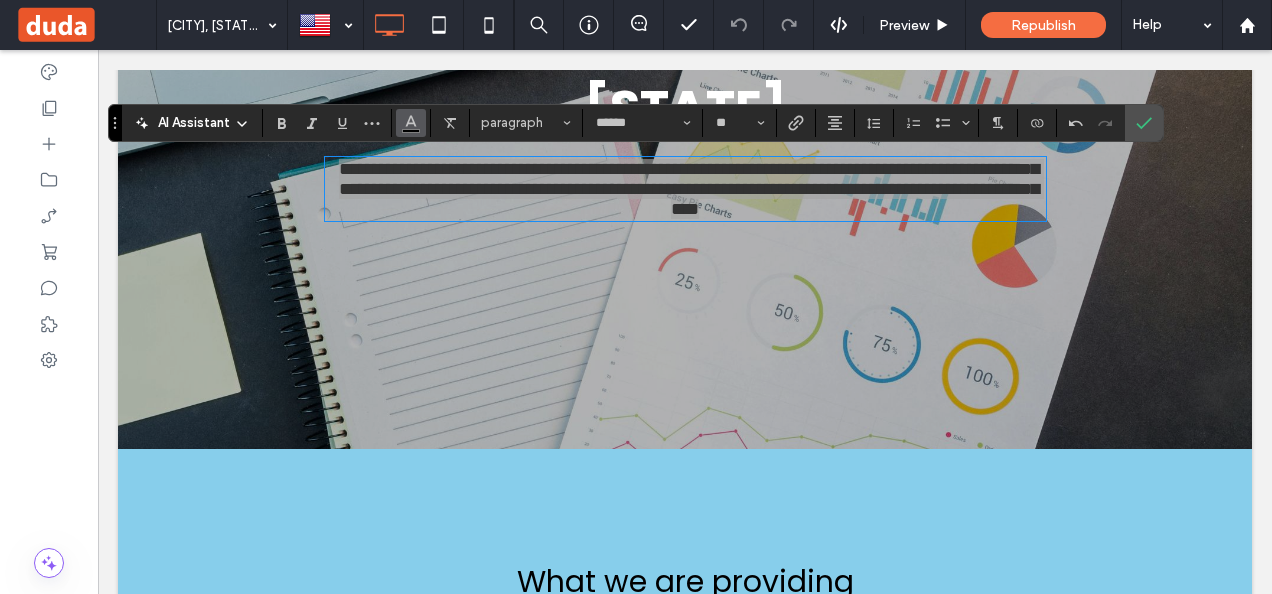 click 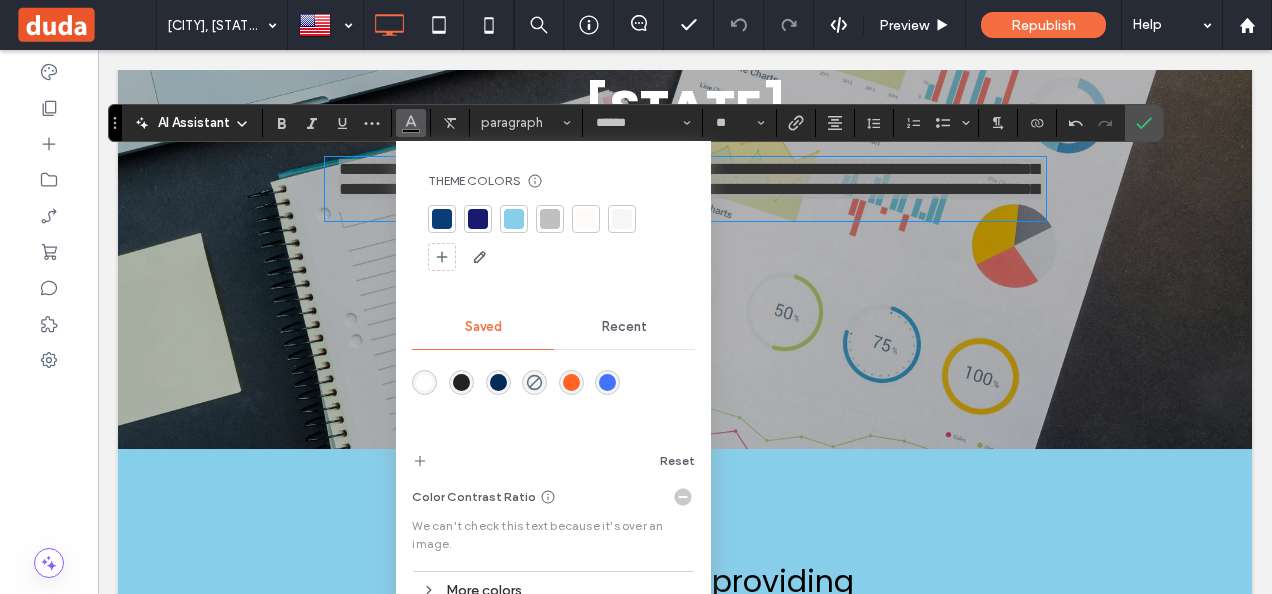 click at bounding box center [424, 382] 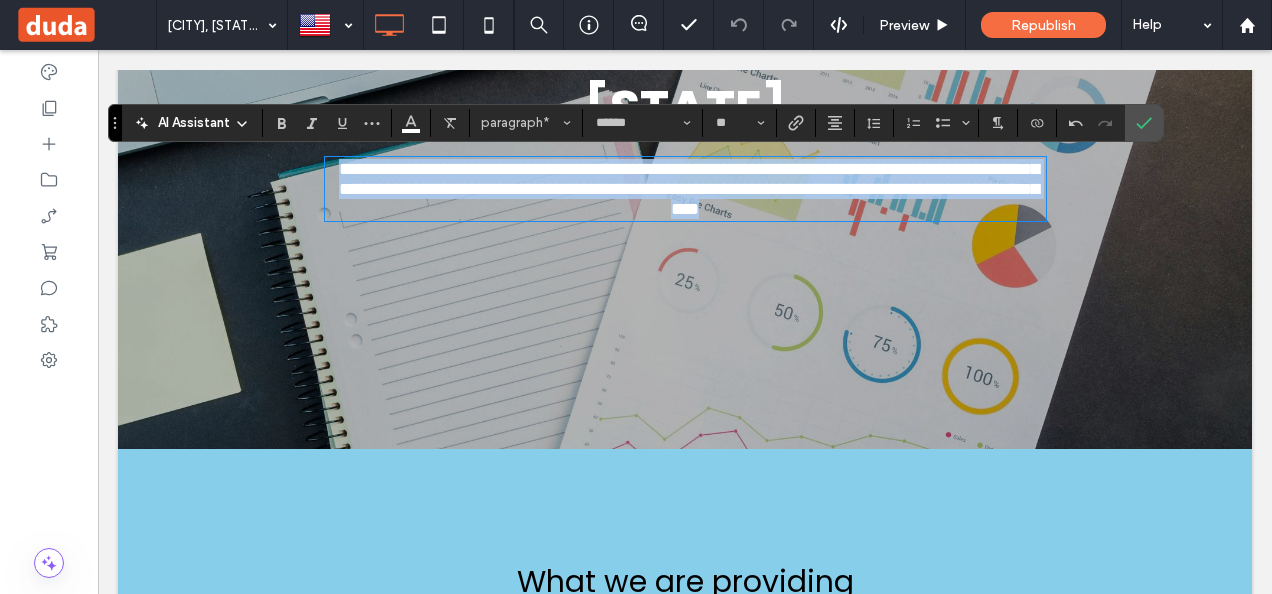 click on "**********" at bounding box center [689, 189] 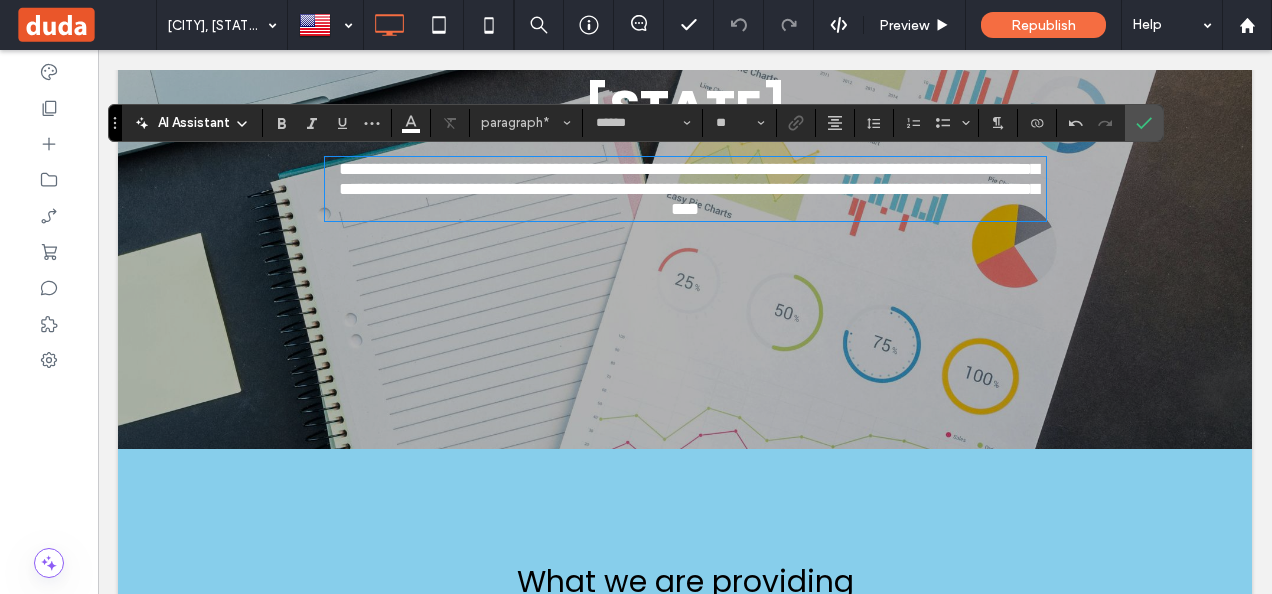 type 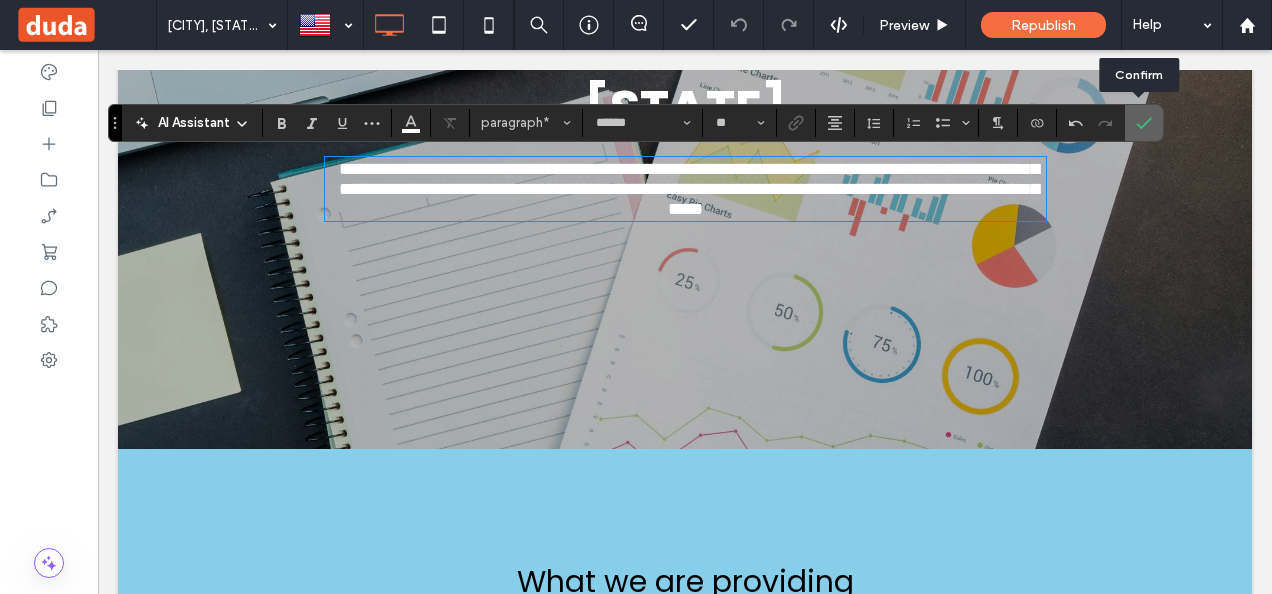 click 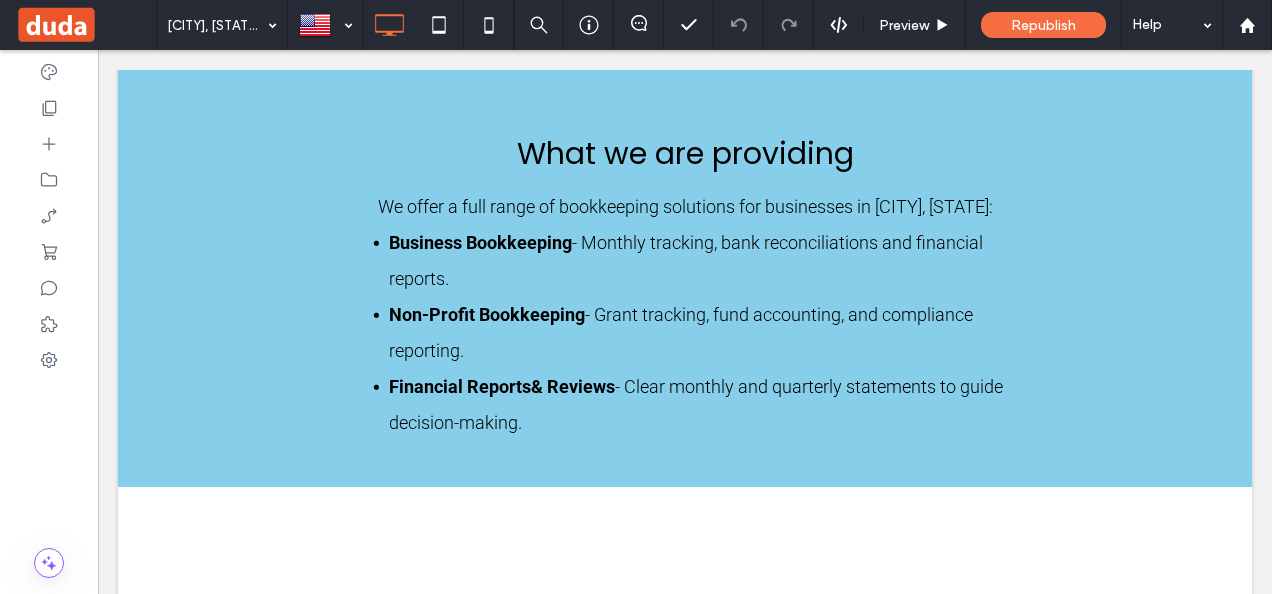 scroll, scrollTop: 966, scrollLeft: 0, axis: vertical 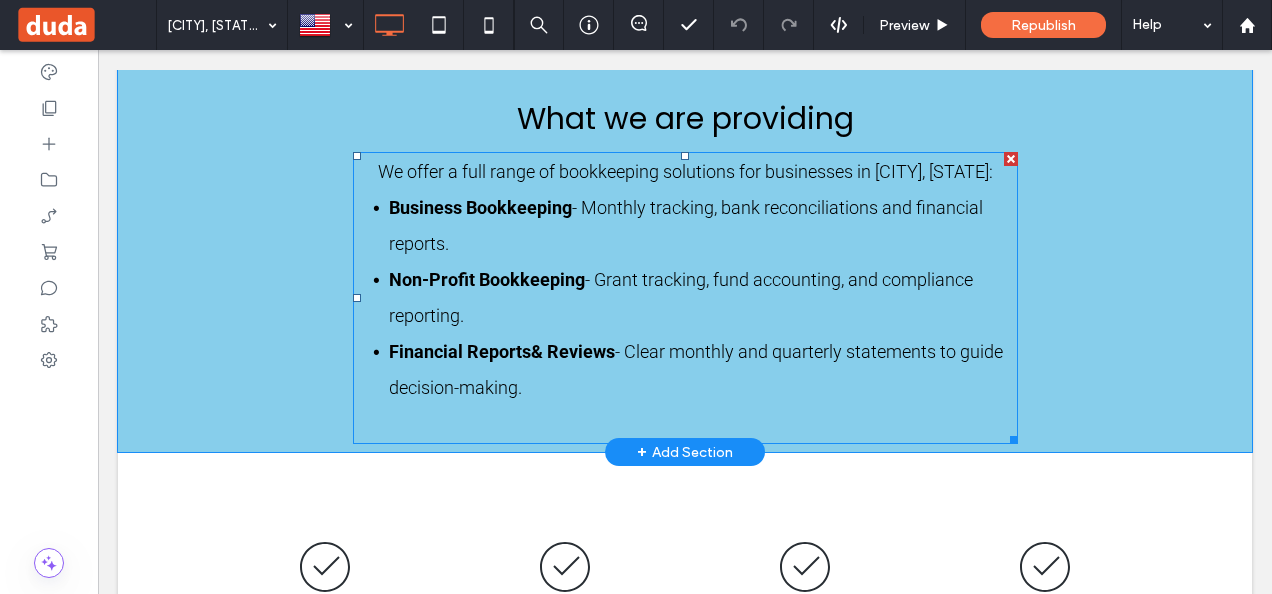 click on "We offer a full range of bookkeeping solutions for businesses in Exeter, NH:" at bounding box center [685, 171] 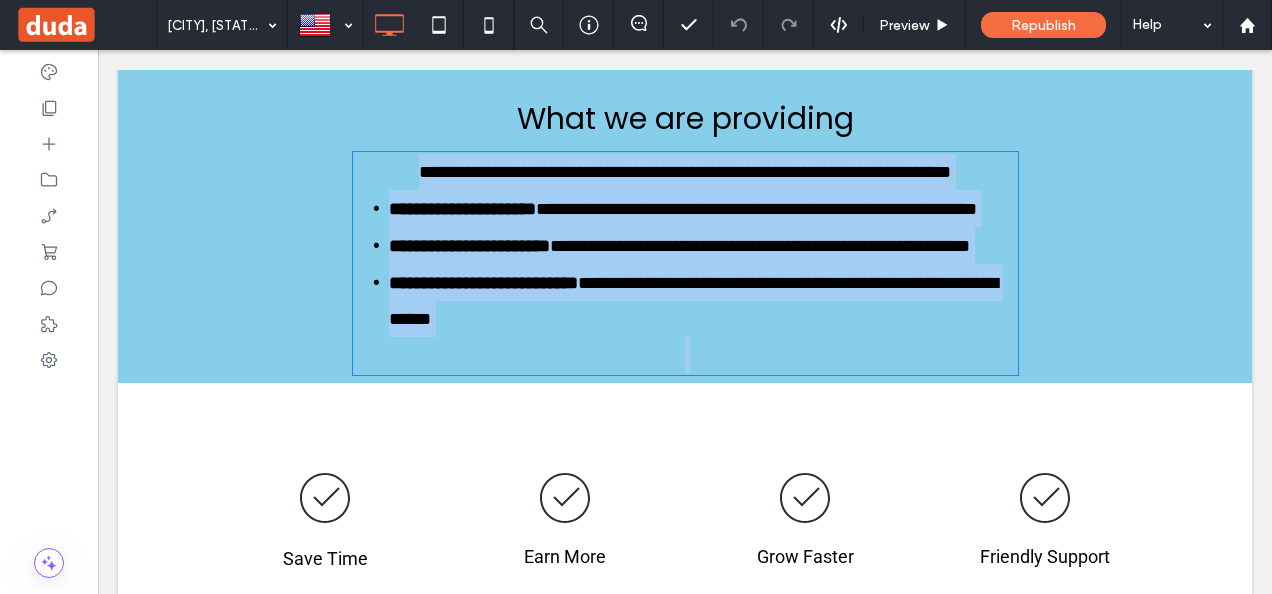 type on "******" 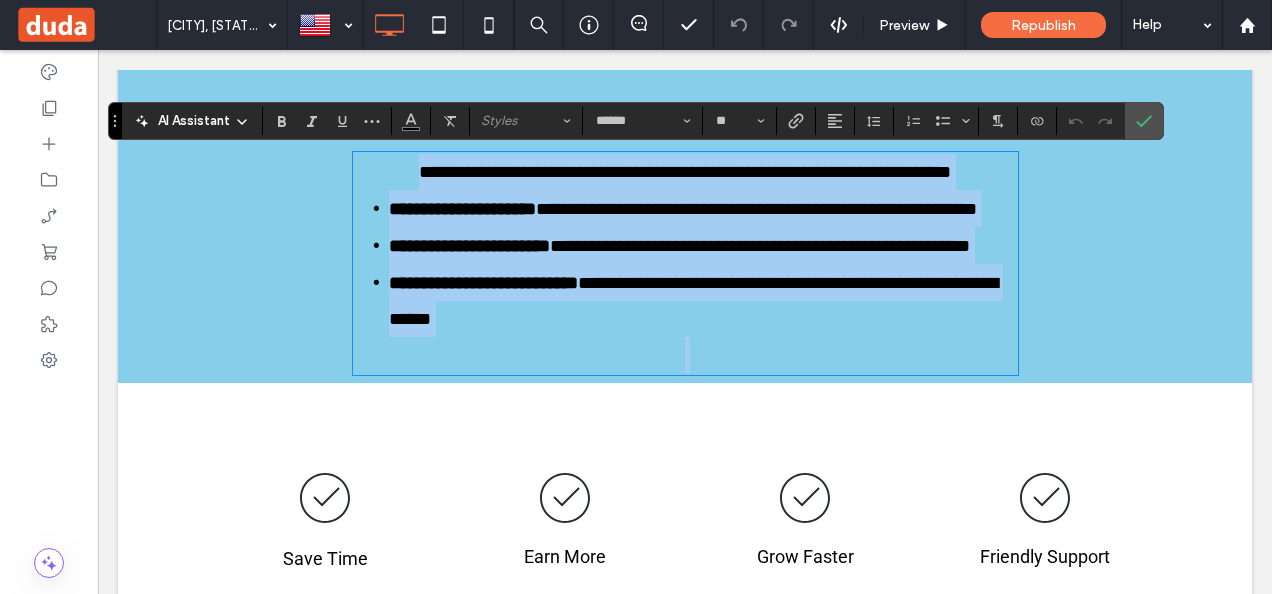 click on "**********" at bounding box center [685, 172] 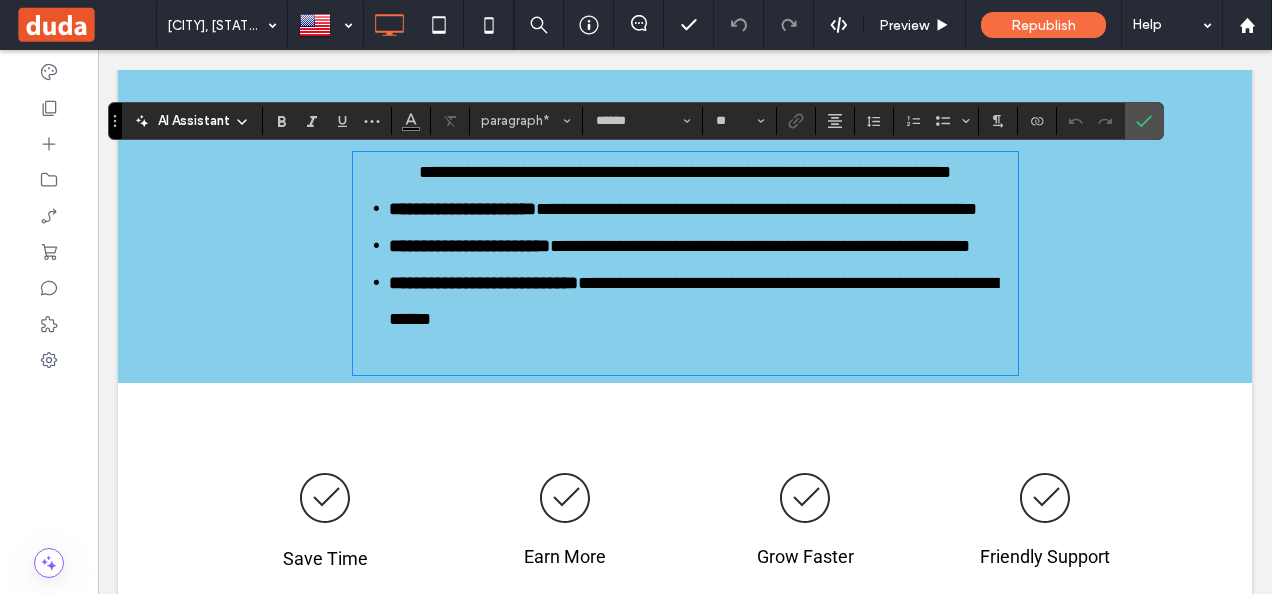 type 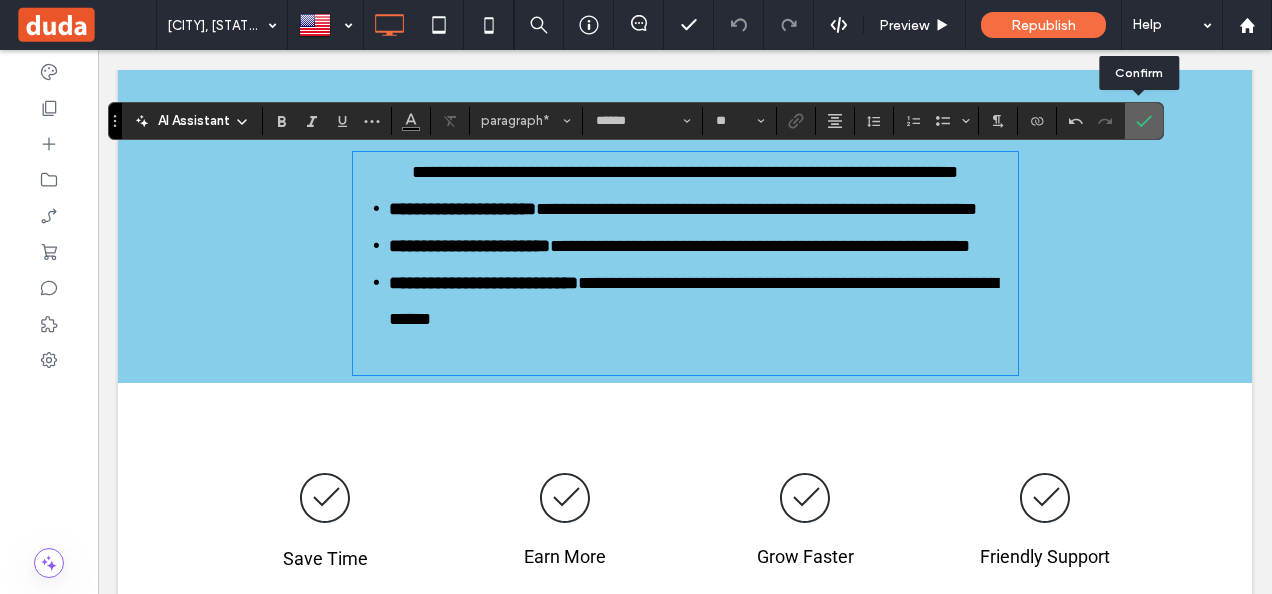 click 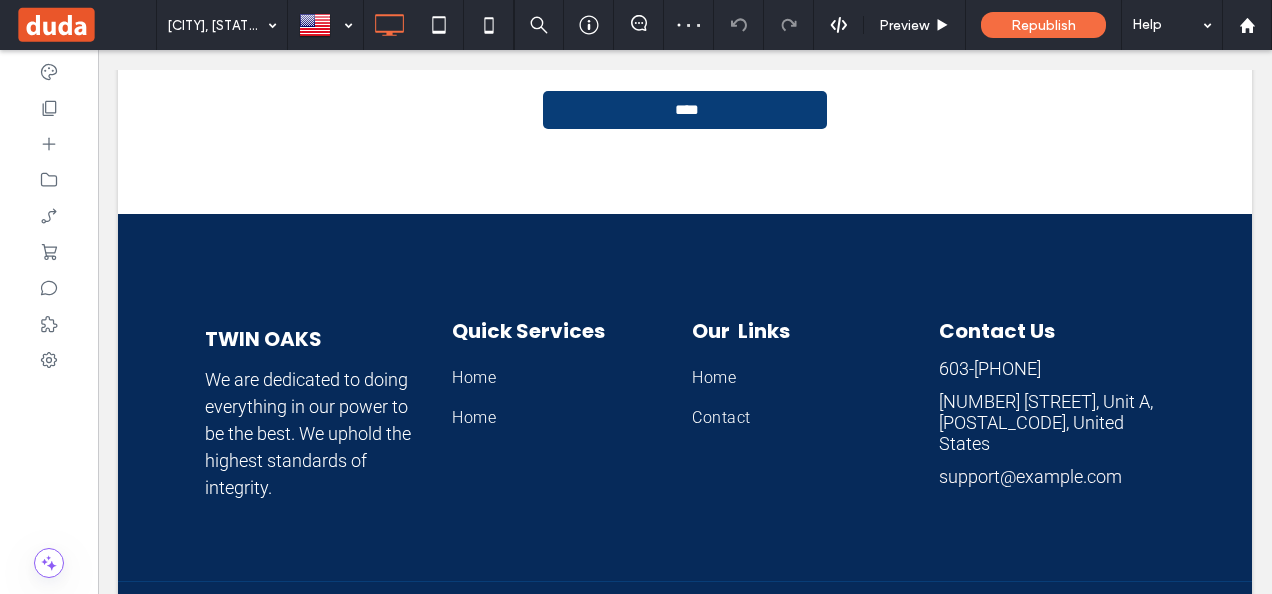 scroll, scrollTop: 3107, scrollLeft: 0, axis: vertical 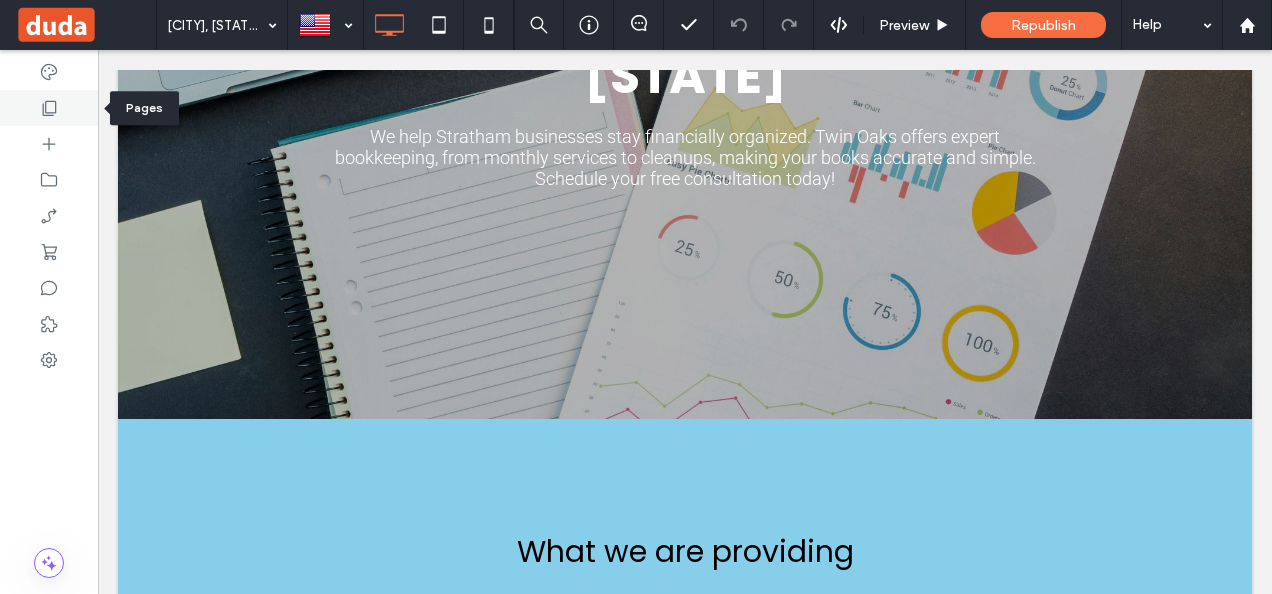 click 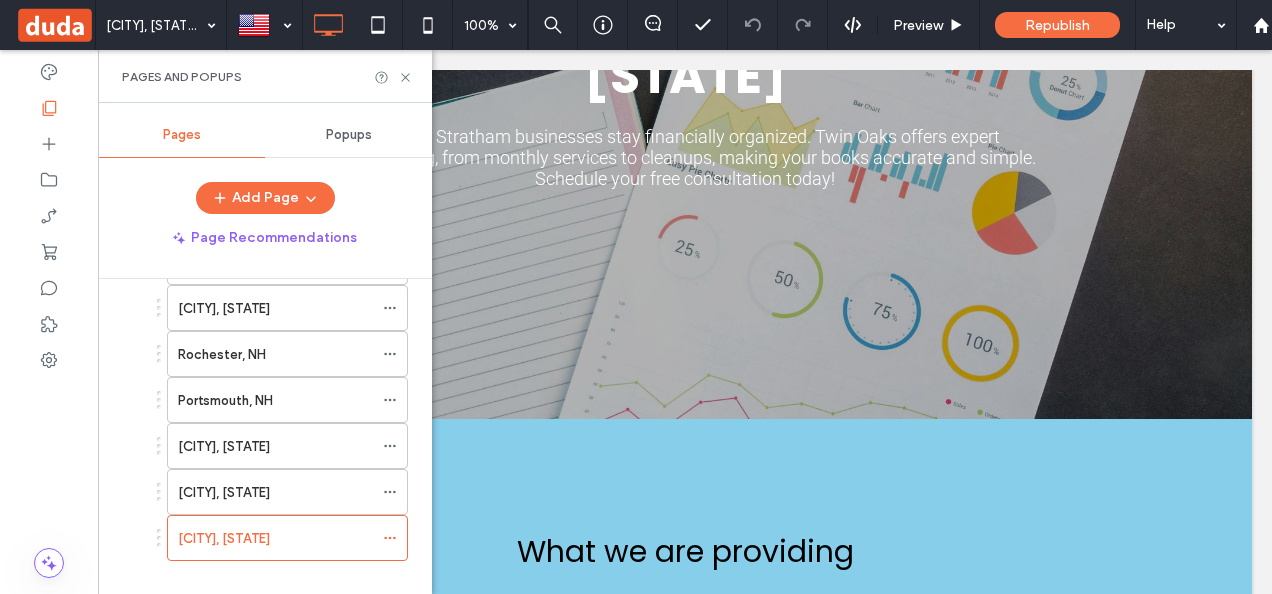 scroll, scrollTop: 688, scrollLeft: 0, axis: vertical 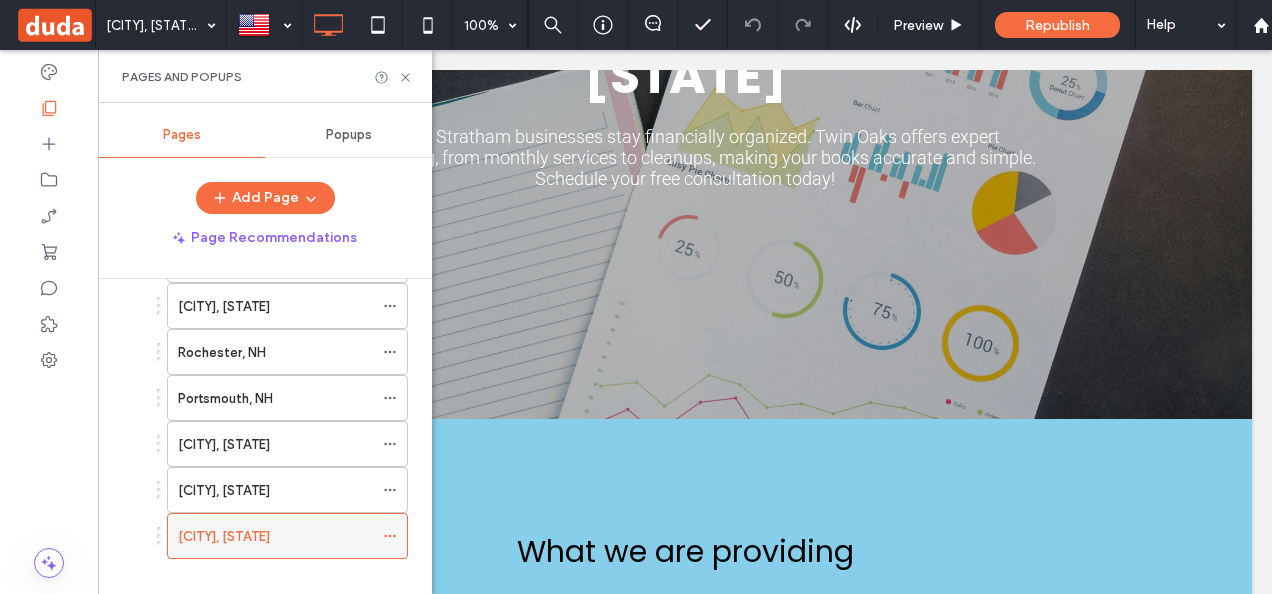 click 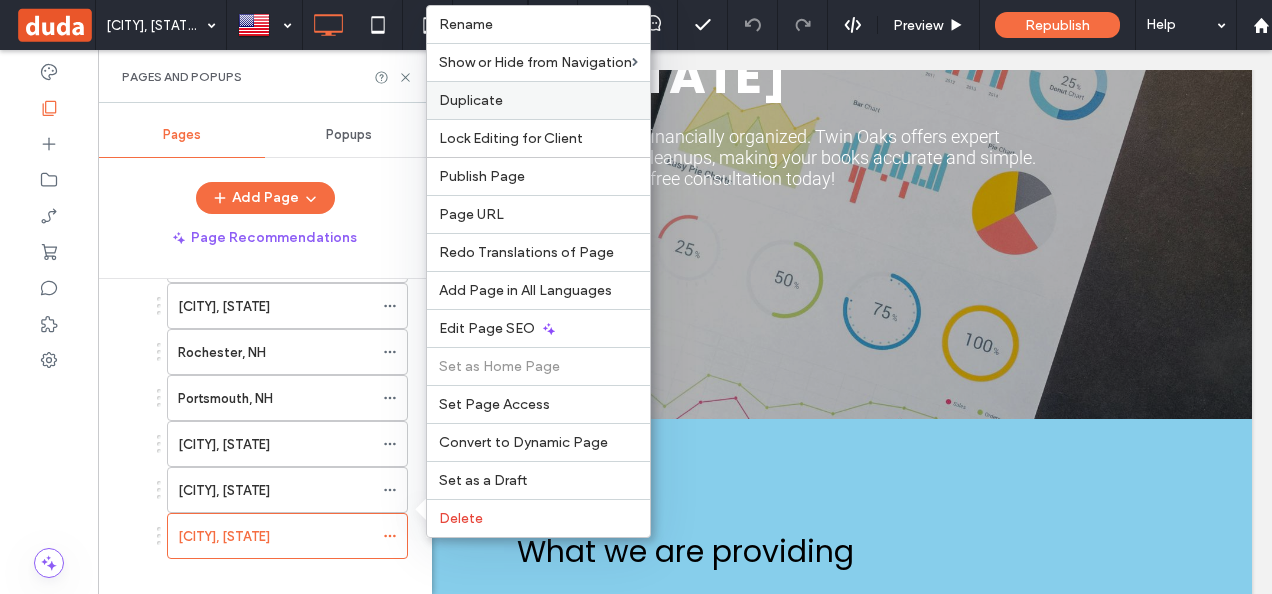 click on "Duplicate" at bounding box center (538, 100) 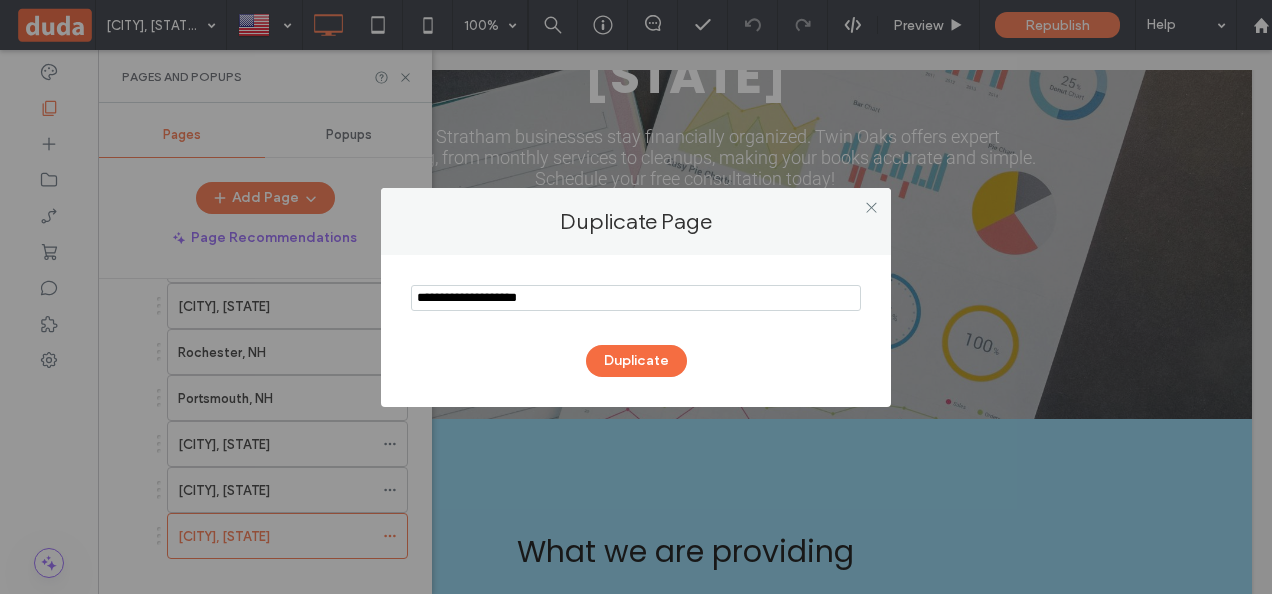 click at bounding box center (636, 298) 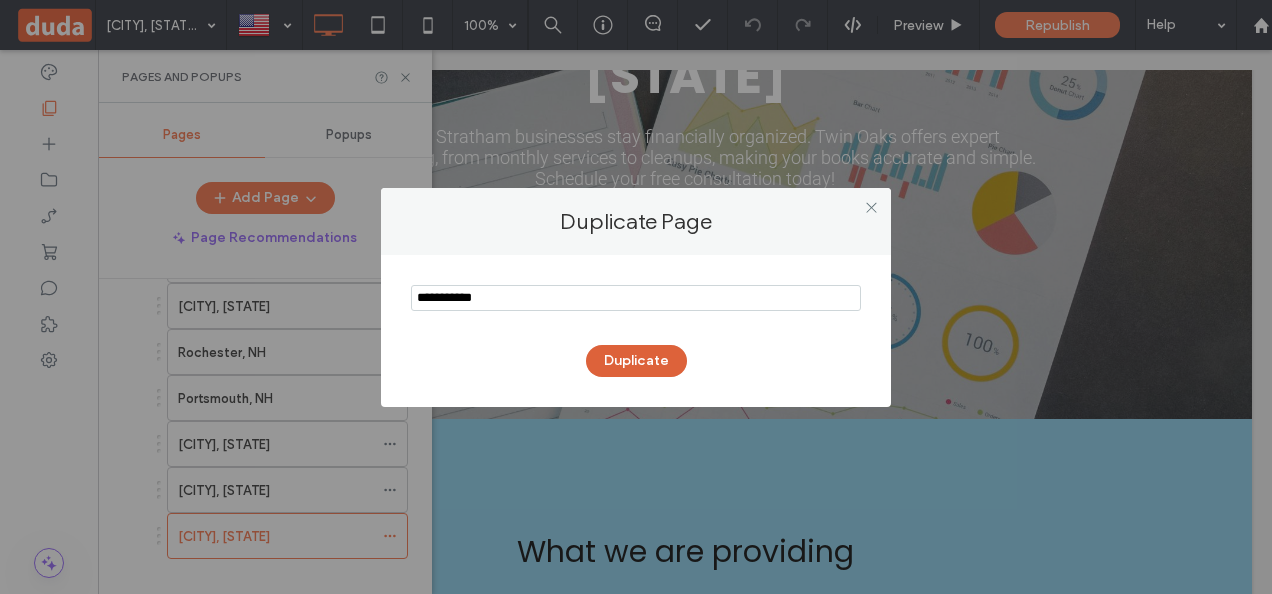 type on "**********" 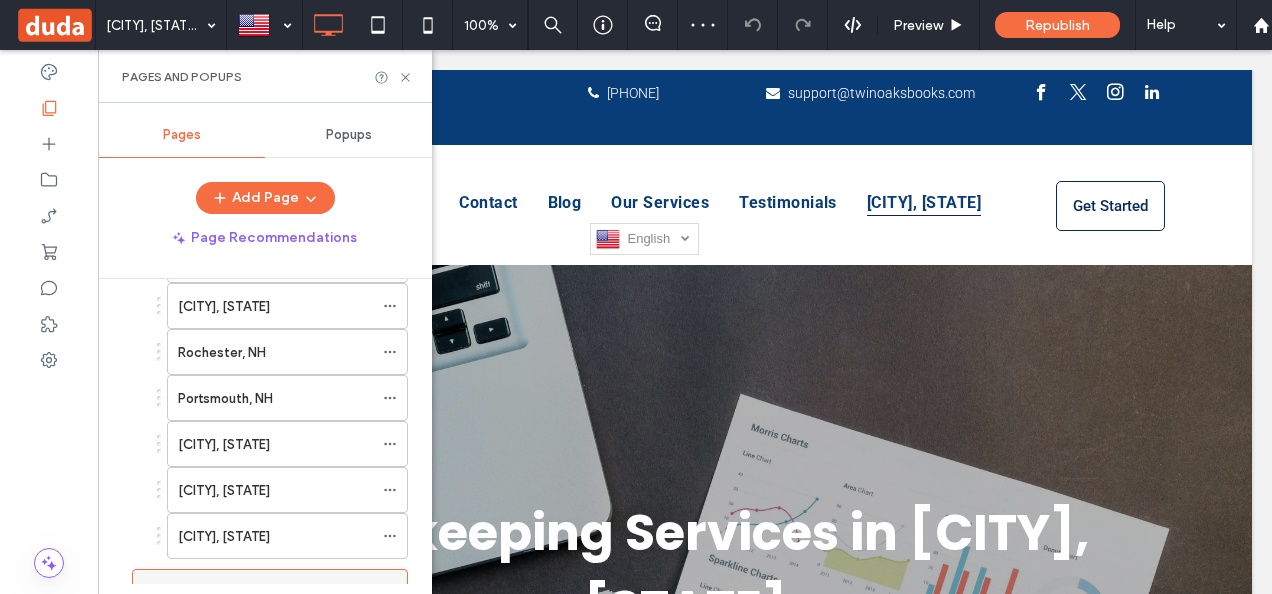 scroll, scrollTop: 0, scrollLeft: 0, axis: both 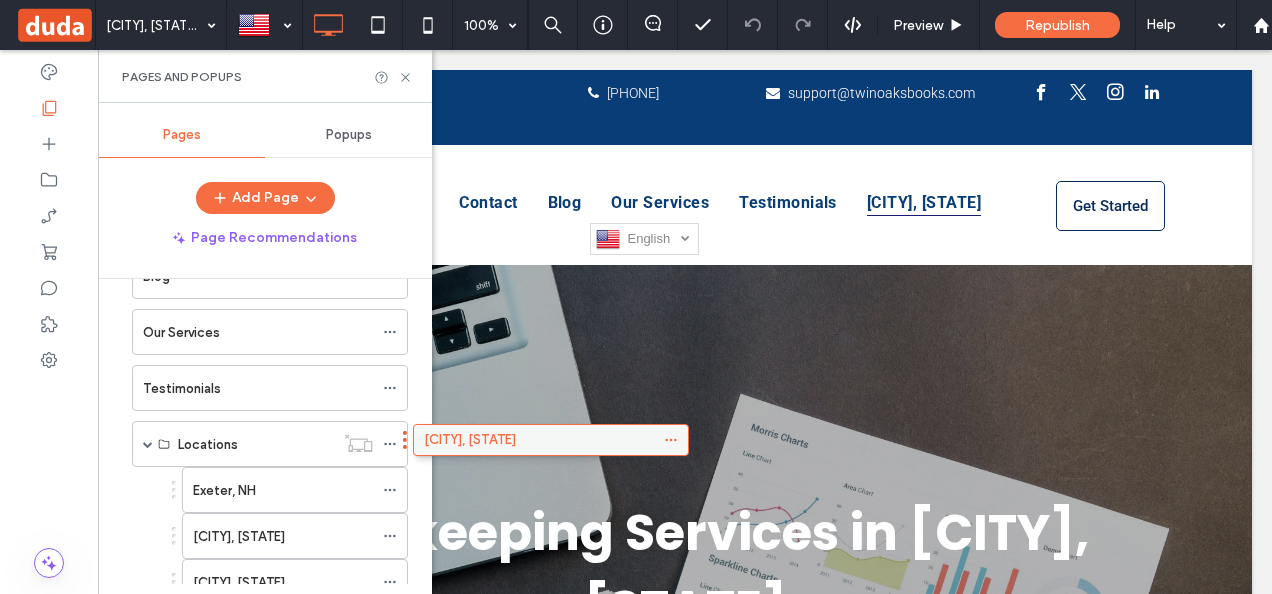 drag, startPoint x: 369, startPoint y: 576, endPoint x: 552, endPoint y: 394, distance: 258.09494 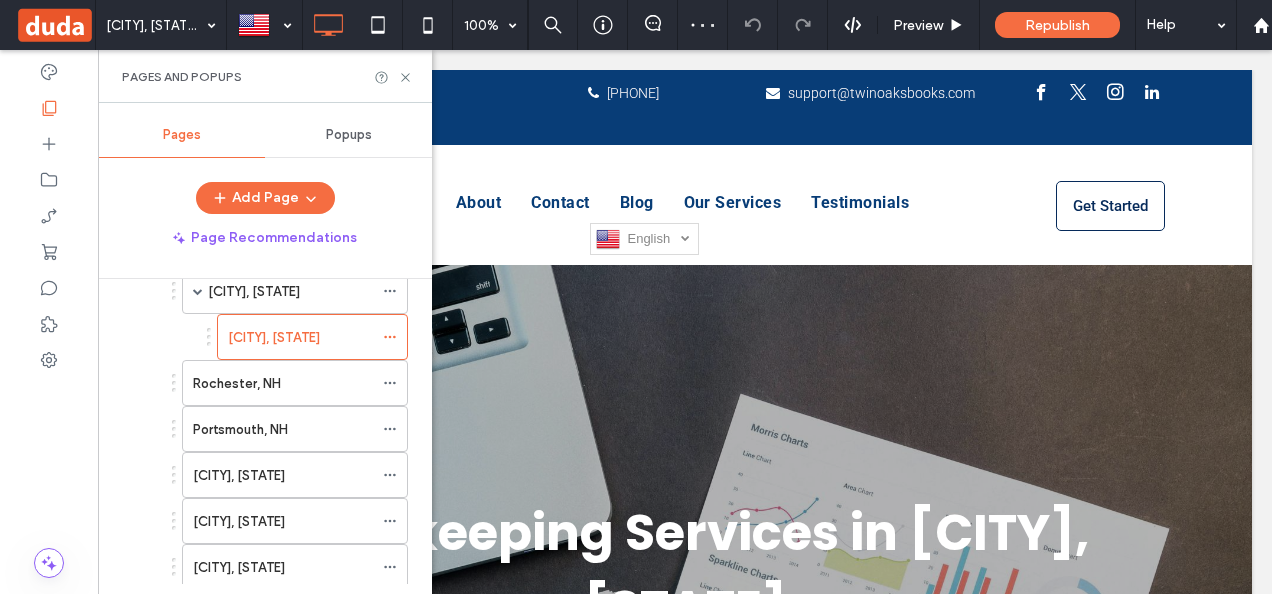 scroll, scrollTop: 717, scrollLeft: 0, axis: vertical 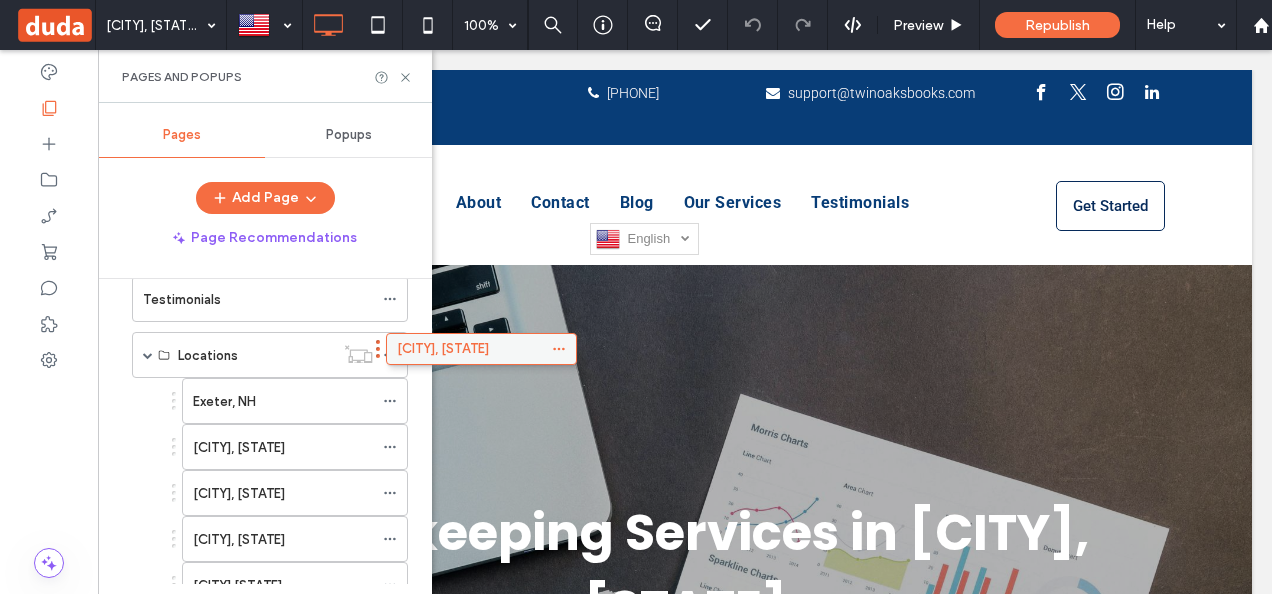 drag, startPoint x: 334, startPoint y: 321, endPoint x: 405, endPoint y: 304, distance: 73.00685 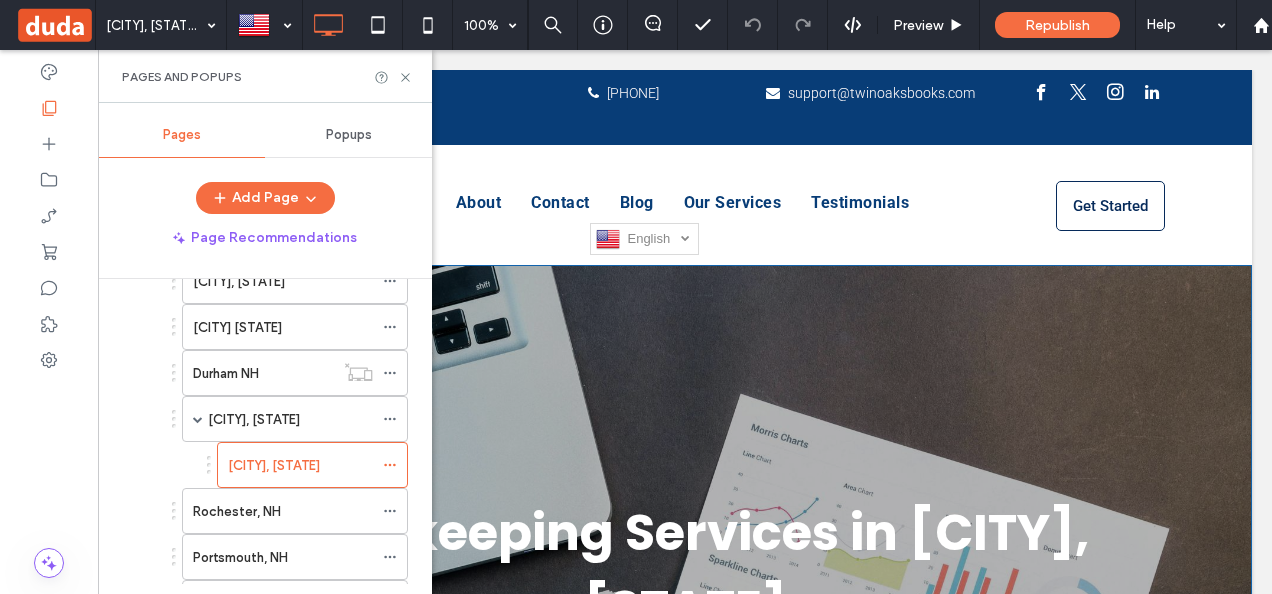 scroll, scrollTop: 577, scrollLeft: 0, axis: vertical 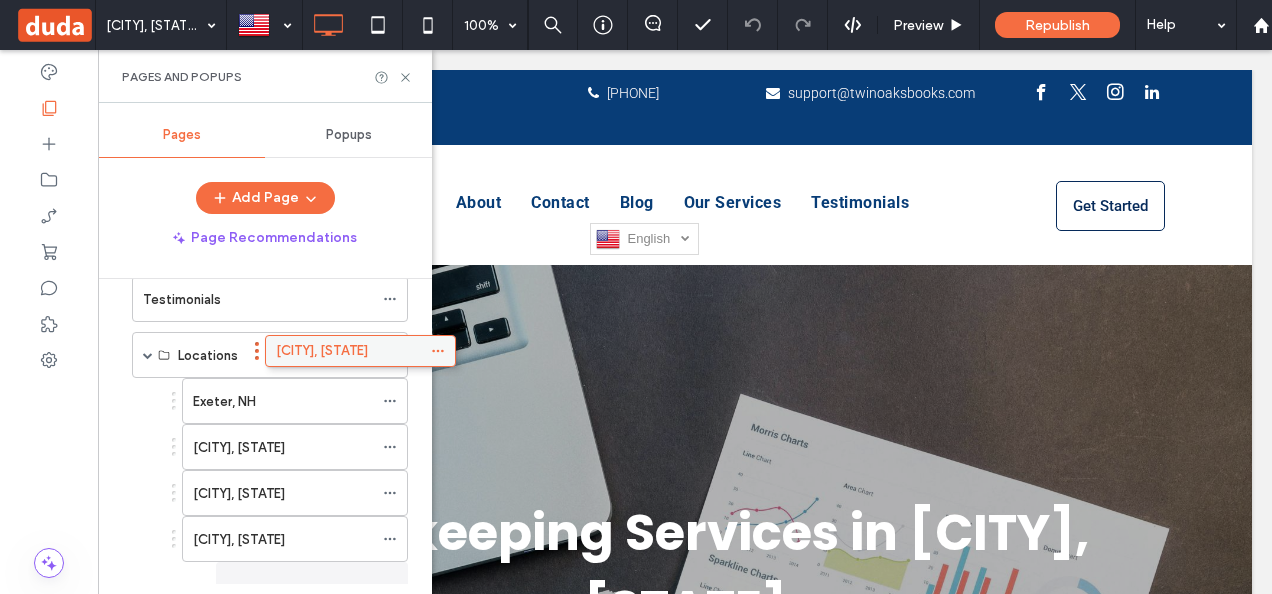 drag, startPoint x: 339, startPoint y: 450, endPoint x: 387, endPoint y: 345, distance: 115.45129 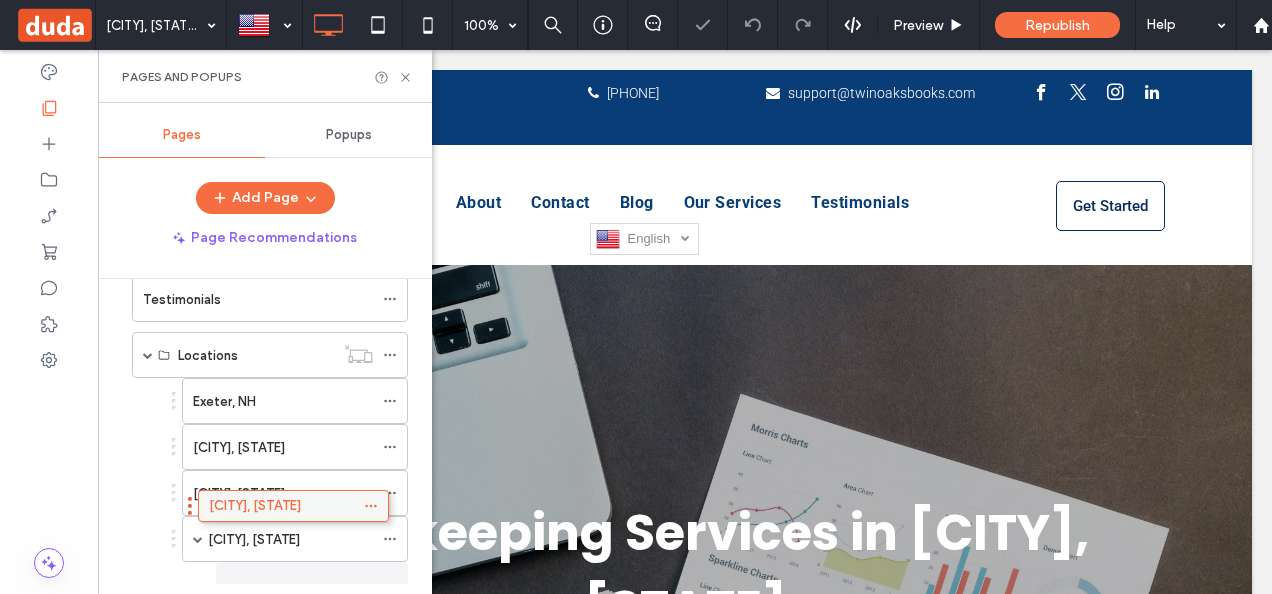 scroll, scrollTop: 337, scrollLeft: 0, axis: vertical 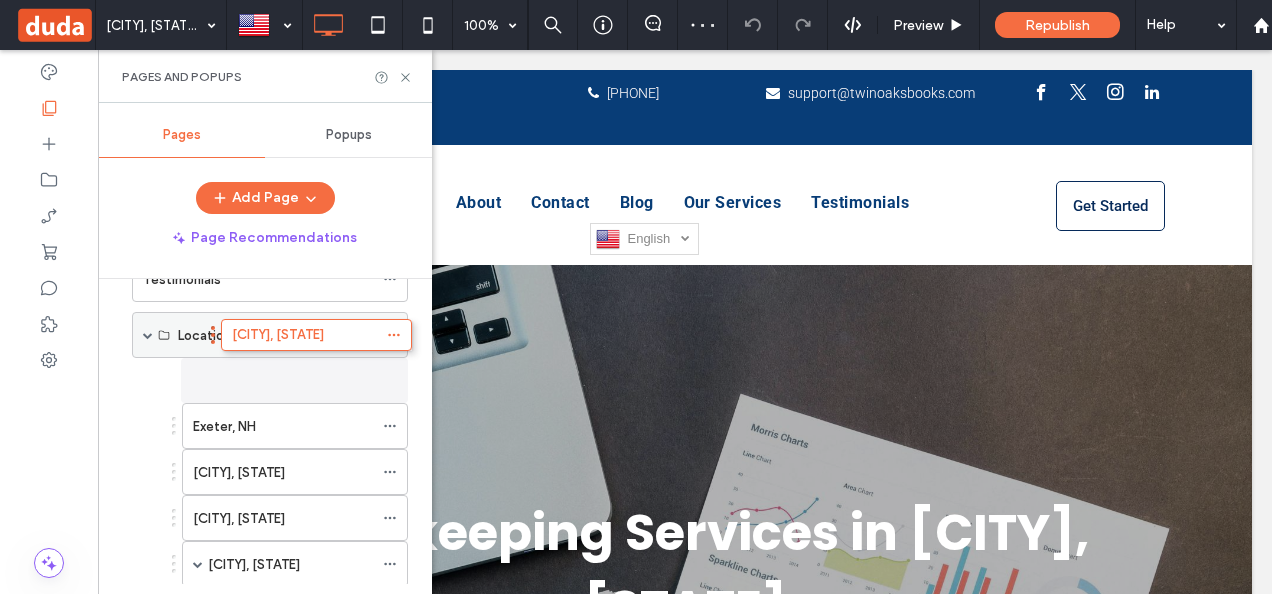 drag, startPoint x: 334, startPoint y: 572, endPoint x: 335, endPoint y: 327, distance: 245.00204 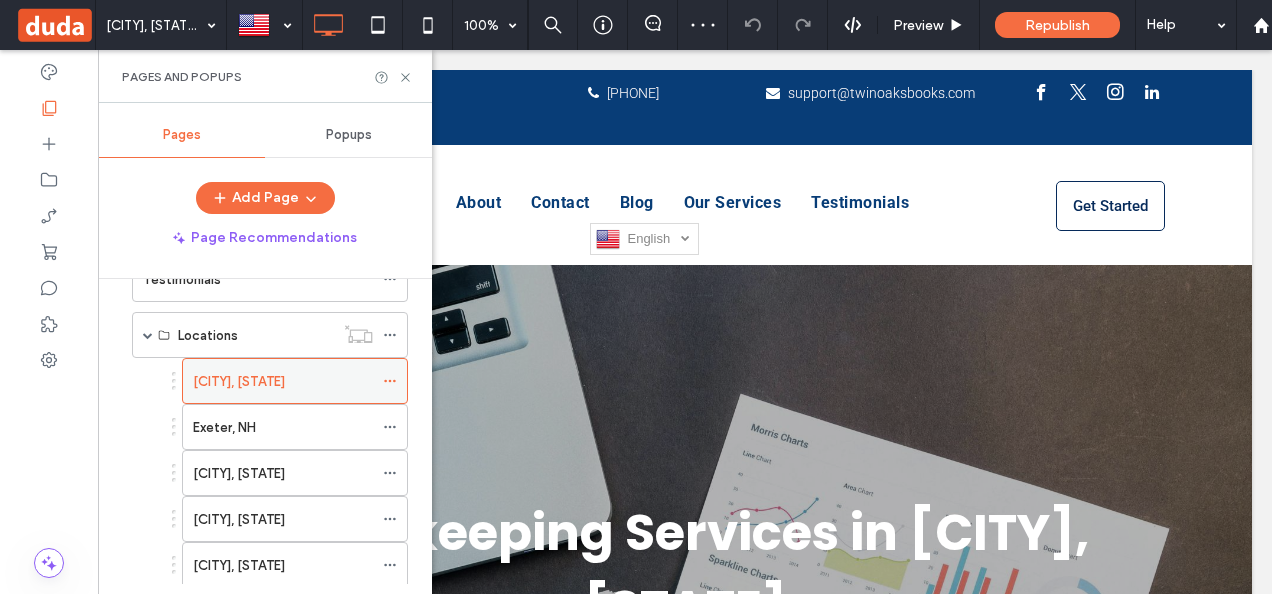 click at bounding box center [395, 381] 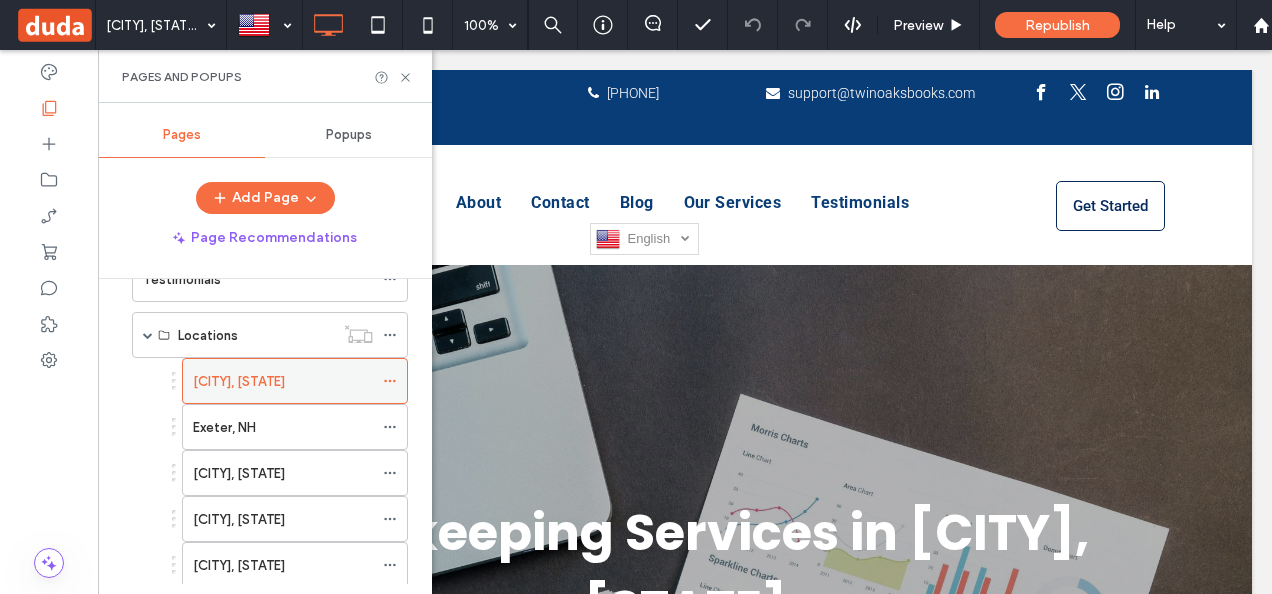 click 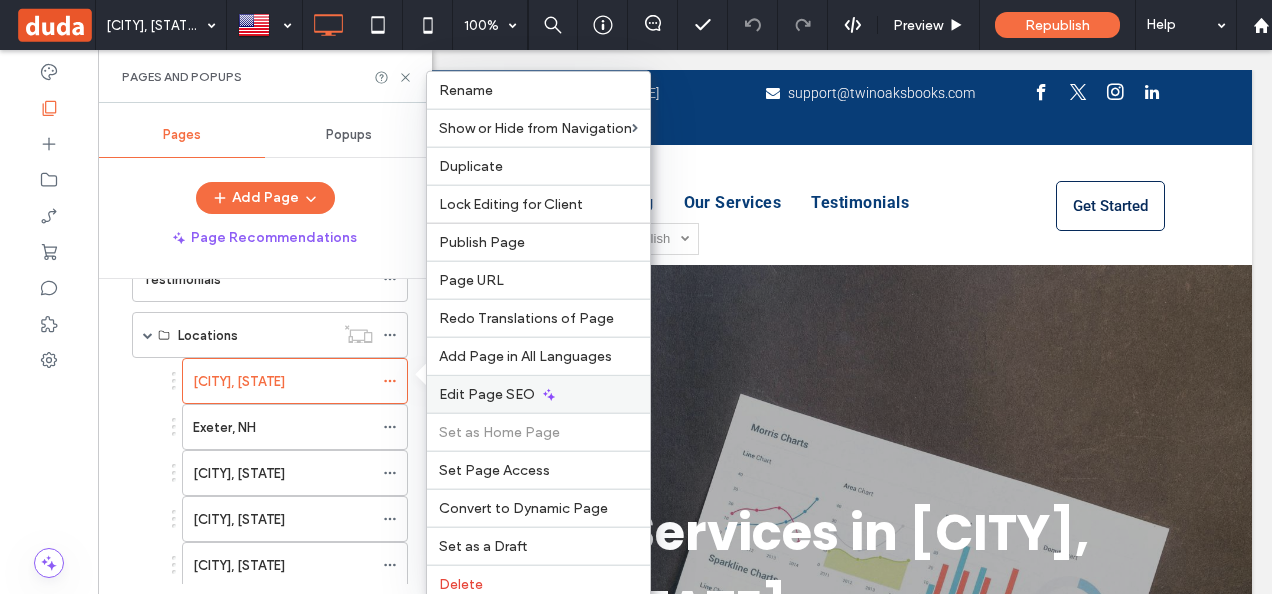 click on "Edit Page SEO" at bounding box center [538, 394] 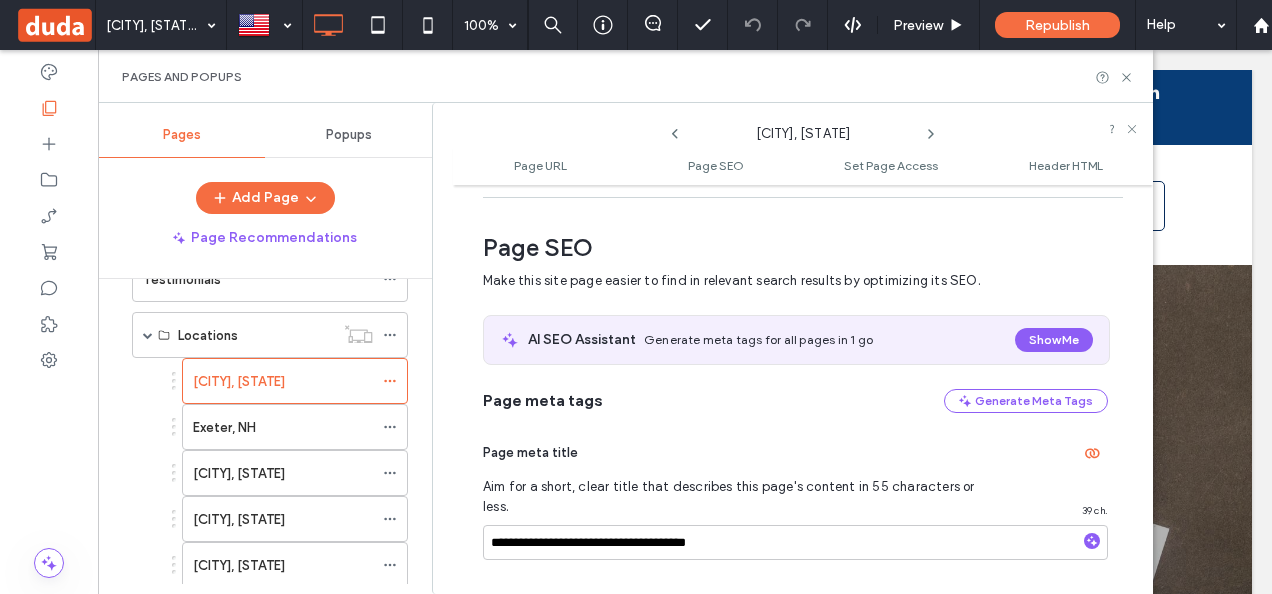 scroll, scrollTop: 273, scrollLeft: 0, axis: vertical 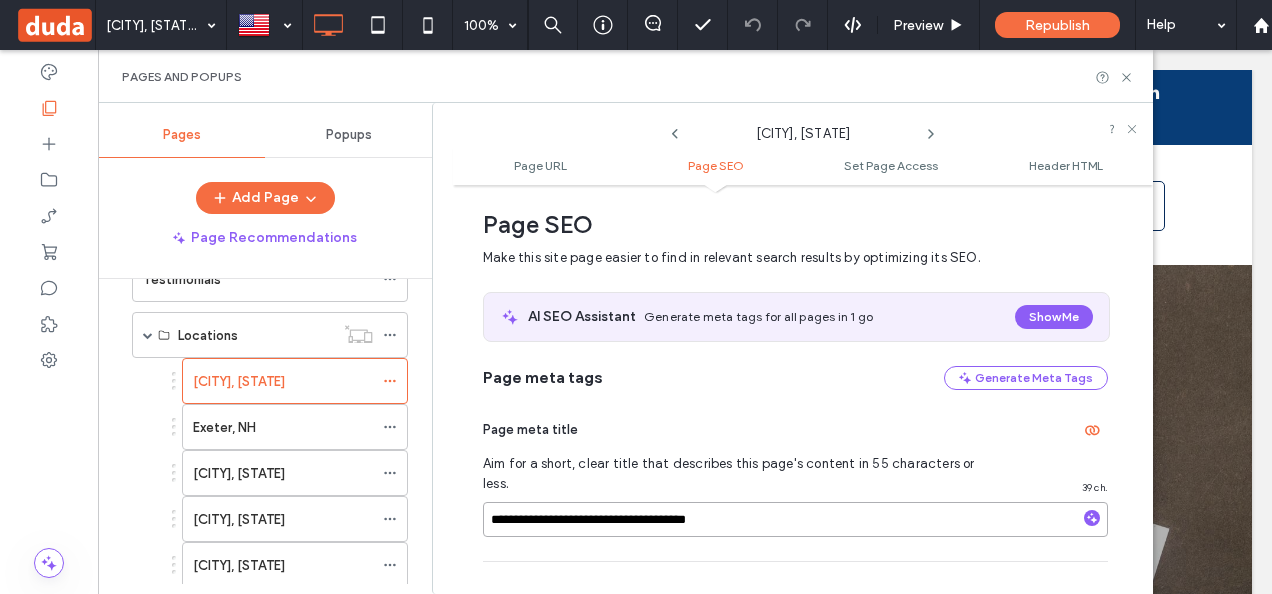 click on "**********" at bounding box center [795, 519] 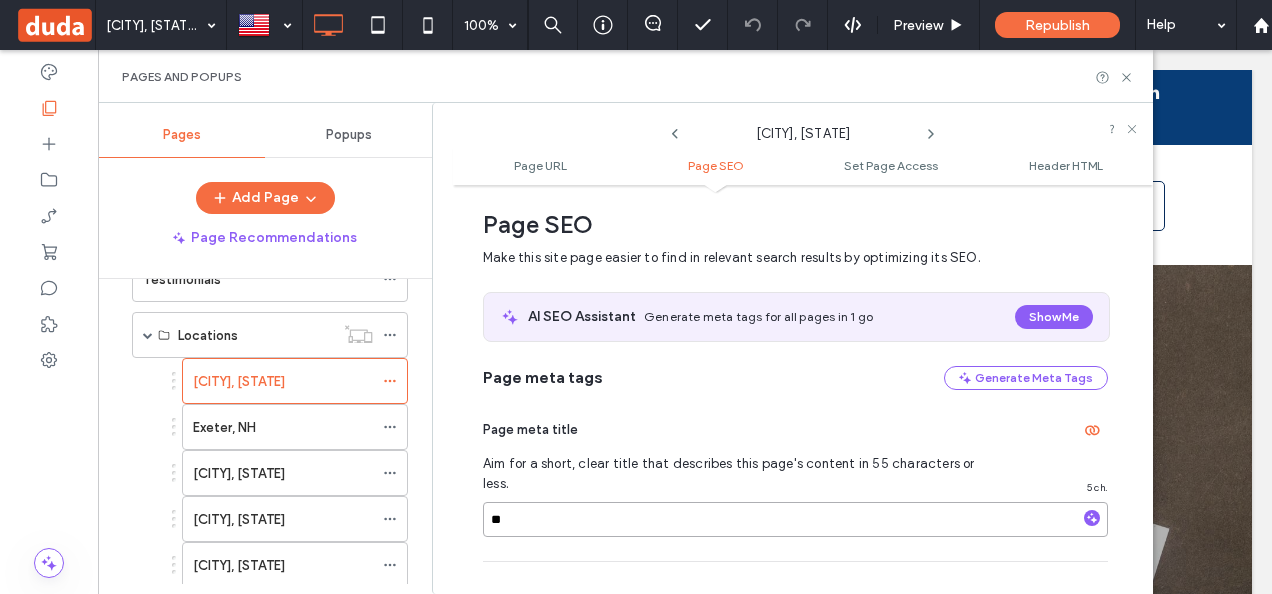 type on "*" 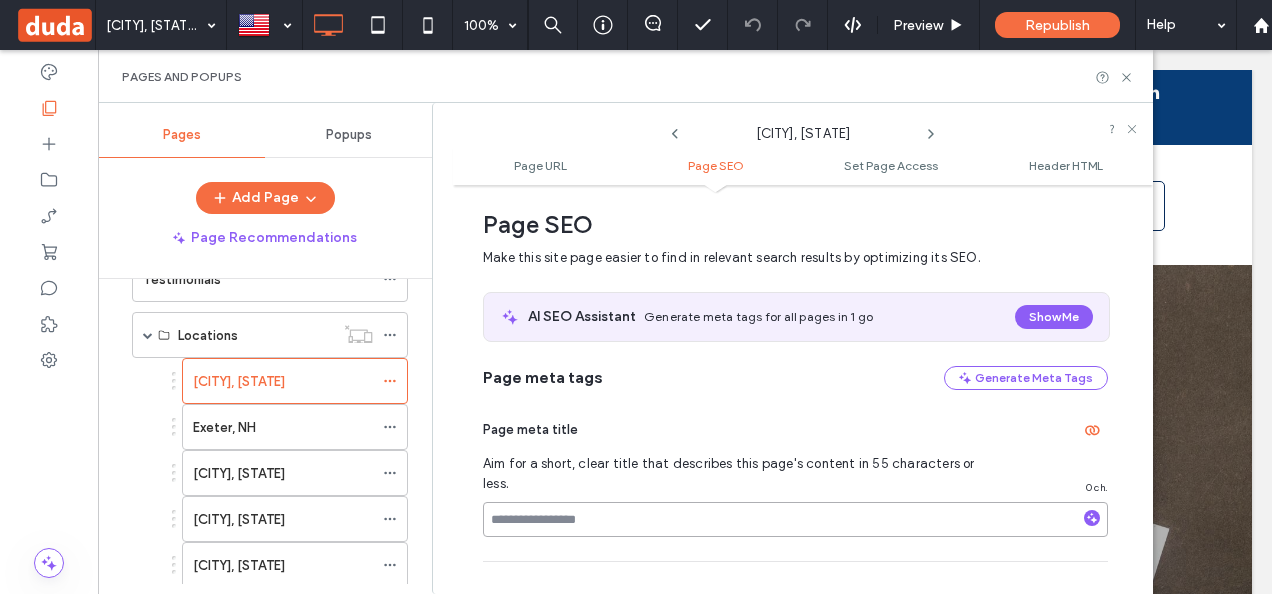 paste on "**********" 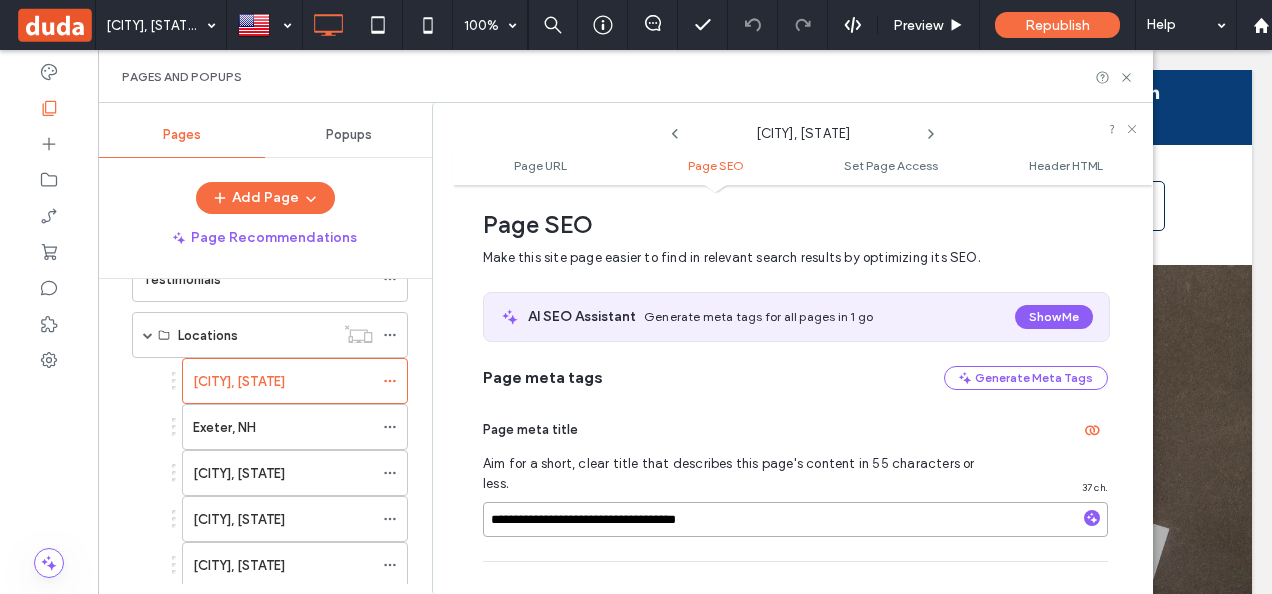 type on "**********" 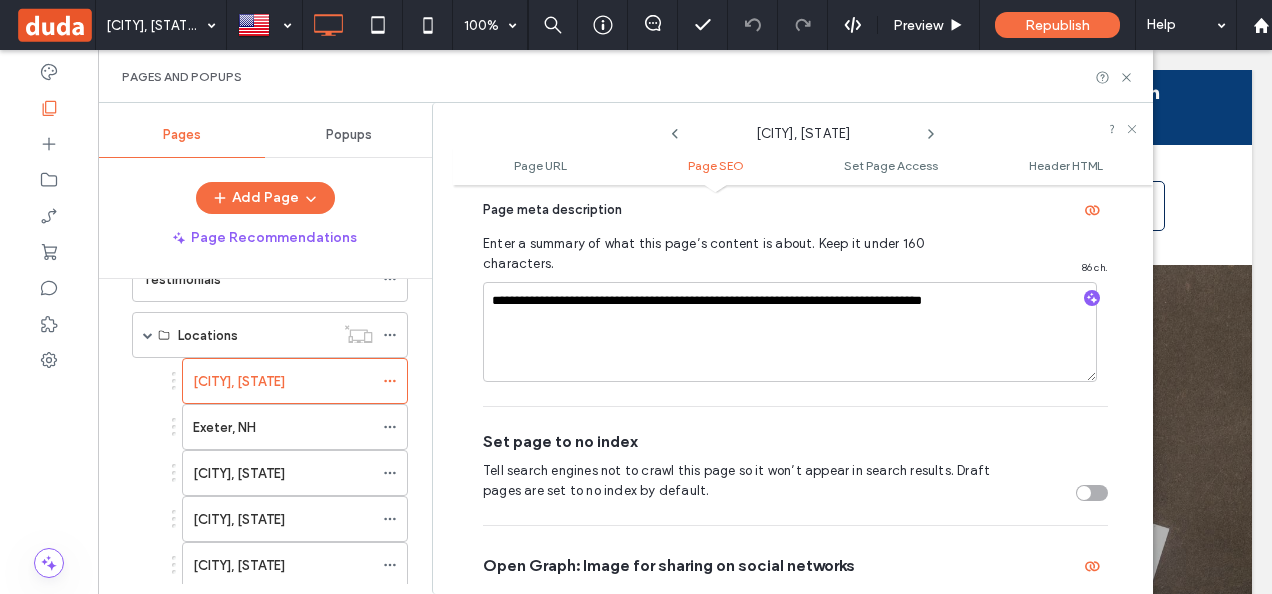 scroll, scrollTop: 686, scrollLeft: 0, axis: vertical 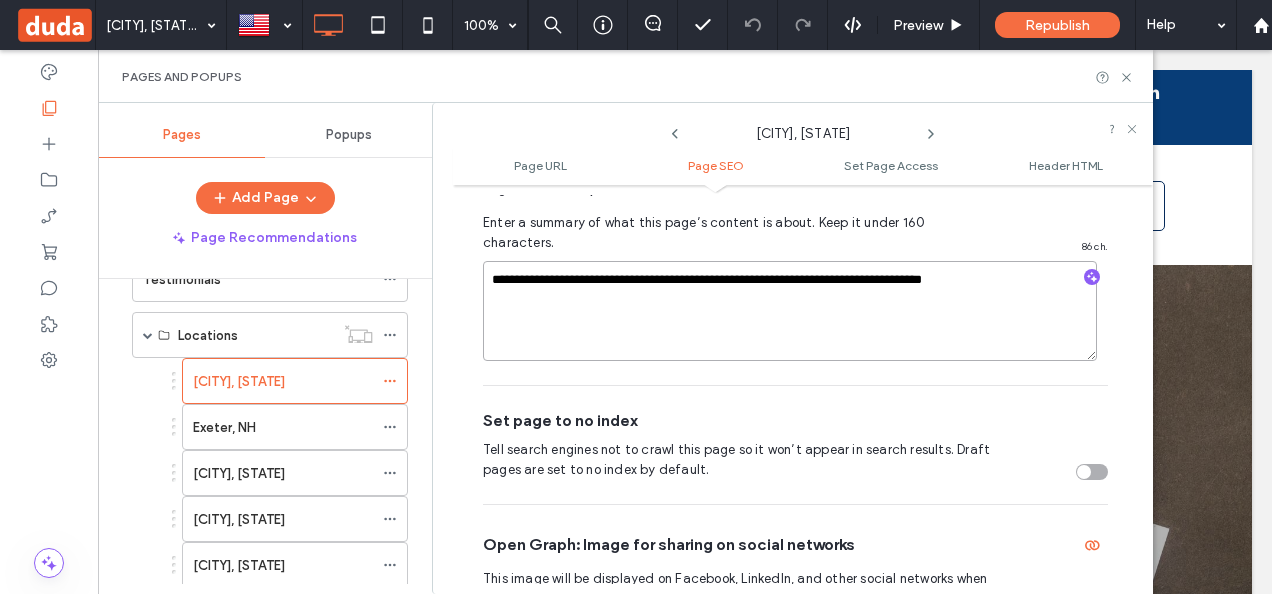 click on "**********" at bounding box center (790, 311) 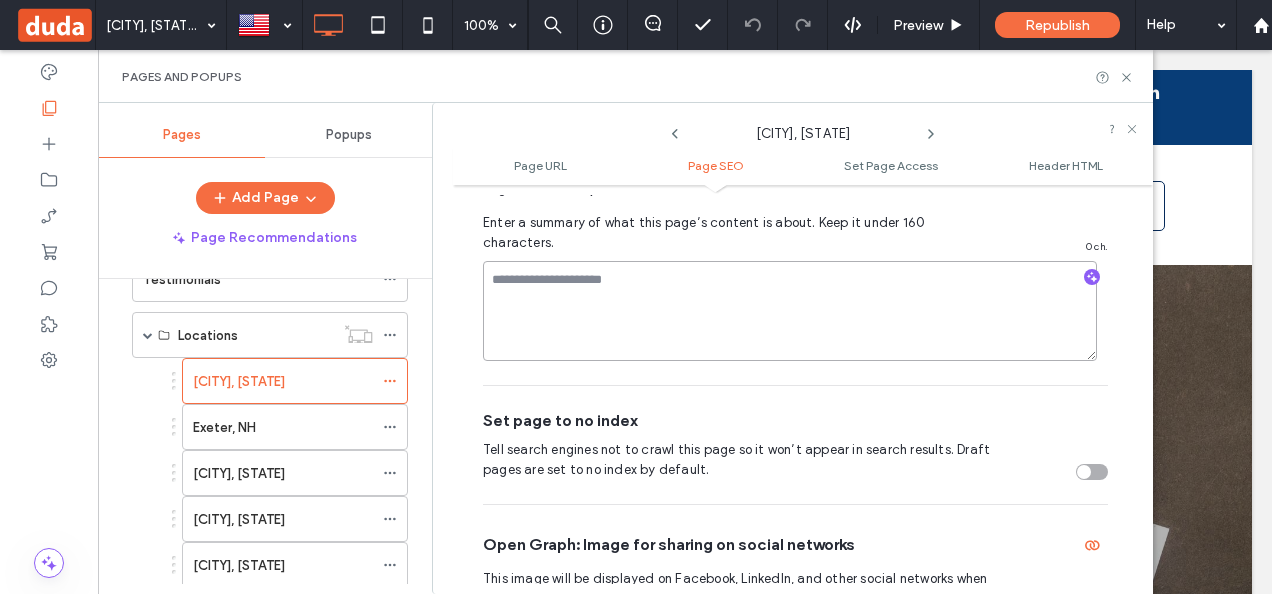 paste on "**********" 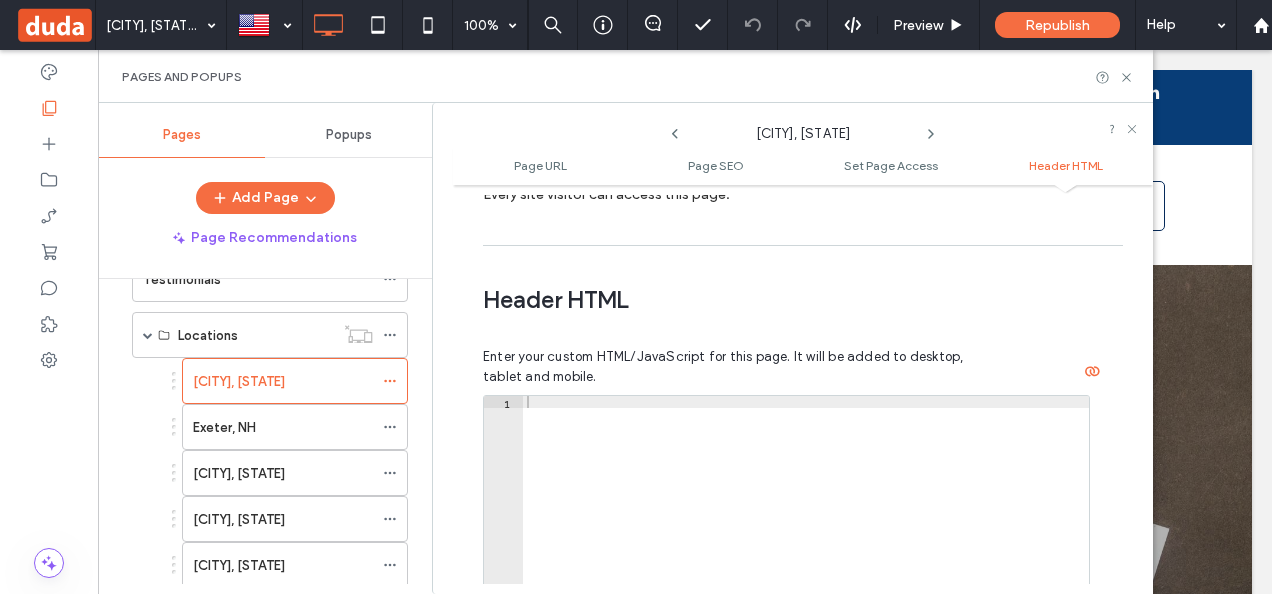 scroll, scrollTop: 2084, scrollLeft: 0, axis: vertical 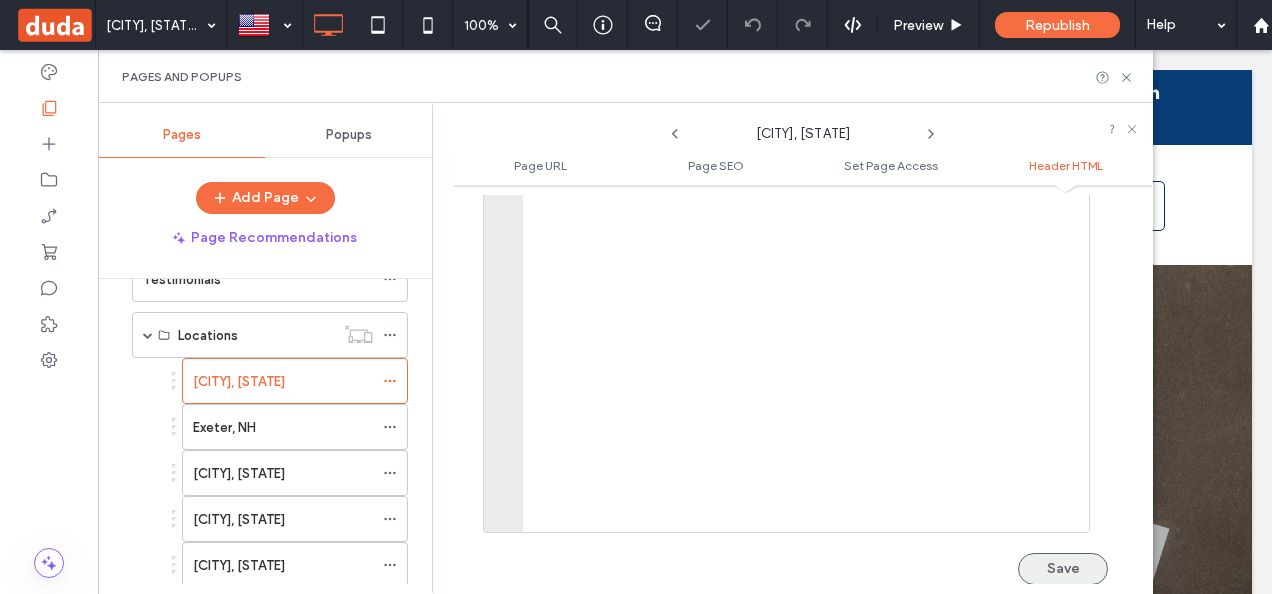 click on "Save" at bounding box center [1063, 569] 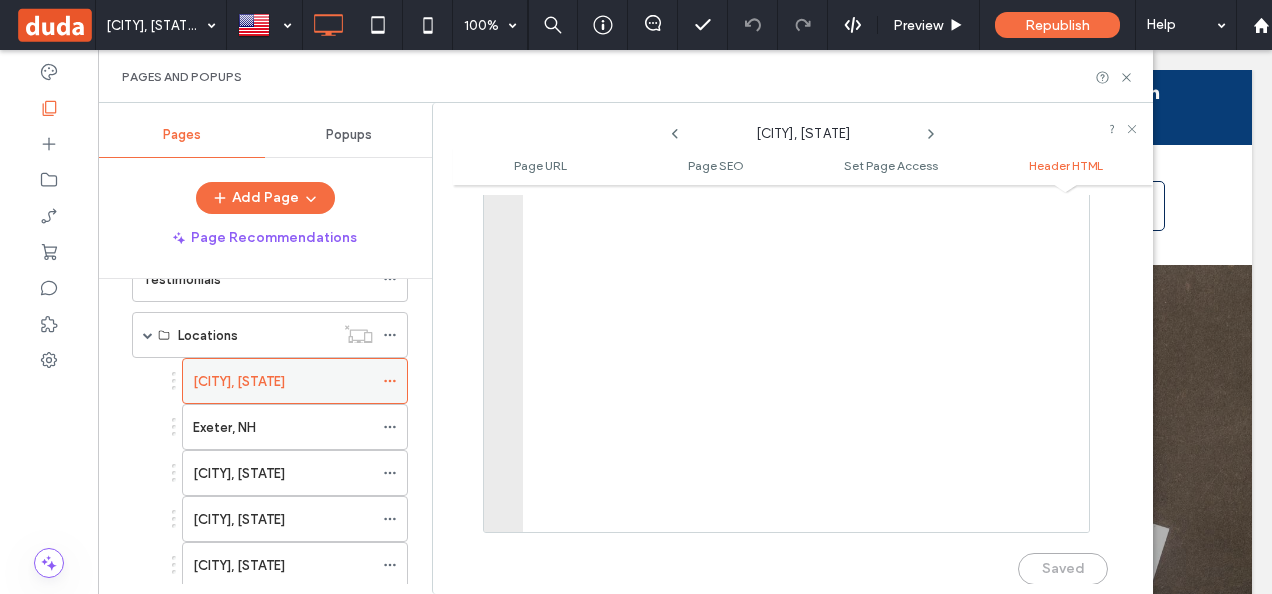 click on "[CITY], [STATE]" at bounding box center [283, 381] 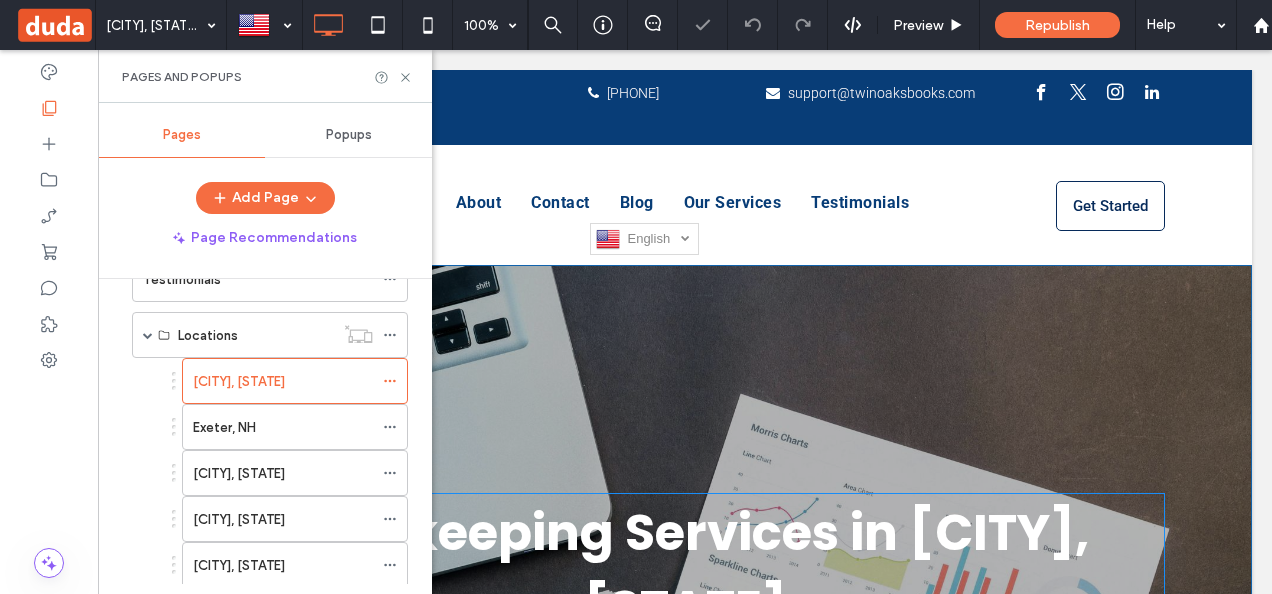 scroll, scrollTop: 0, scrollLeft: 0, axis: both 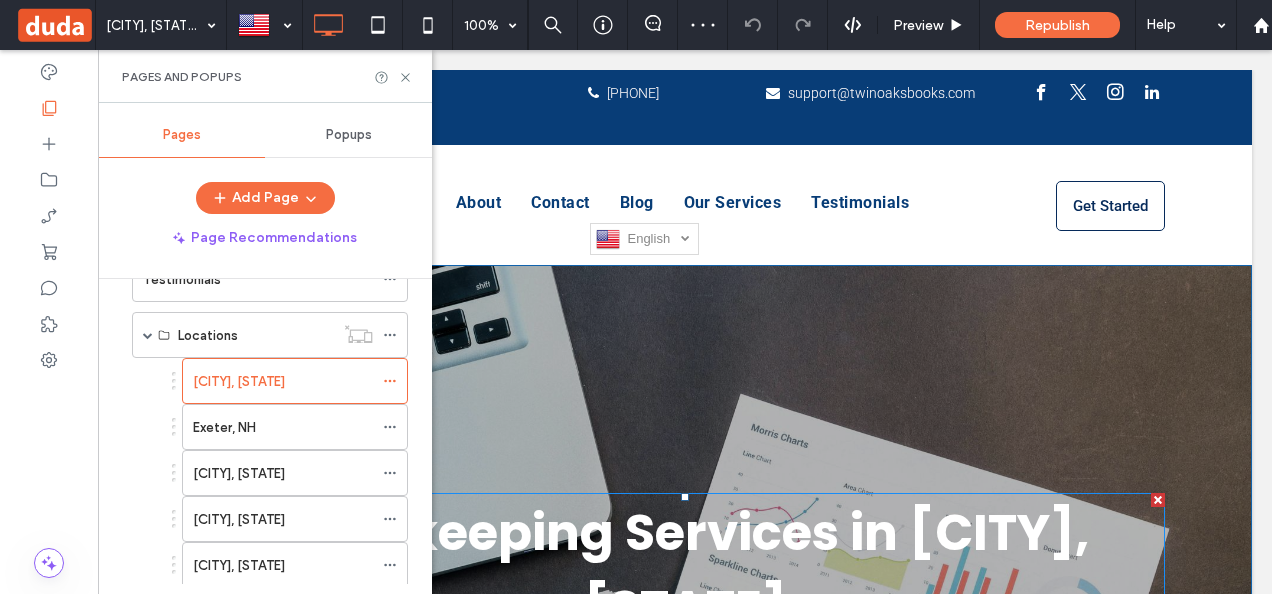 click on "Bookkeeping Services in Stratham, NH" at bounding box center (685, 570) 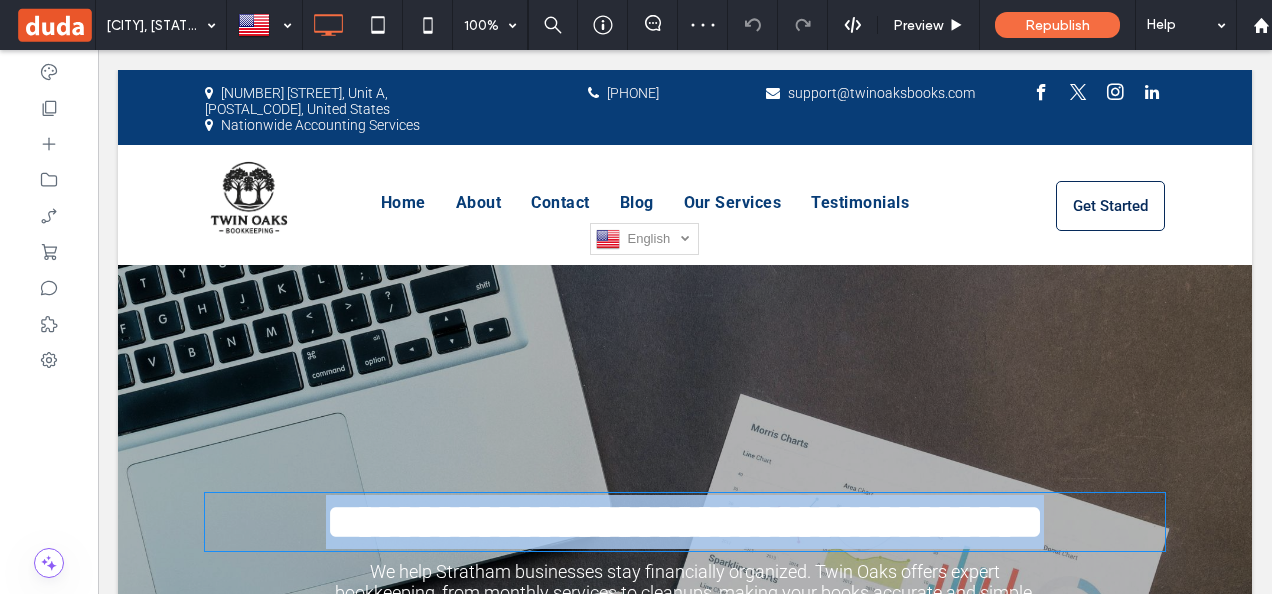 scroll, scrollTop: 250, scrollLeft: 0, axis: vertical 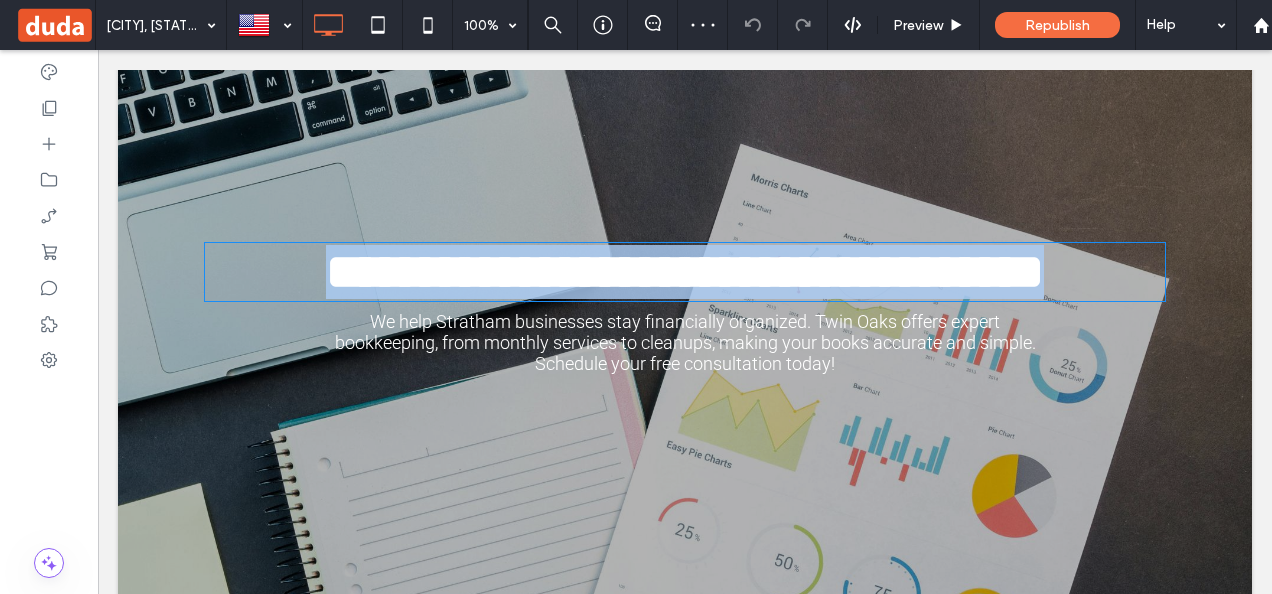type on "*******" 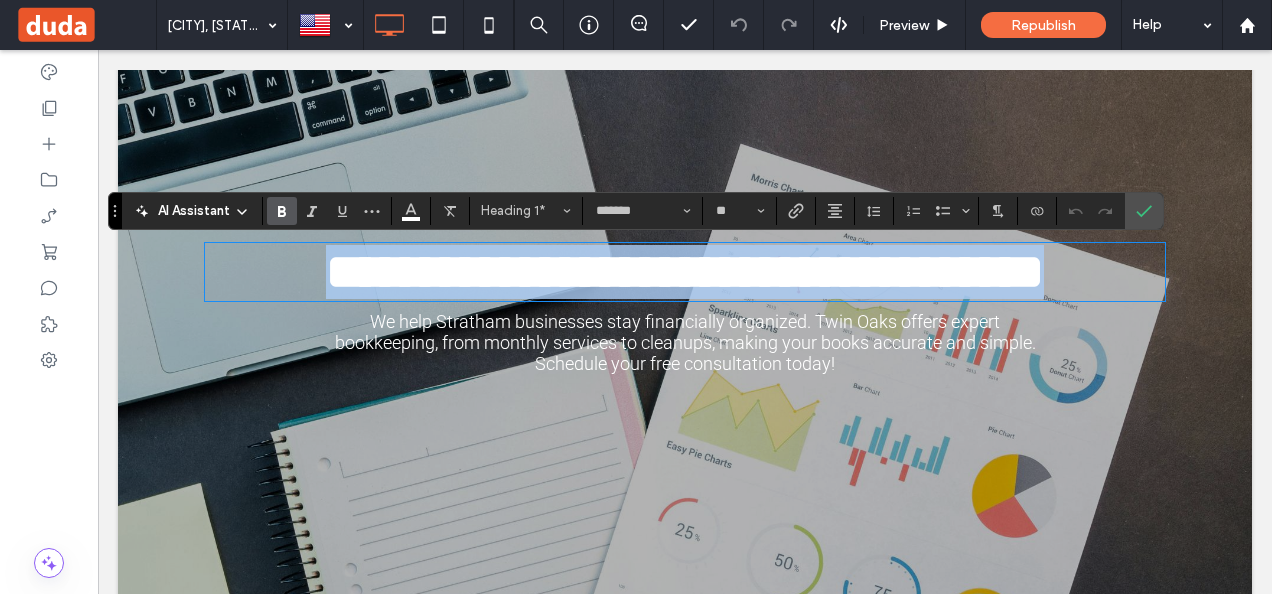 click on "**********" at bounding box center [685, 271] 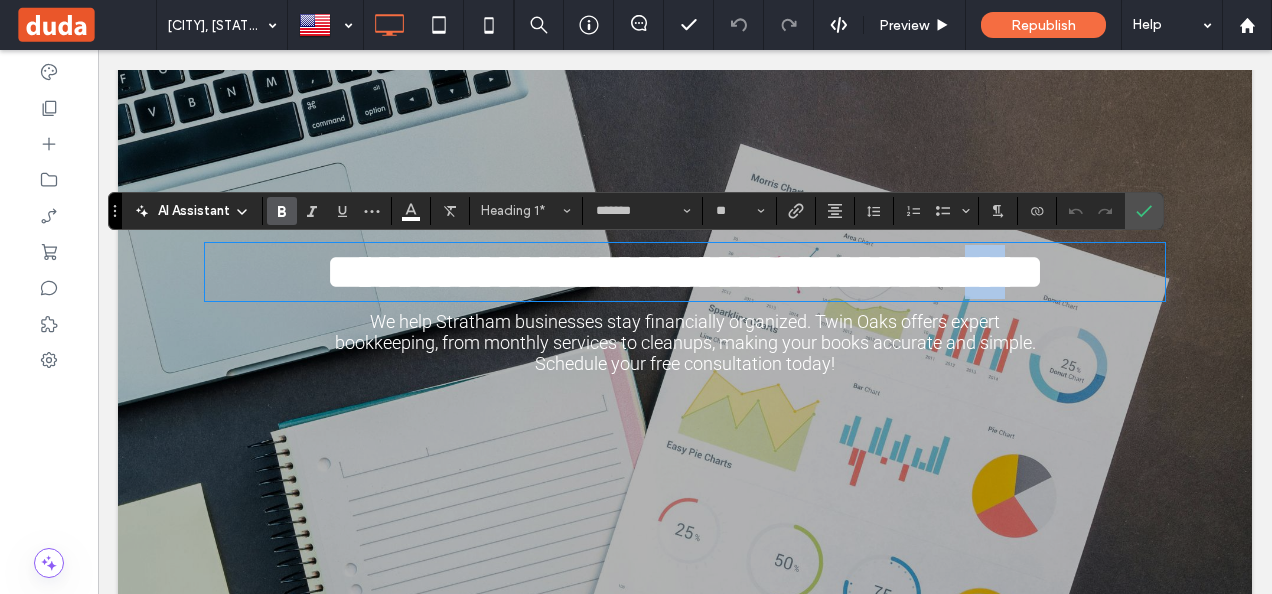 click on "**********" at bounding box center (685, 271) 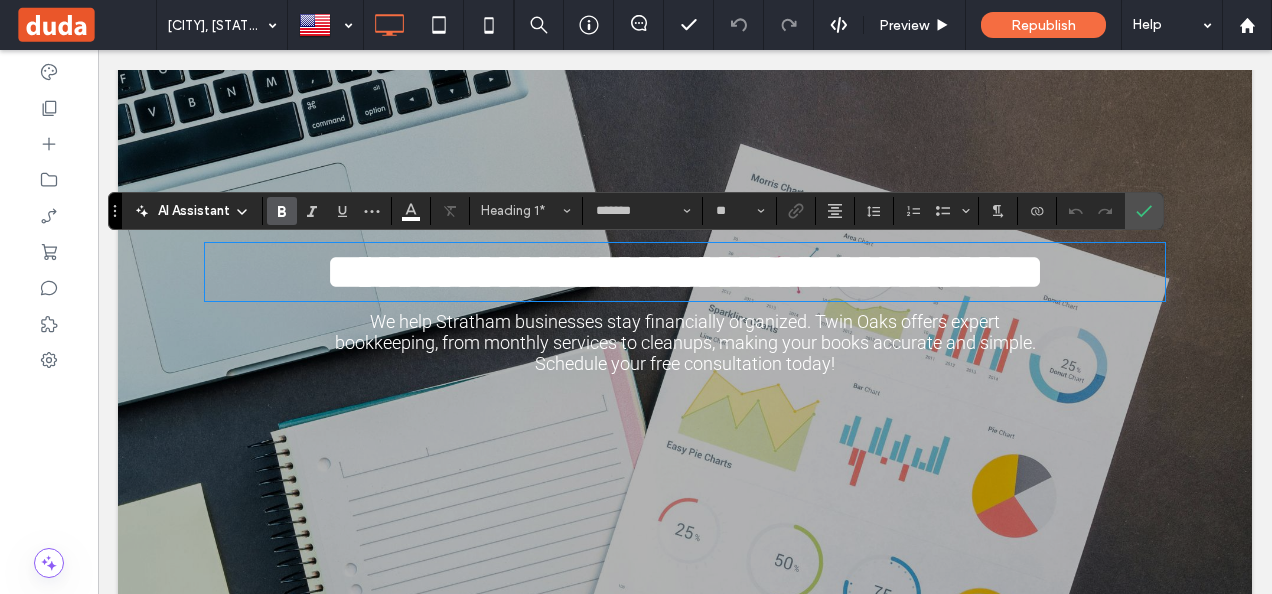 click on "**********" at bounding box center [685, 271] 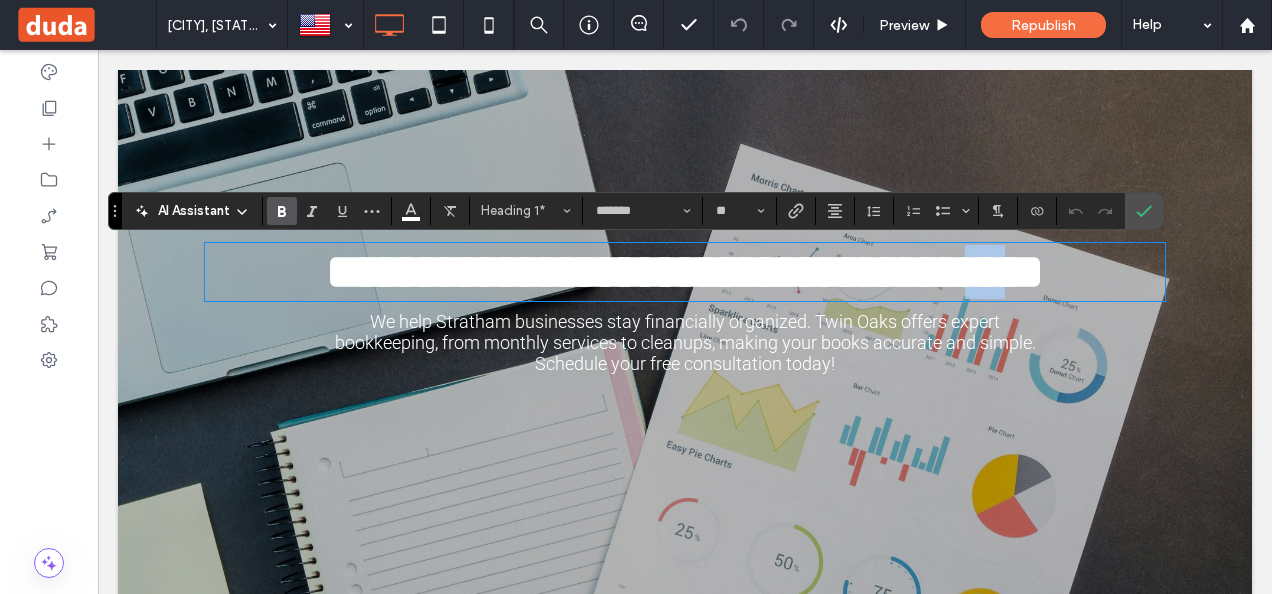 click on "**********" at bounding box center [685, 271] 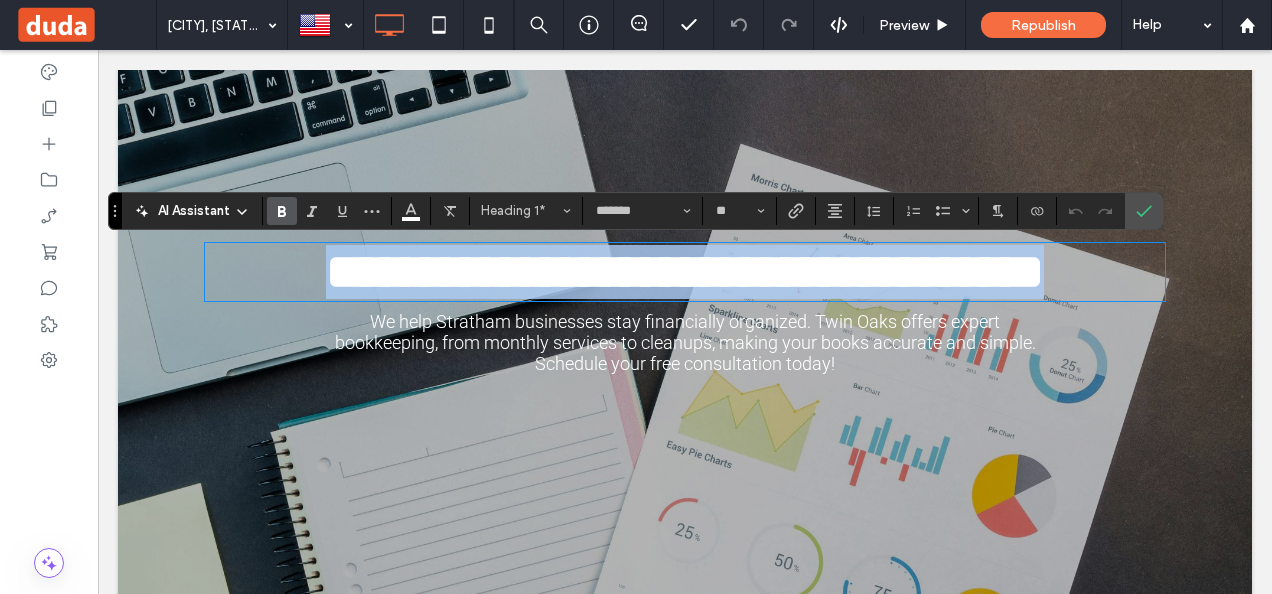 click on "**********" at bounding box center (685, 271) 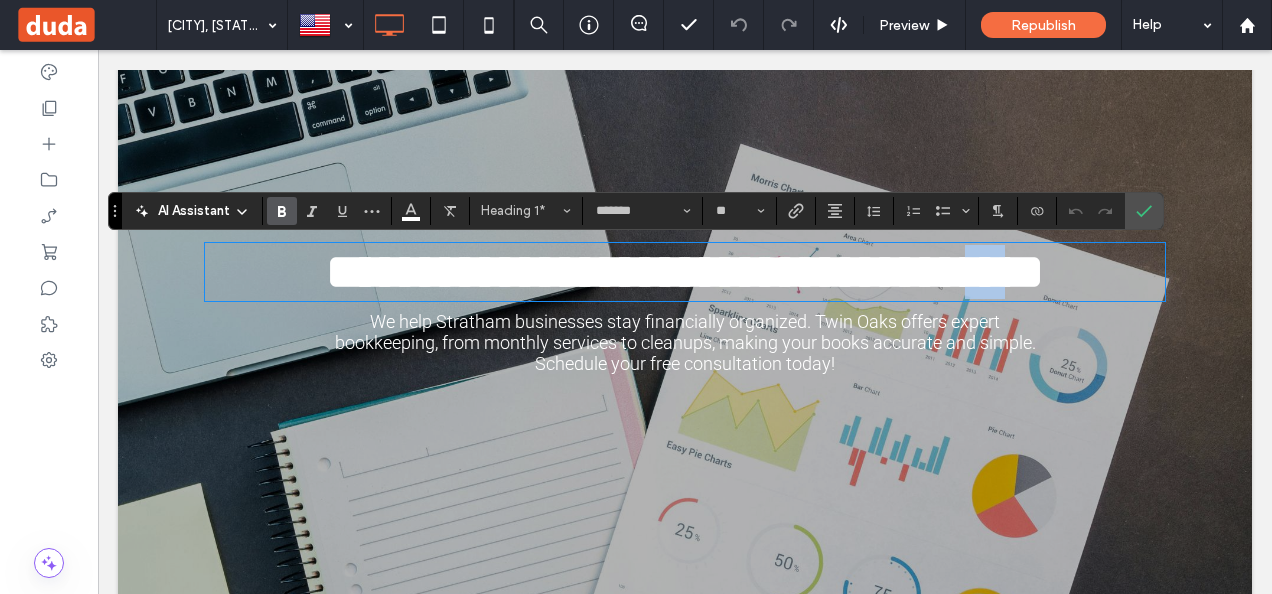 click on "**********" at bounding box center [685, 271] 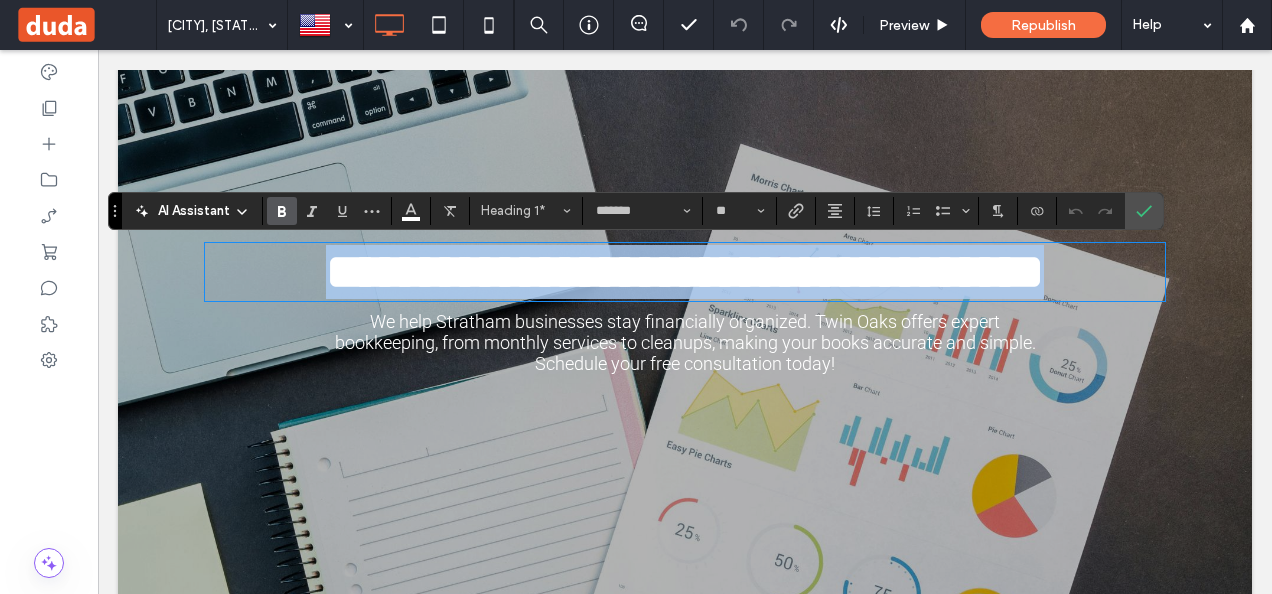 click on "**********" at bounding box center (685, 271) 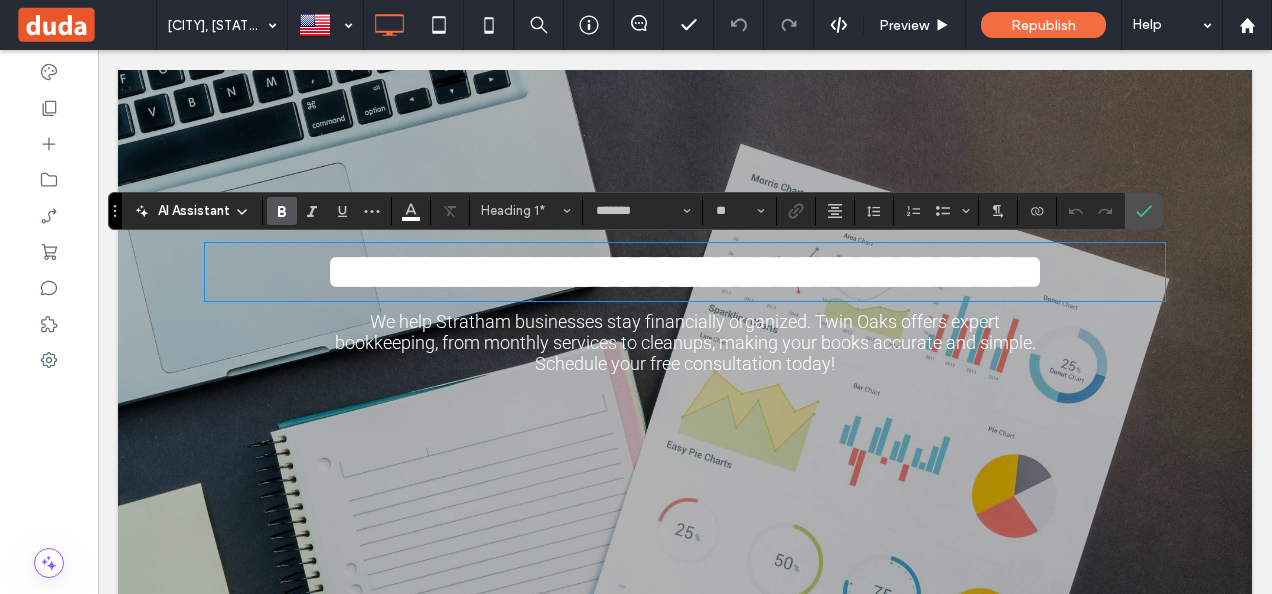type 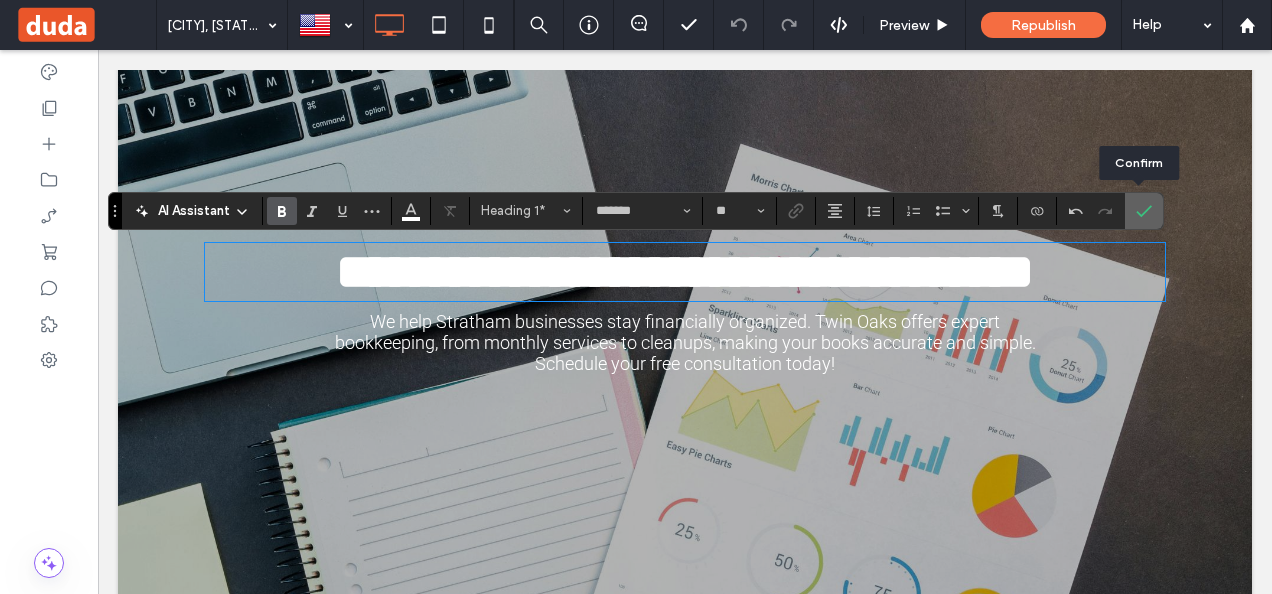 click 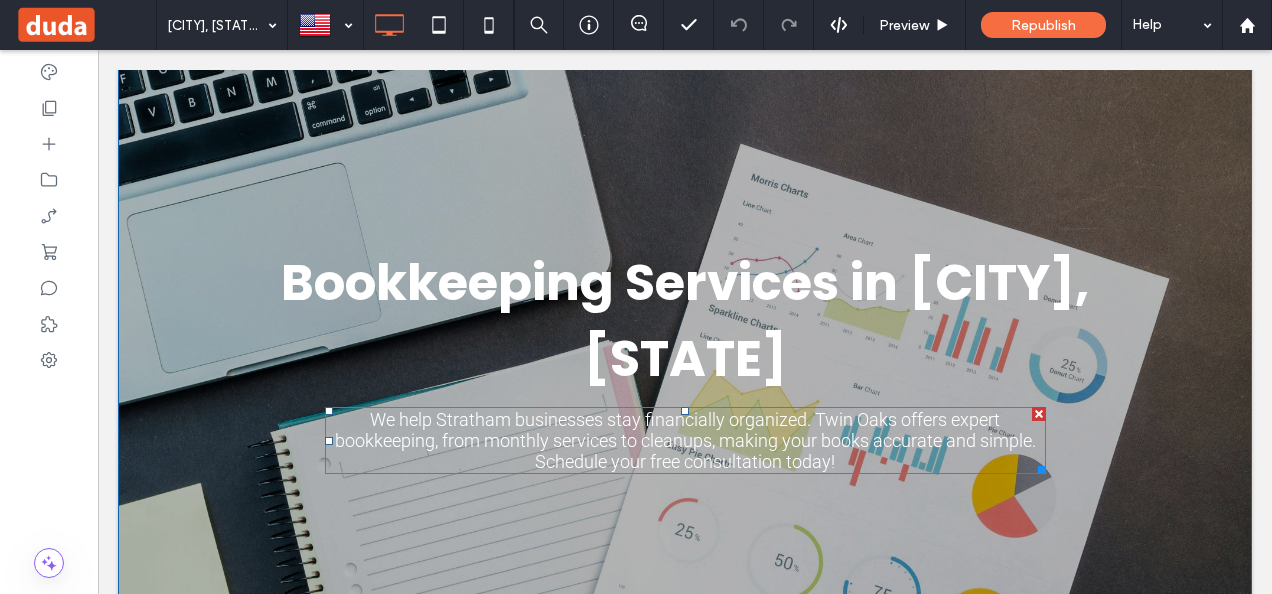 click on "We help Stratham businesses stay financially organized. Twin Oaks offers expert bookkeeping, from monthly services to cleanups, making your books accurate and simple. Schedule your free consultation today!" at bounding box center [685, 440] 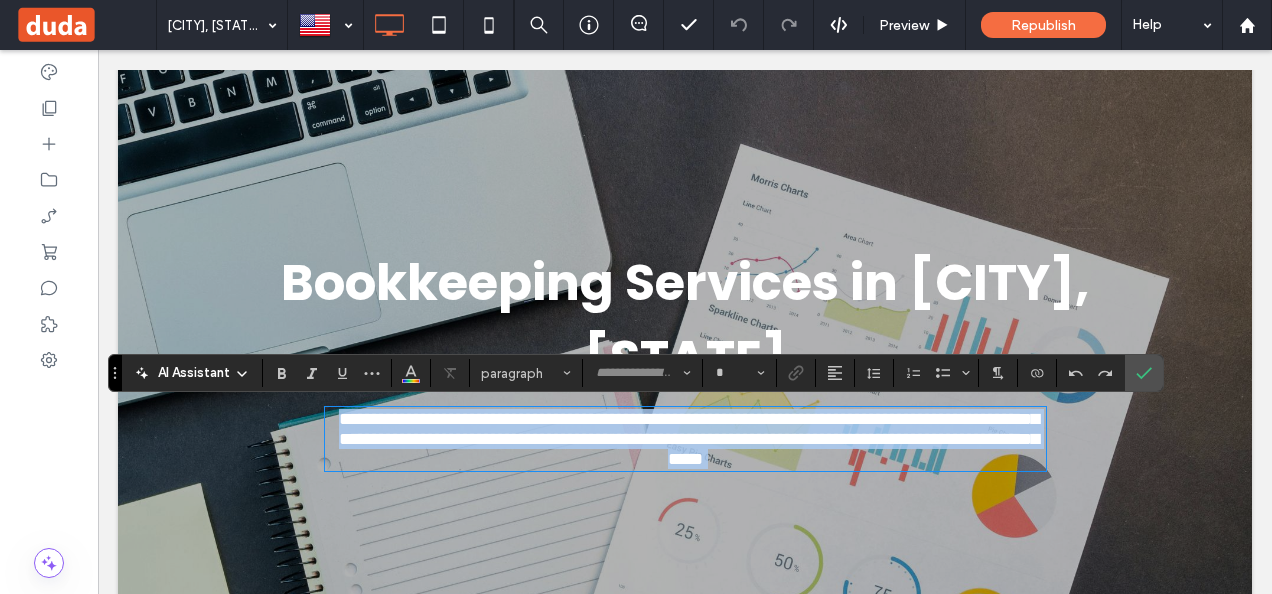 type on "******" 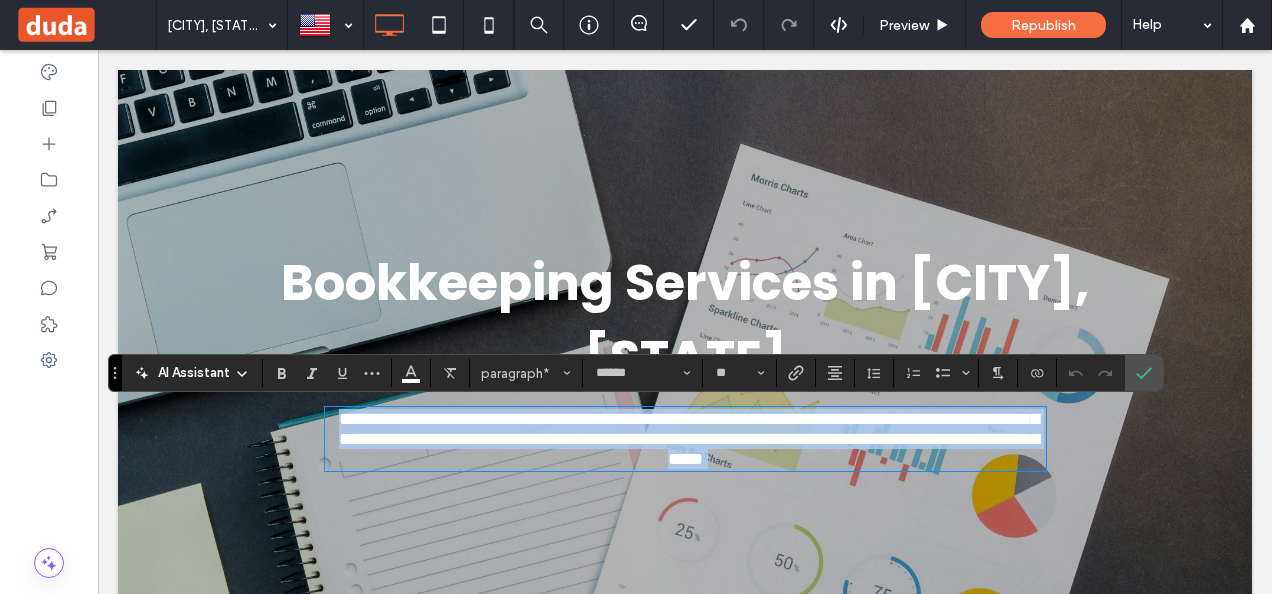click on "**********" at bounding box center (689, 439) 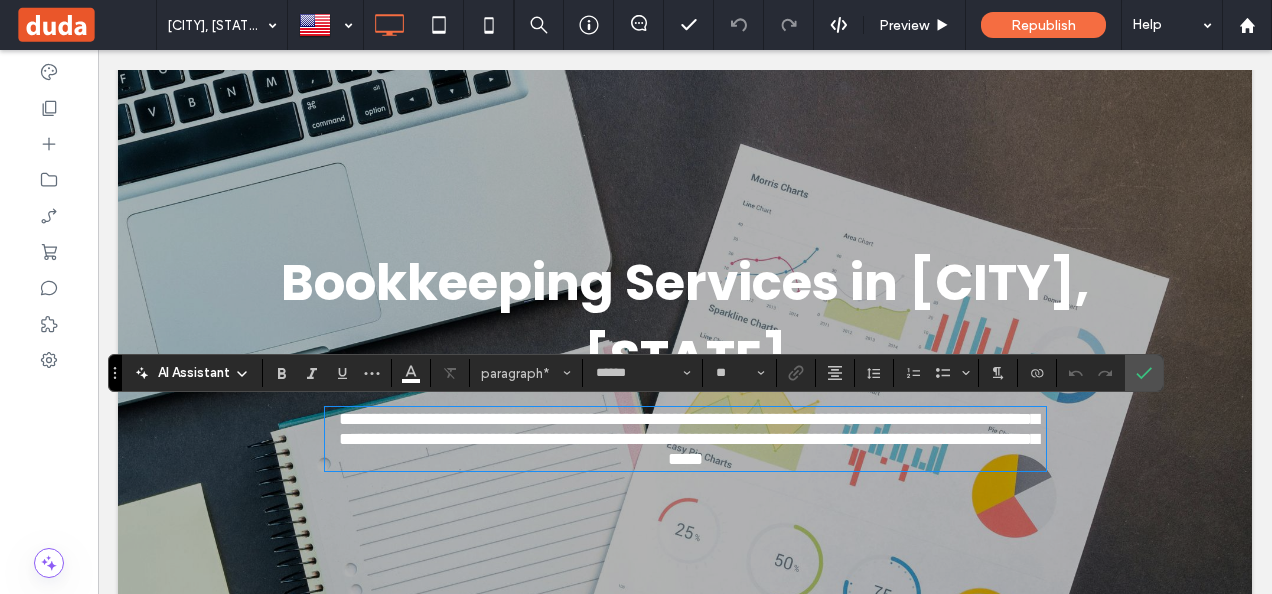 click on "**********" at bounding box center (689, 439) 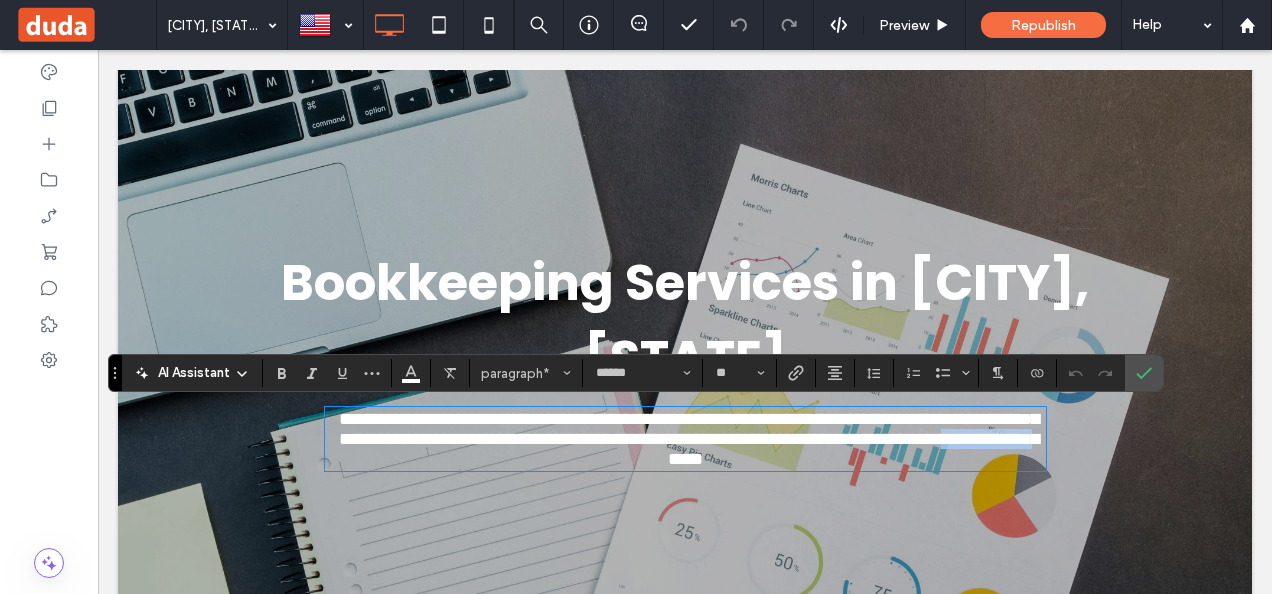 click on "**********" at bounding box center [689, 439] 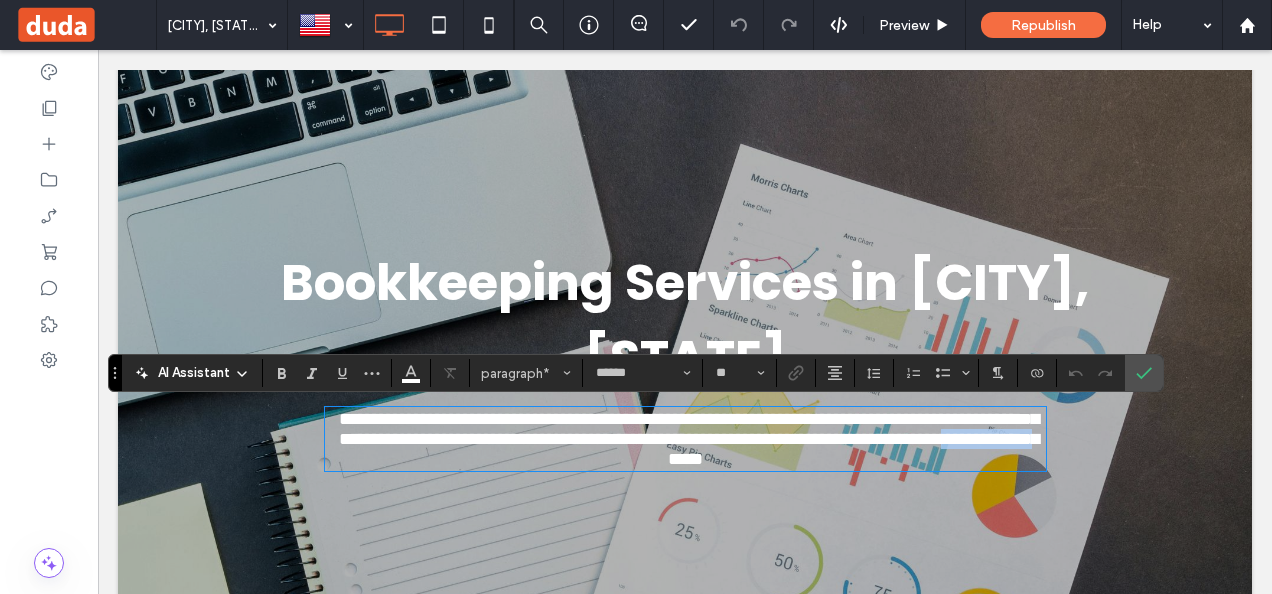 click on "**********" at bounding box center [689, 439] 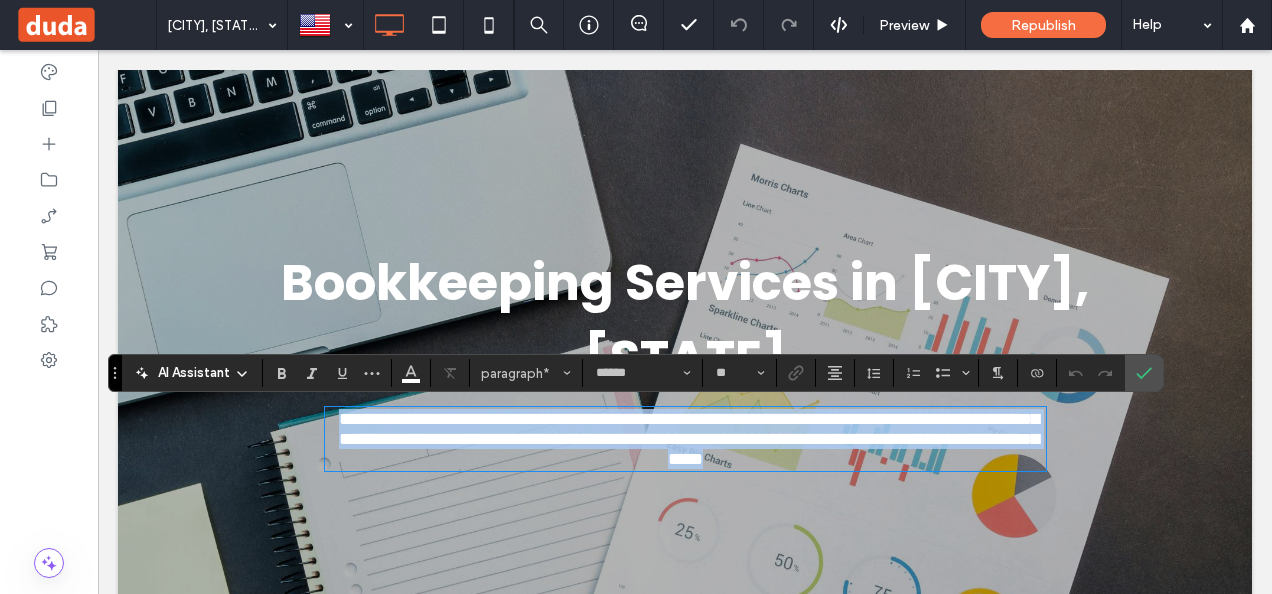 click on "**********" at bounding box center (689, 439) 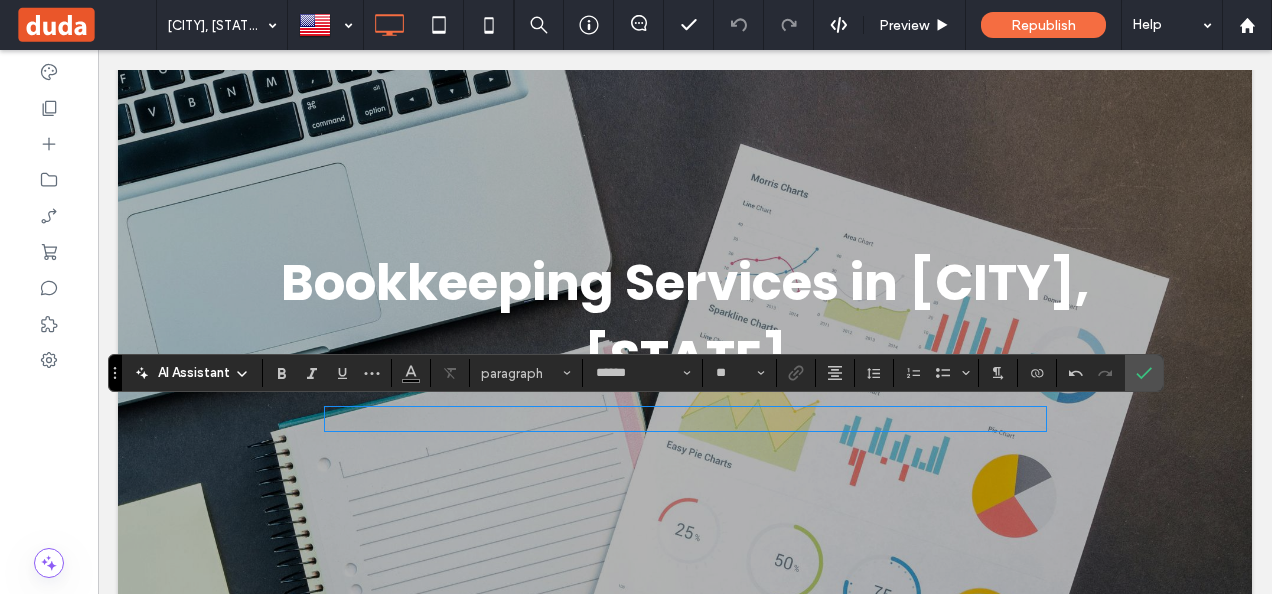 drag, startPoint x: 715, startPoint y: 455, endPoint x: 605, endPoint y: 426, distance: 113.758514 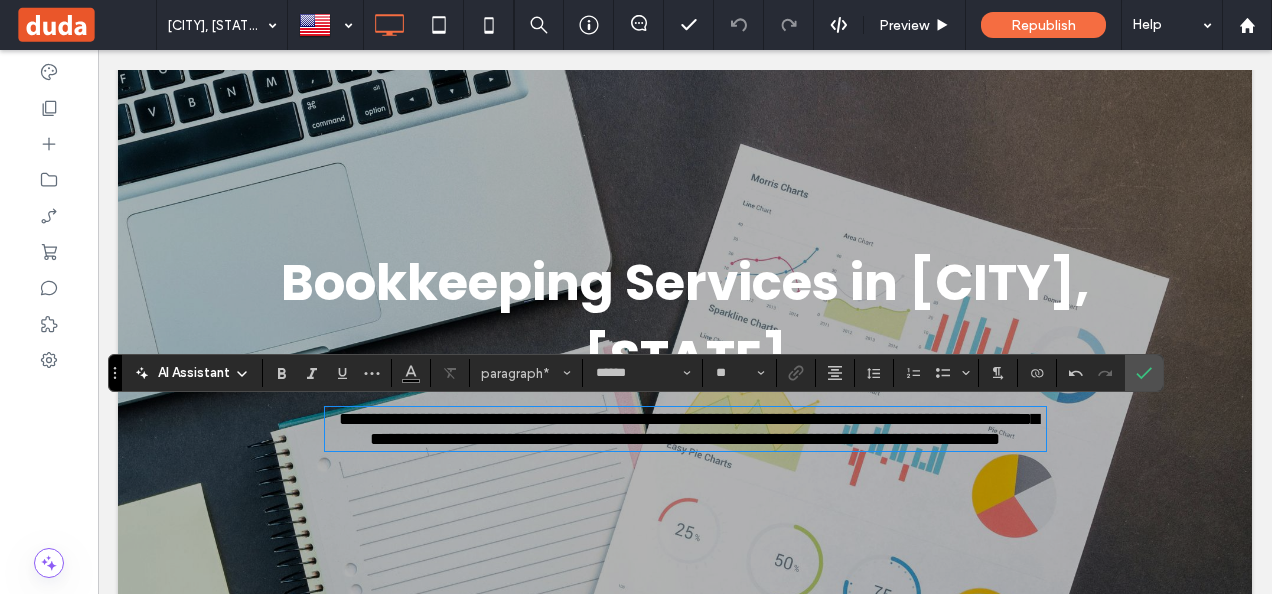 click on "**********" at bounding box center [689, 429] 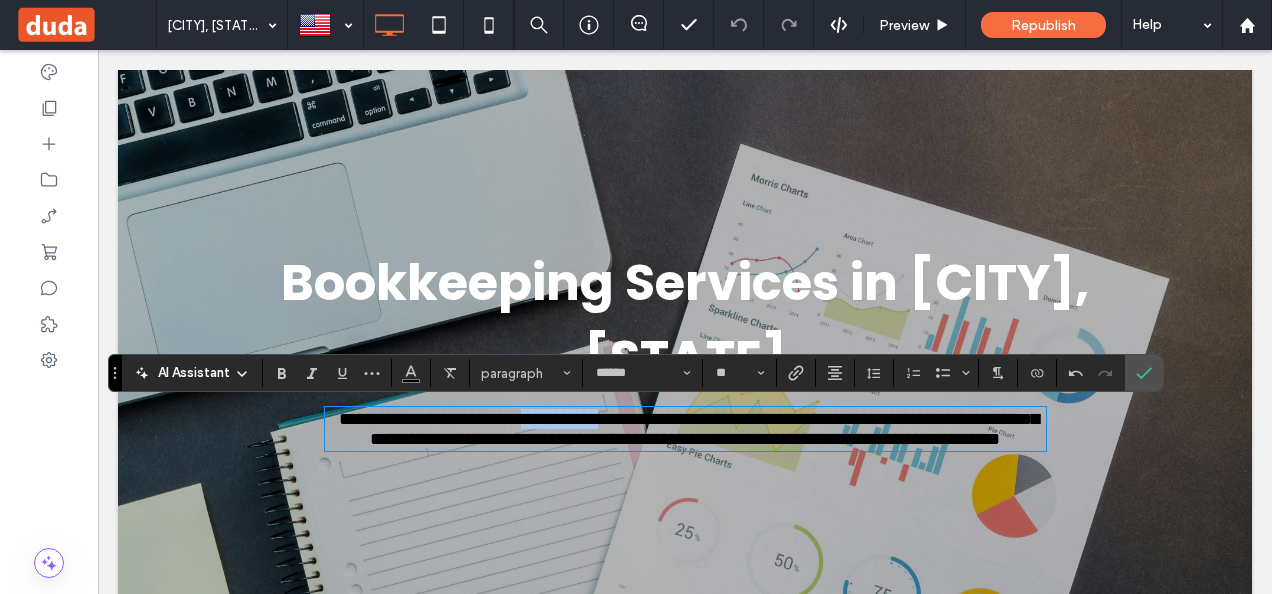 click on "**********" at bounding box center (689, 429) 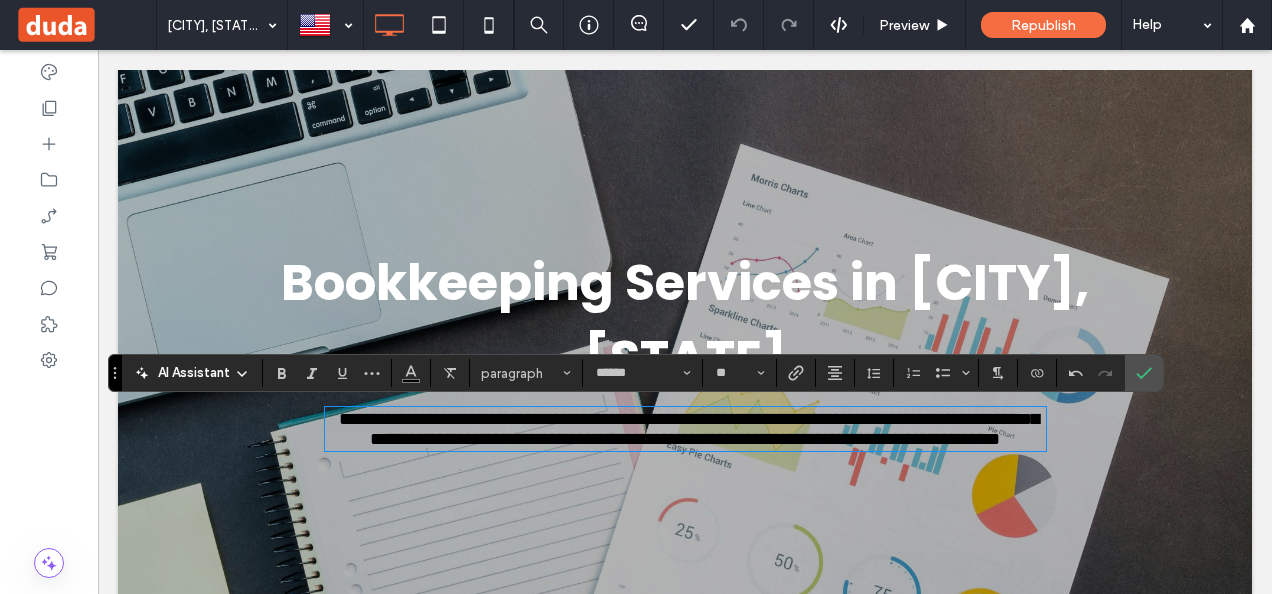 click on "**********" at bounding box center (689, 429) 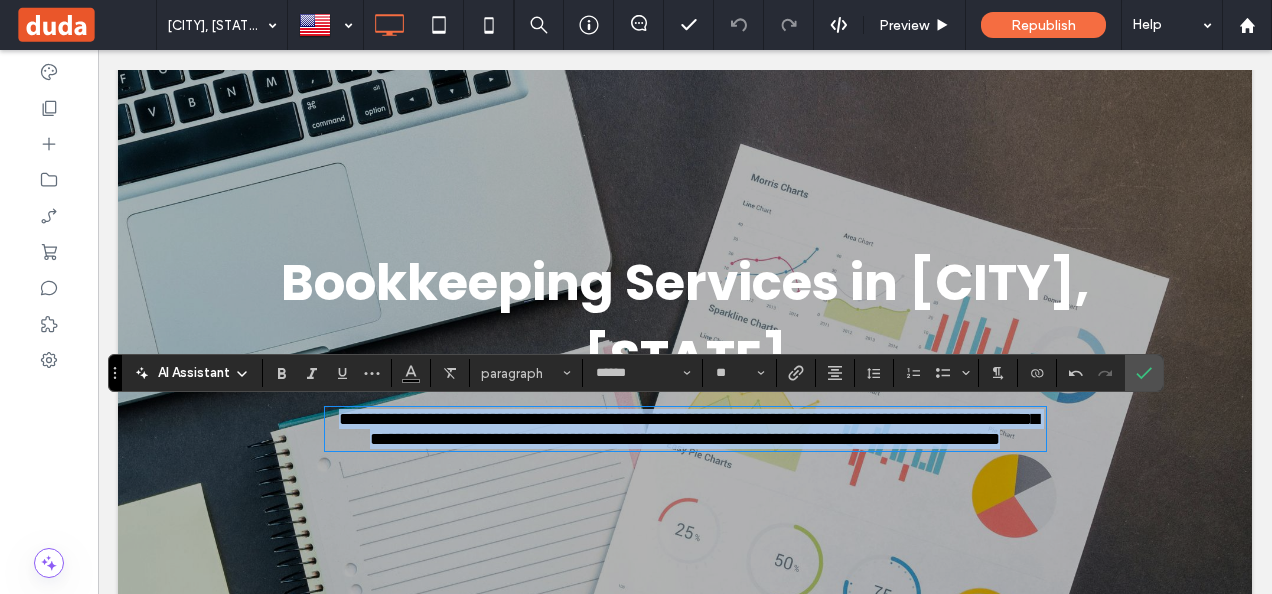 click on "**********" at bounding box center (689, 429) 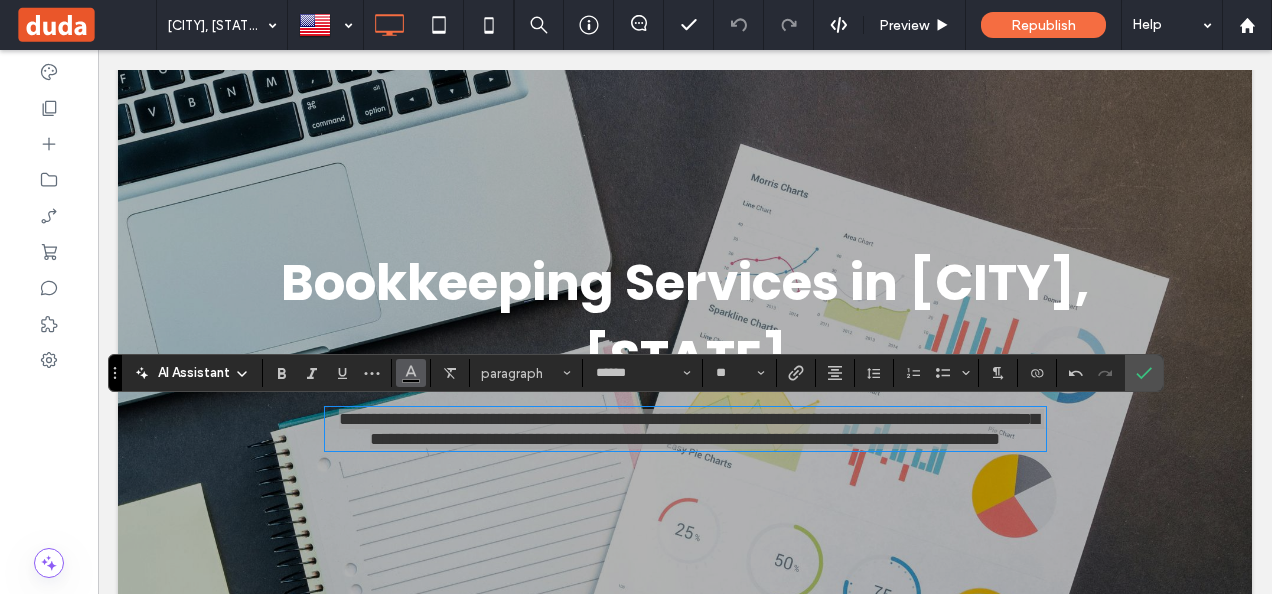click 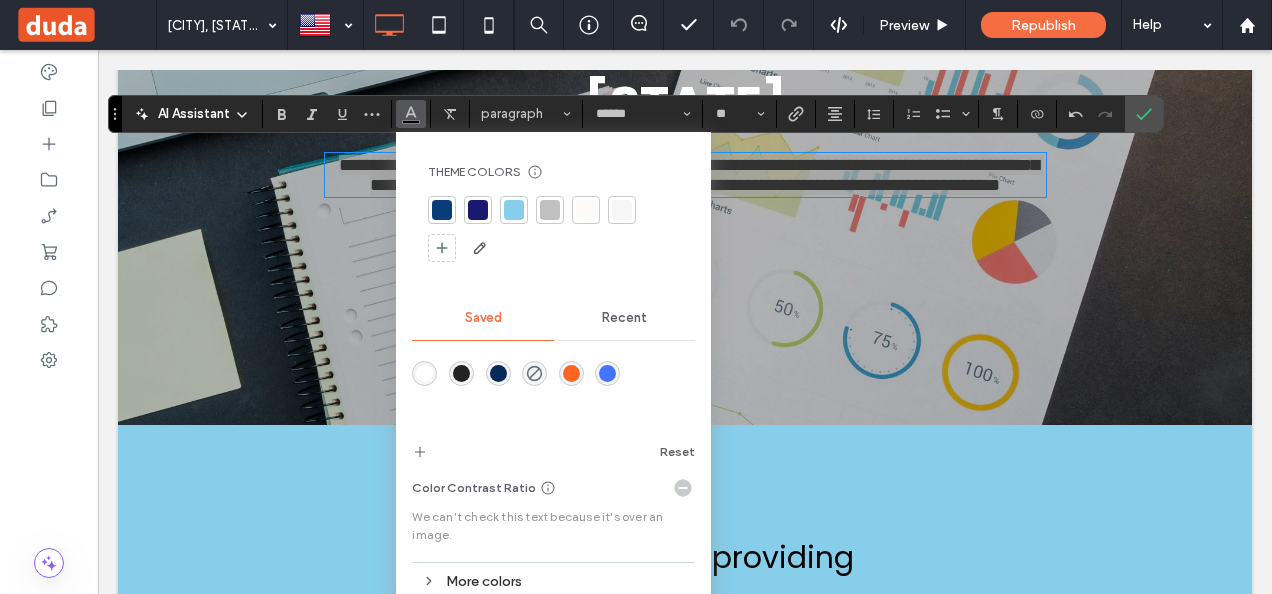 scroll, scrollTop: 514, scrollLeft: 0, axis: vertical 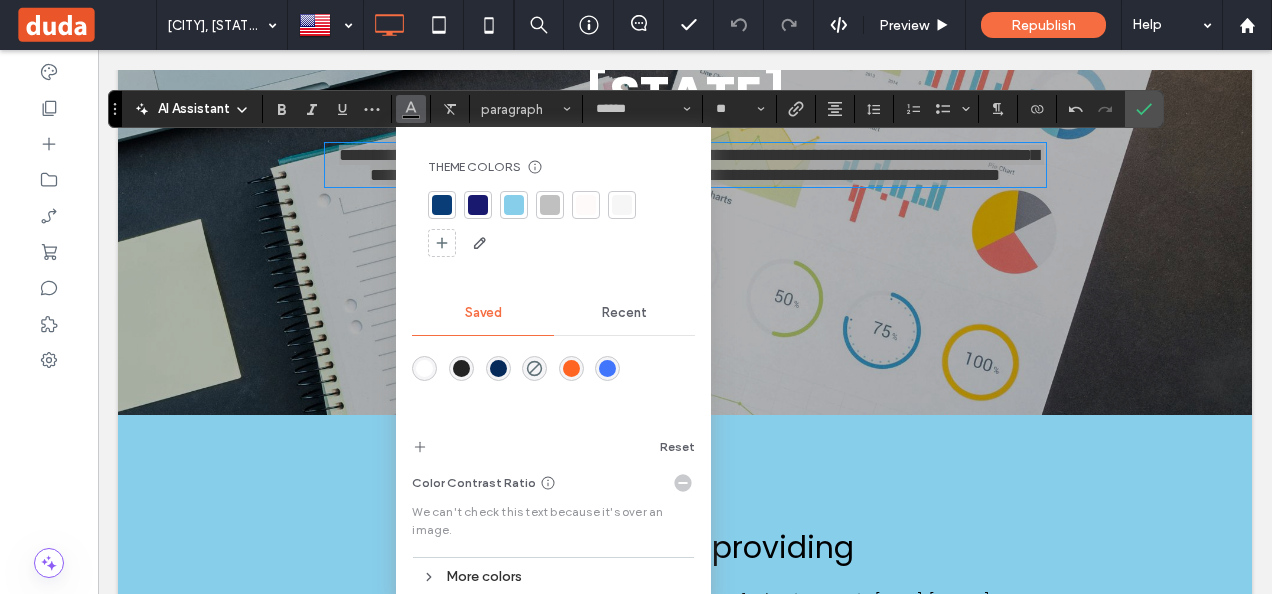 click at bounding box center (424, 368) 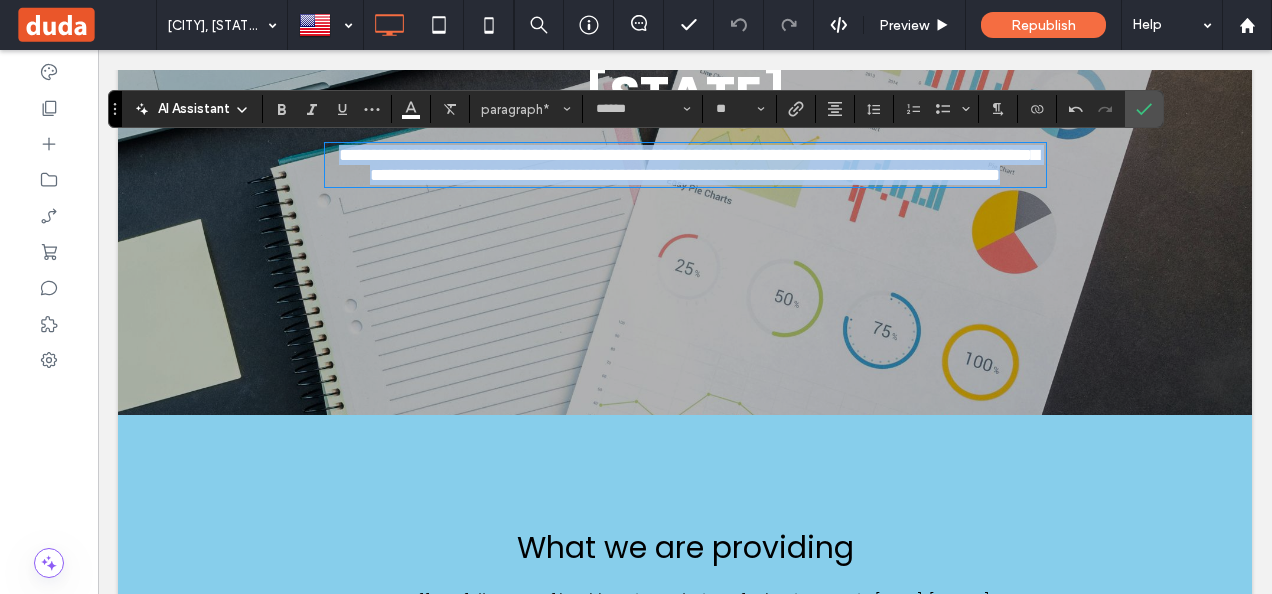 click on "**********" at bounding box center (689, 165) 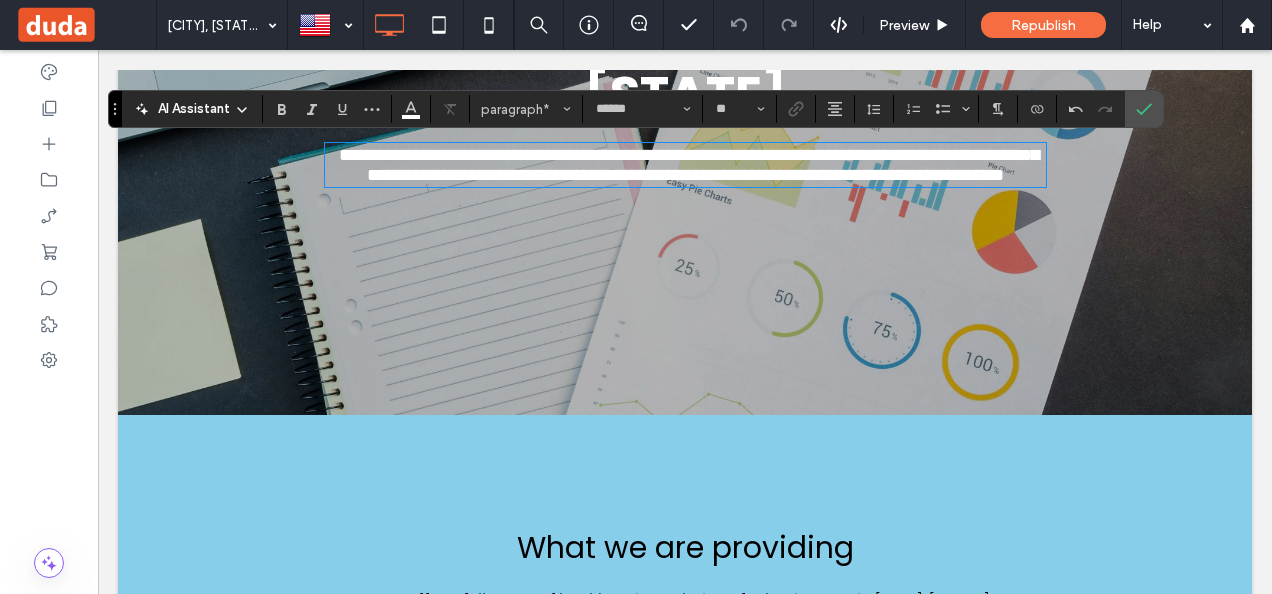 type 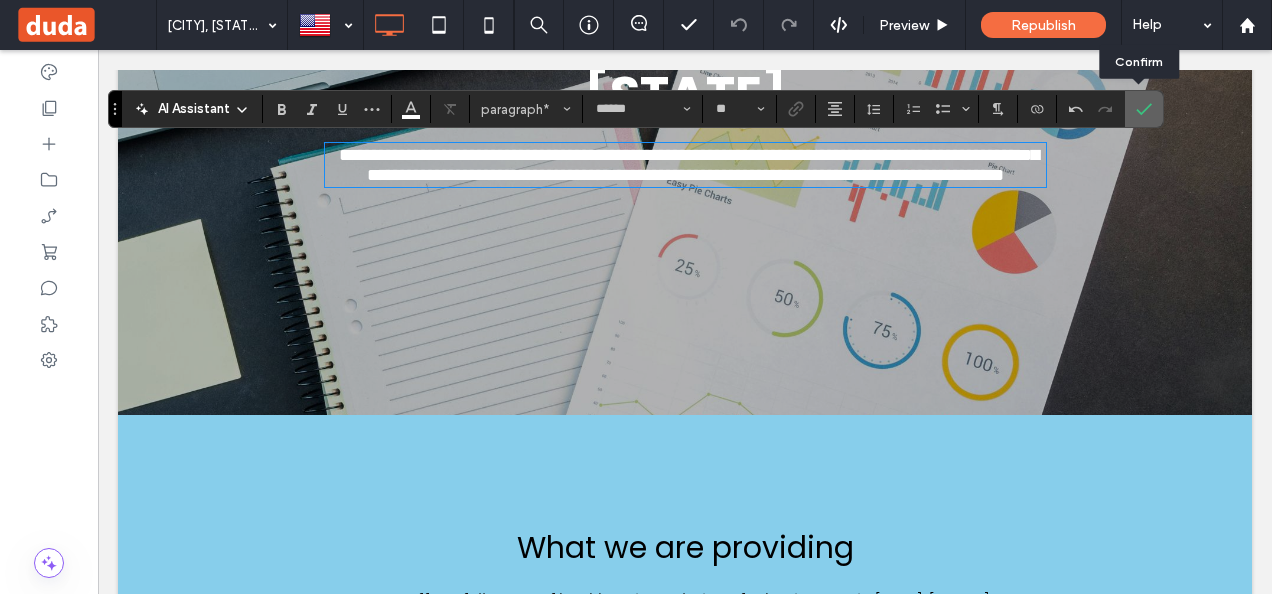 click 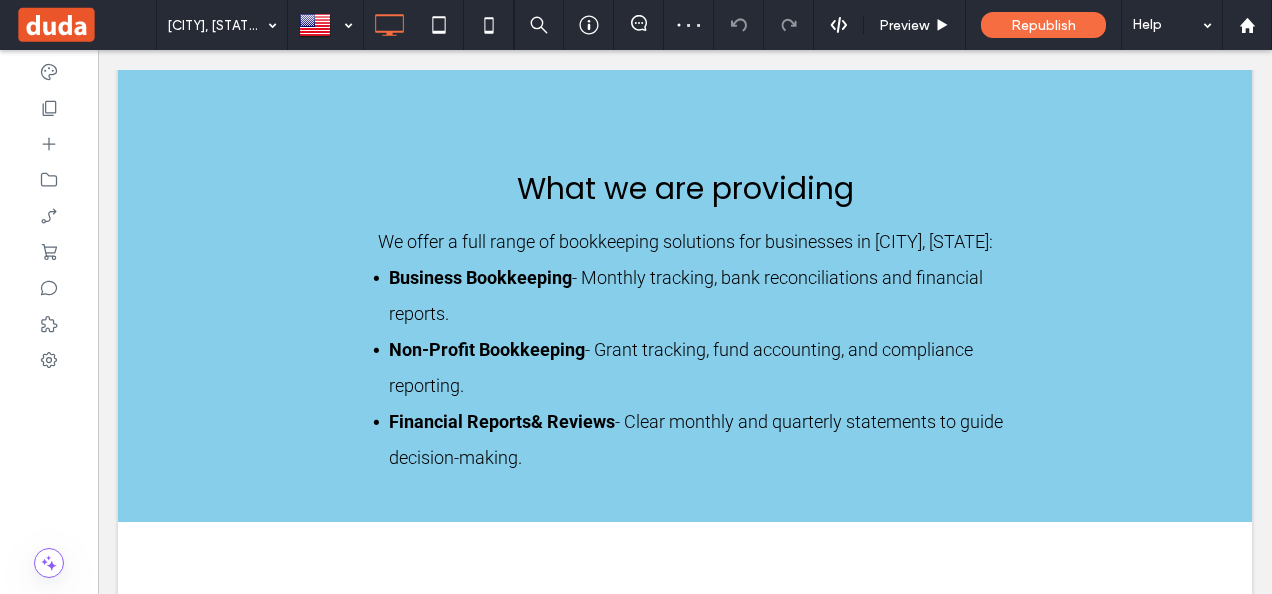 scroll, scrollTop: 915, scrollLeft: 0, axis: vertical 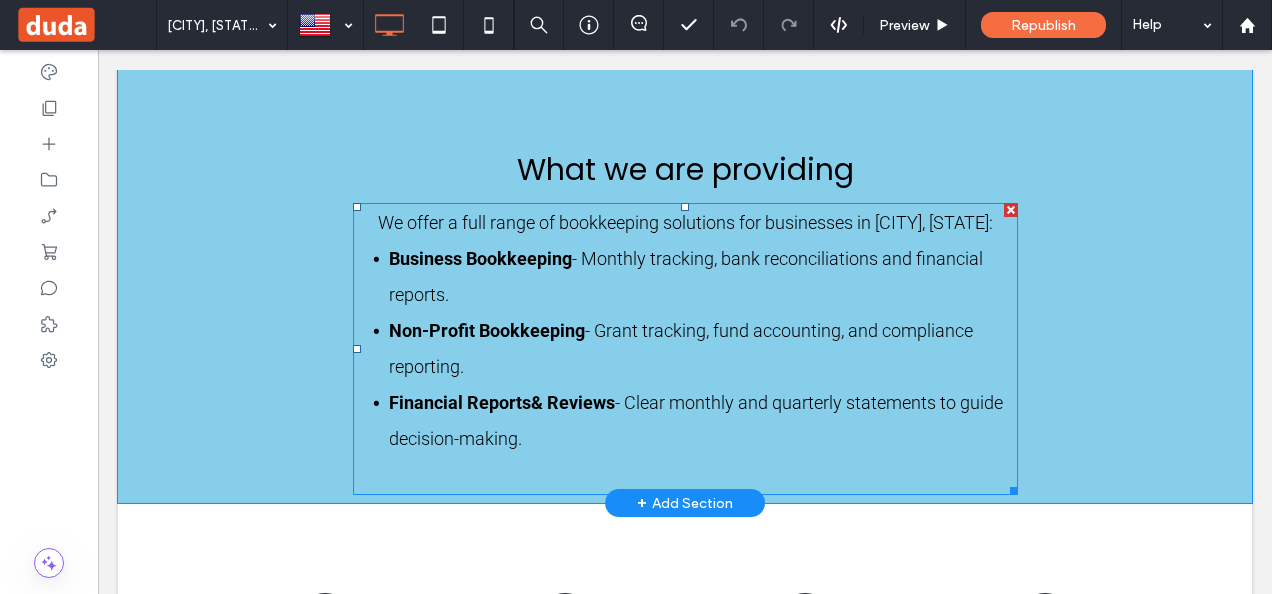 click on "We offer a full range of bookkeeping solutions for businesses in Stratham, NH:" at bounding box center (685, 222) 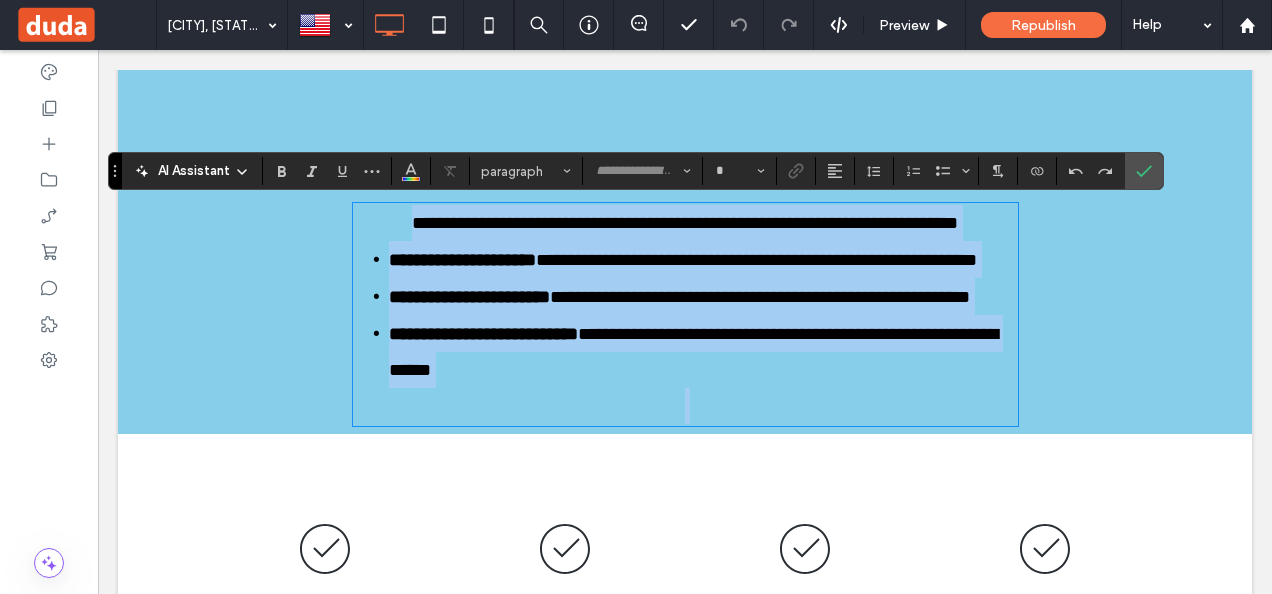 type on "******" 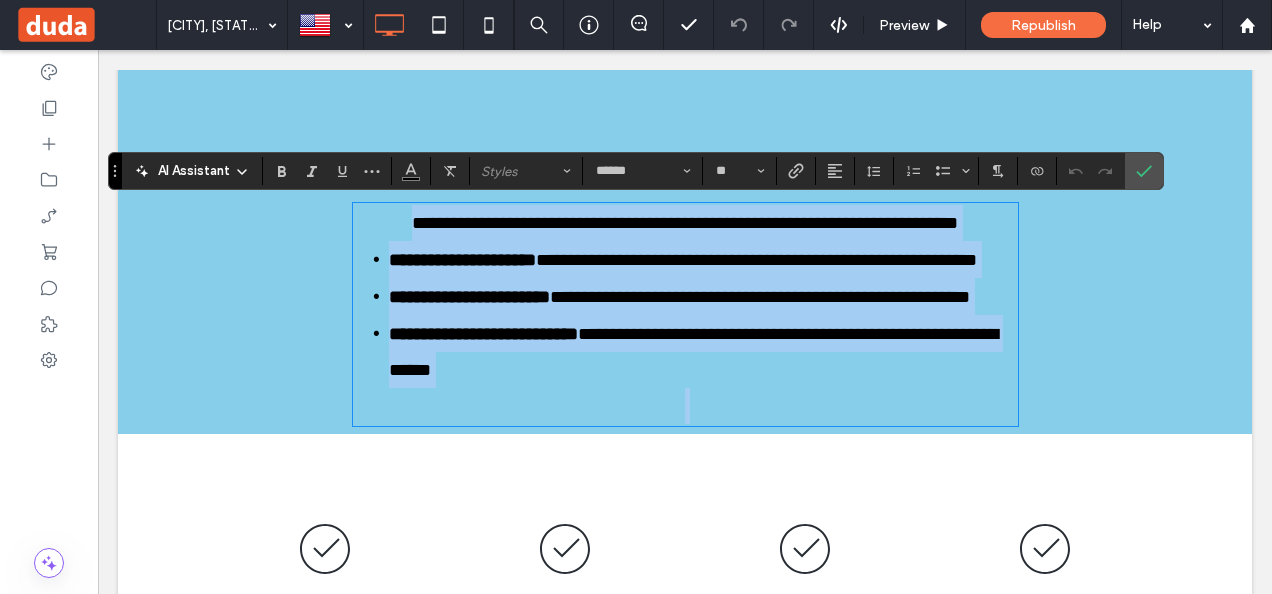 click on "**********" at bounding box center [685, 223] 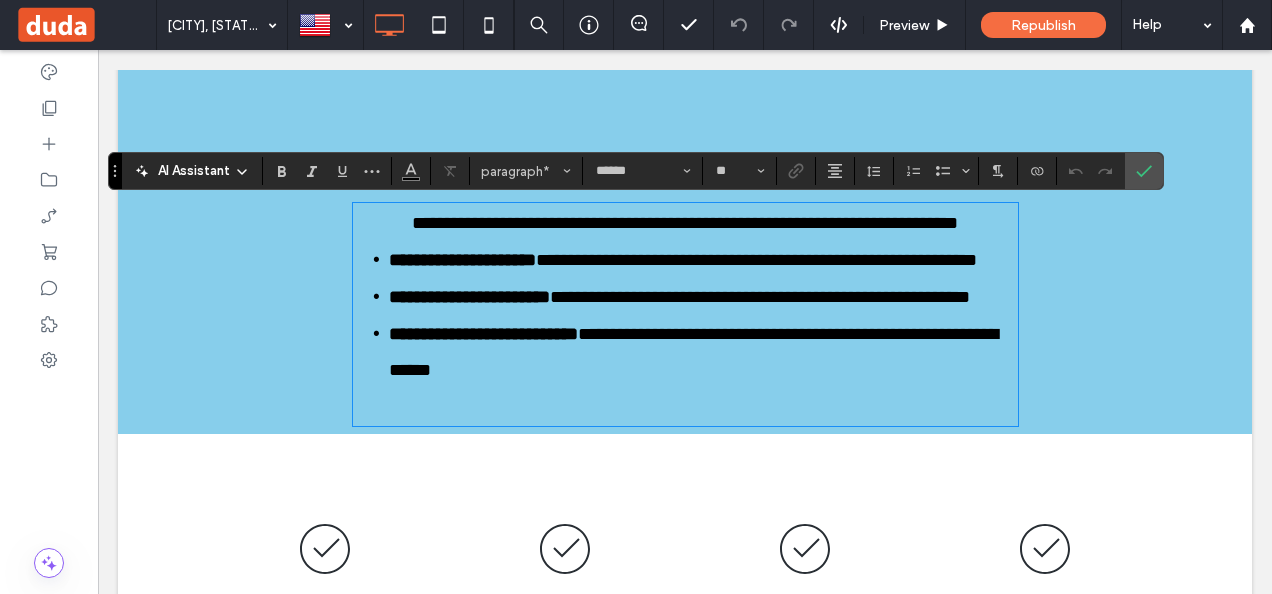 type 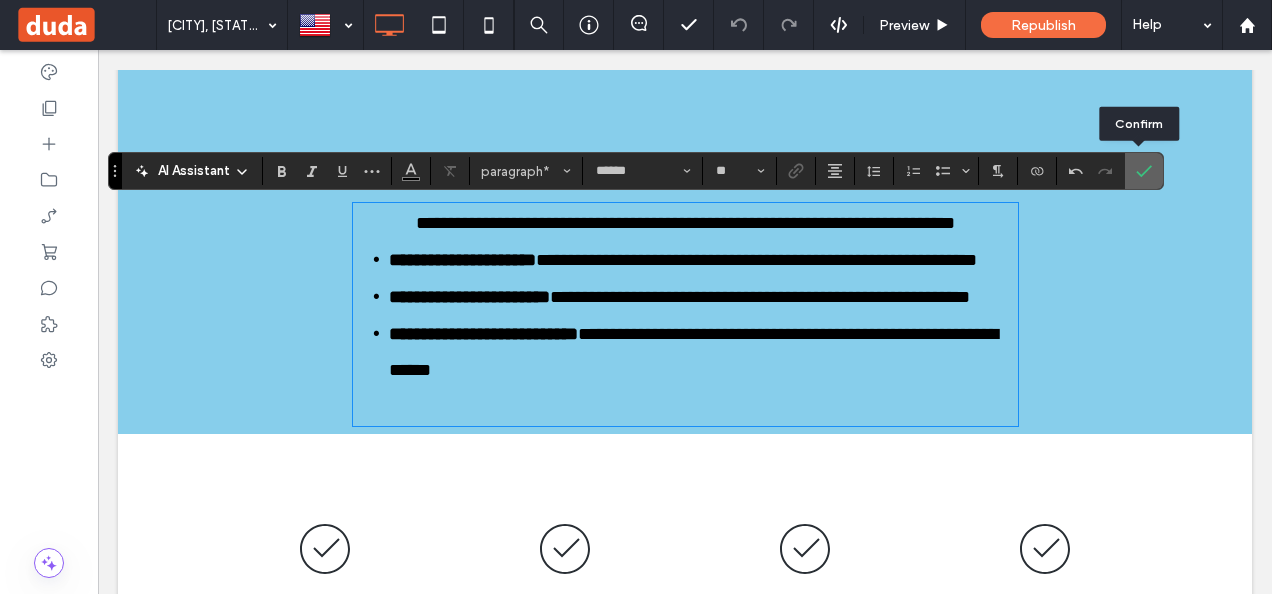 click 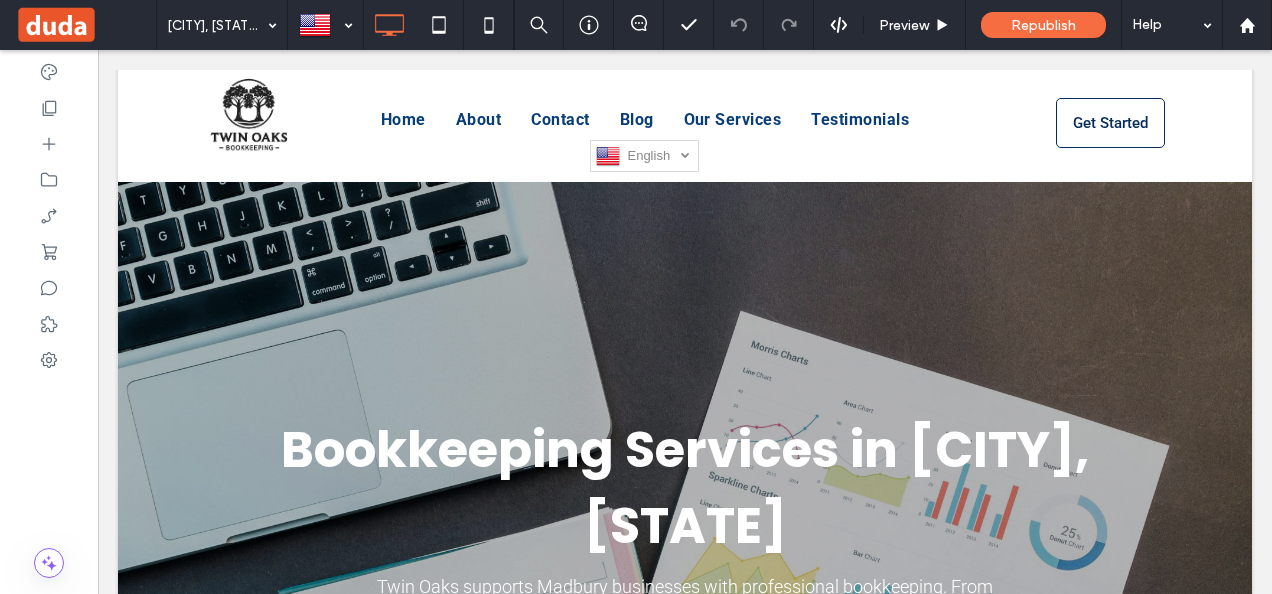 scroll, scrollTop: 0, scrollLeft: 0, axis: both 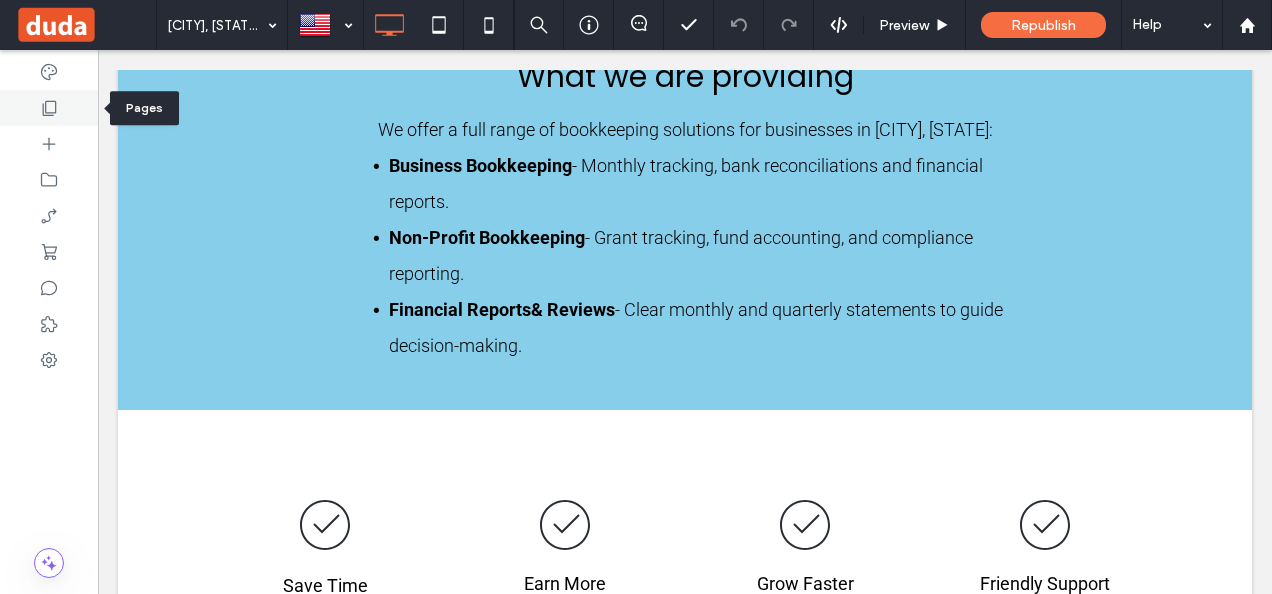 click at bounding box center [49, 108] 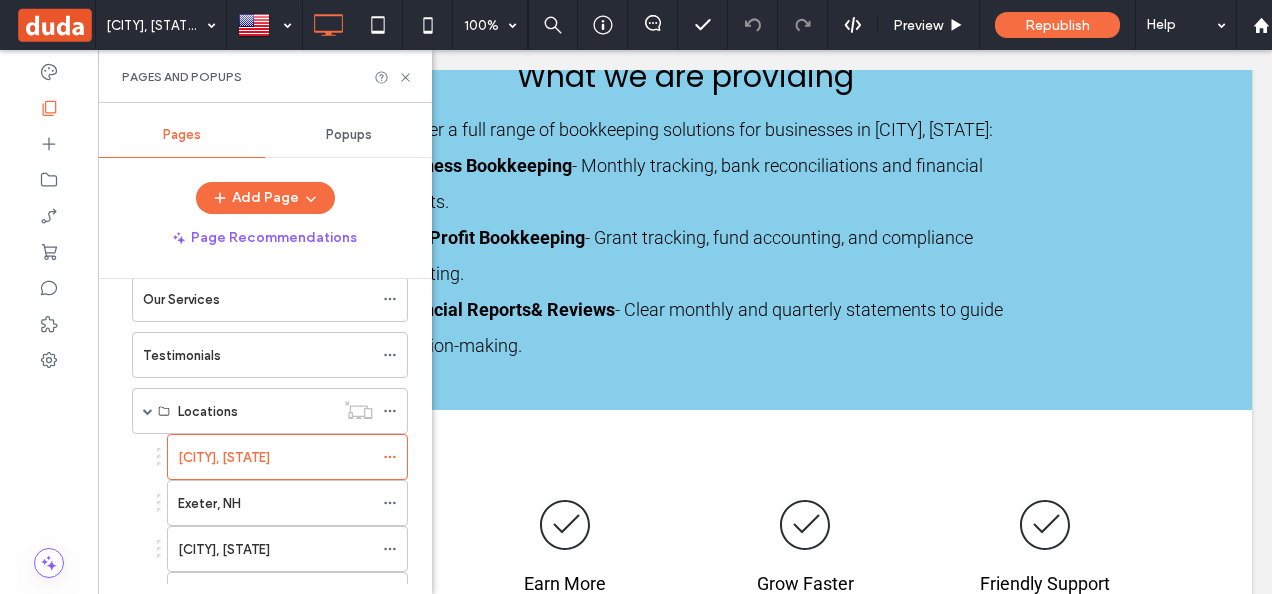 scroll, scrollTop: 281, scrollLeft: 0, axis: vertical 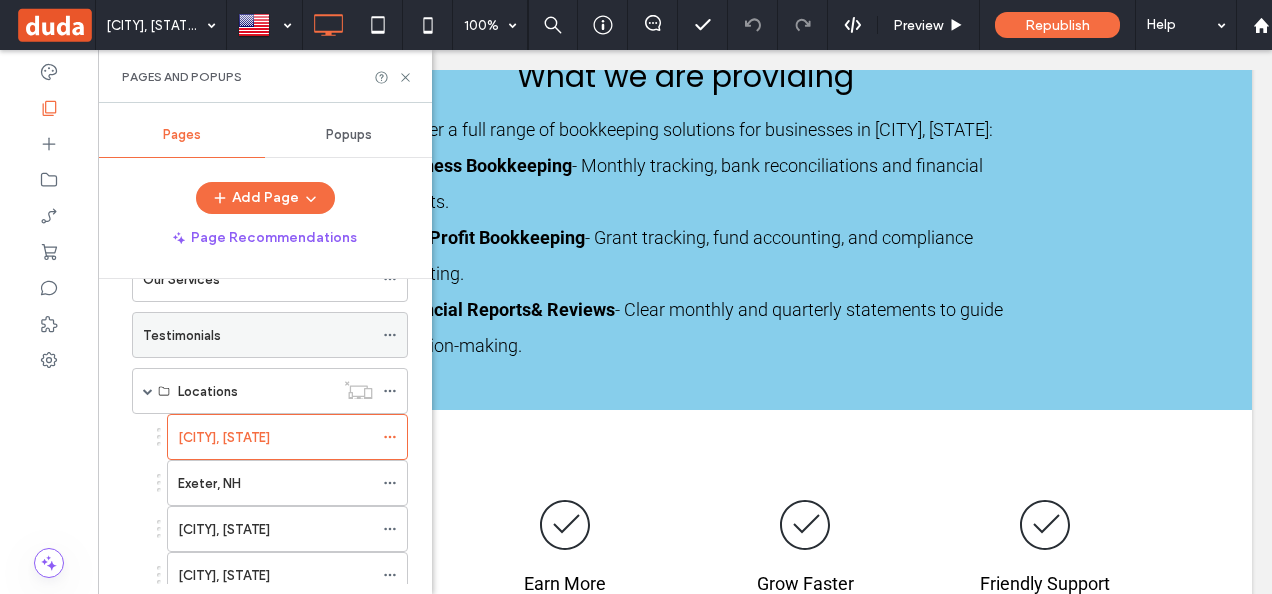 click on "Testimonials" at bounding box center [258, 335] 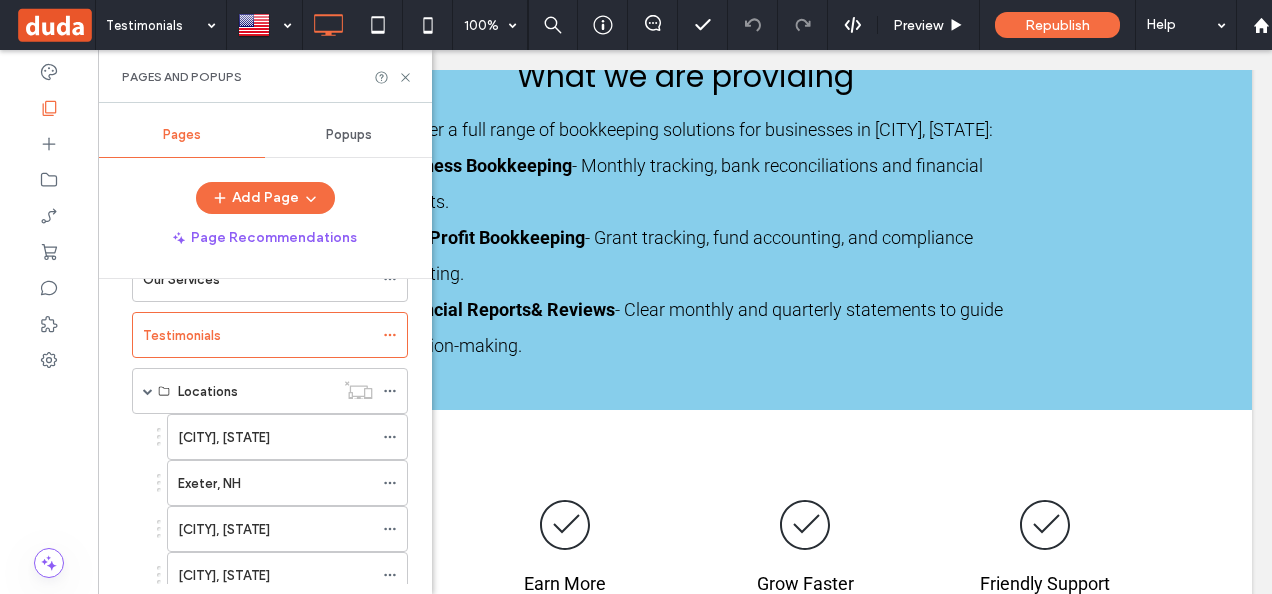 click 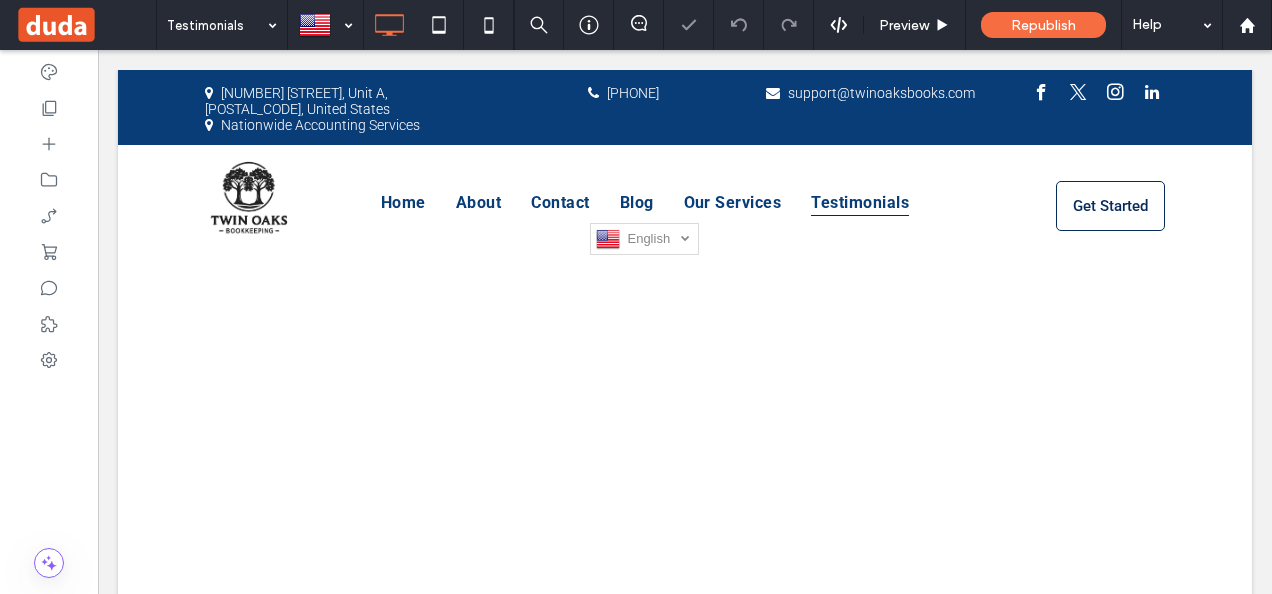 scroll, scrollTop: 0, scrollLeft: 0, axis: both 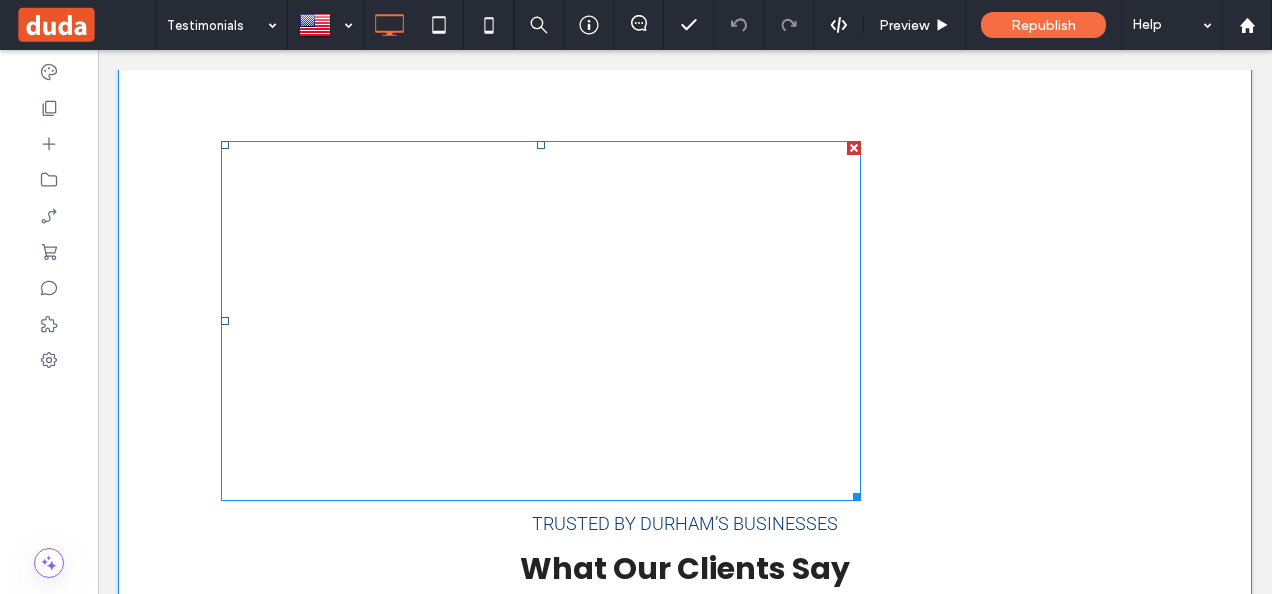 click at bounding box center (541, 321) 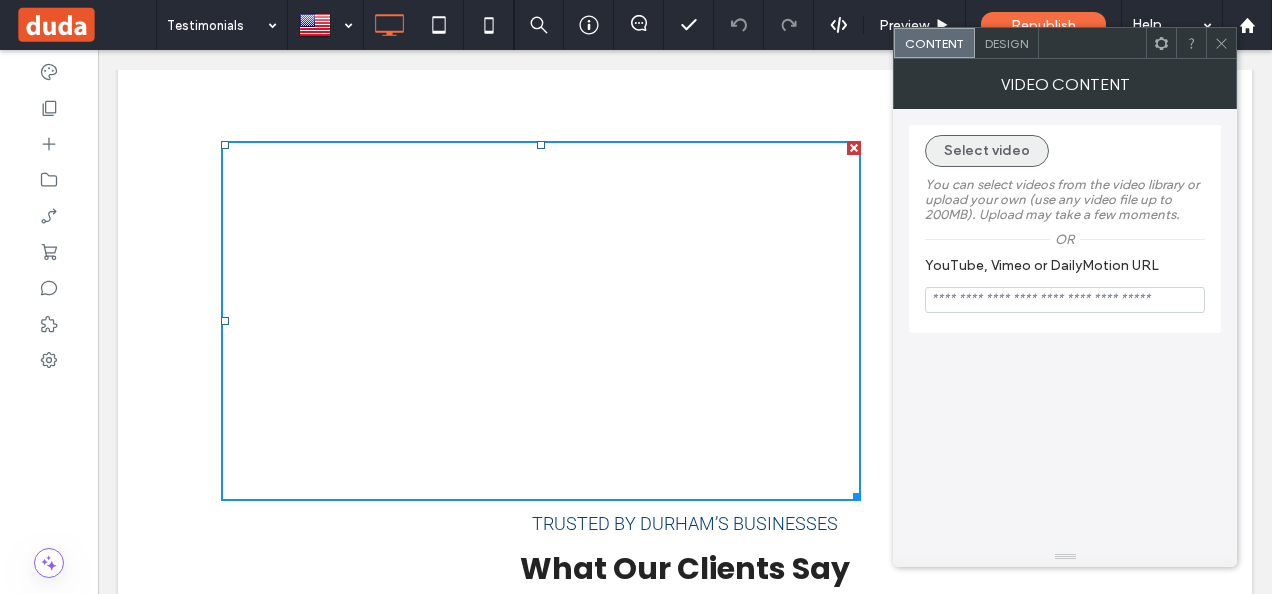 click on "Select video" at bounding box center (987, 151) 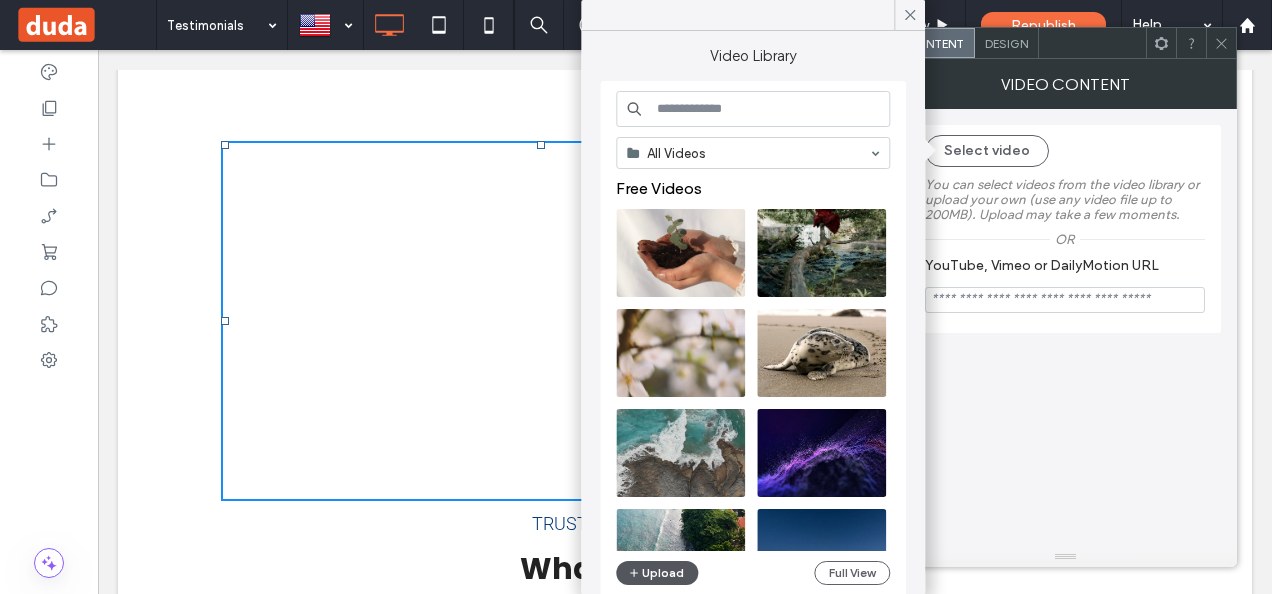click on "Upload" at bounding box center [657, 573] 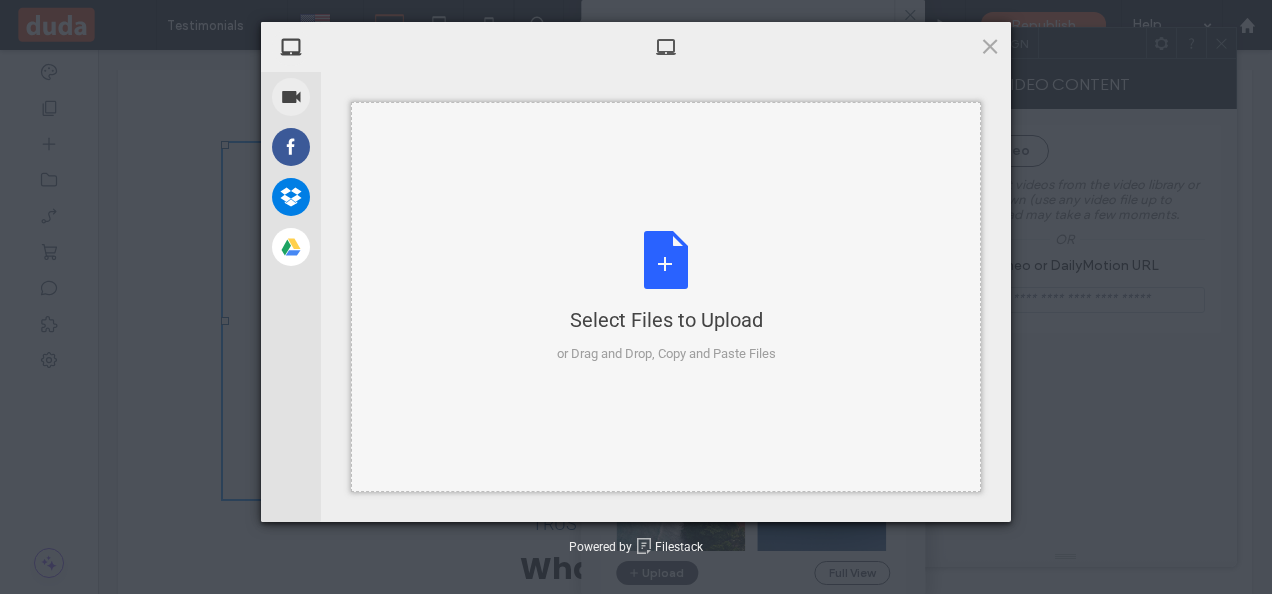 click on "Select Files to Upload
or Drag and Drop, Copy and Paste Files" at bounding box center (666, 297) 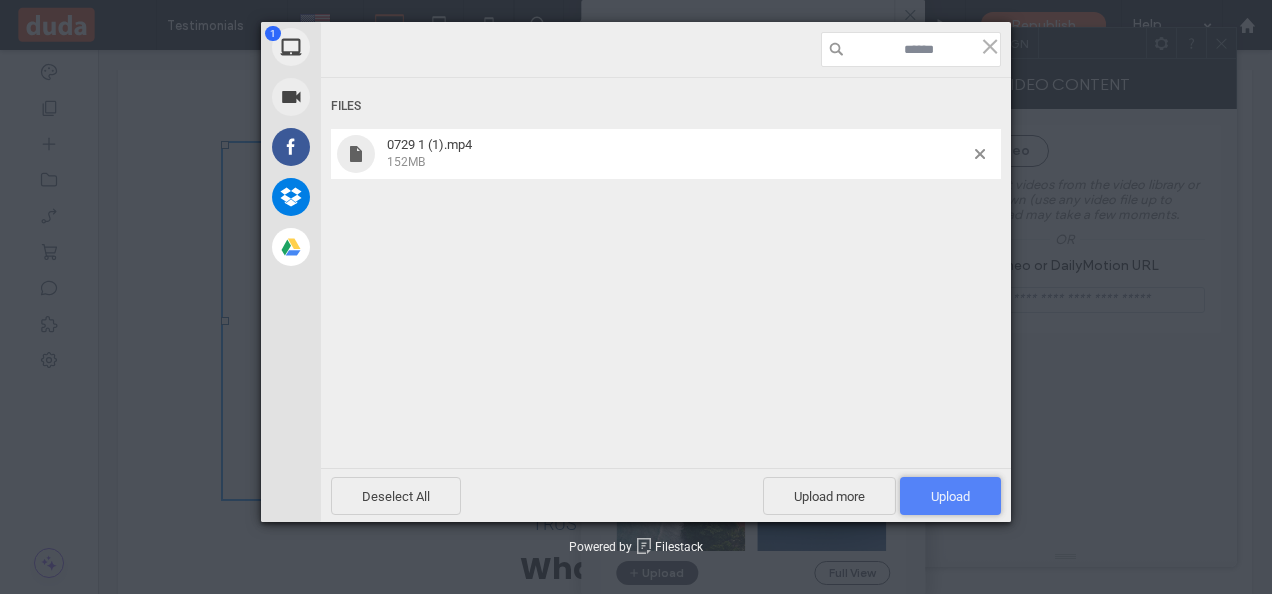 click on "Upload
1" at bounding box center [950, 496] 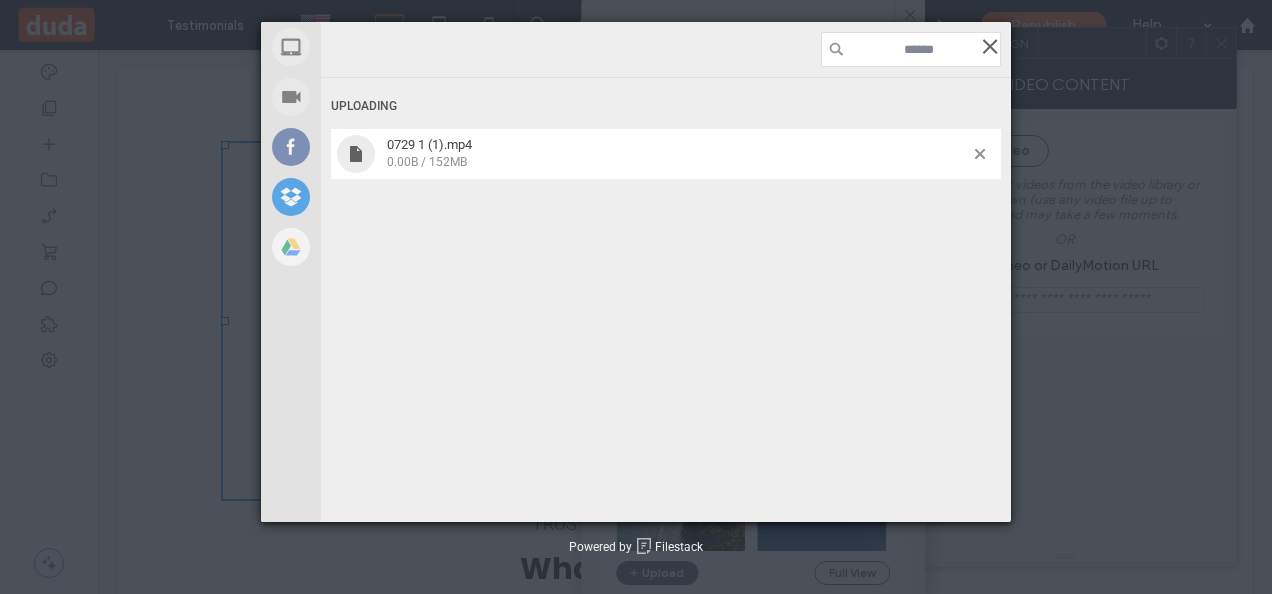 click at bounding box center [990, 46] 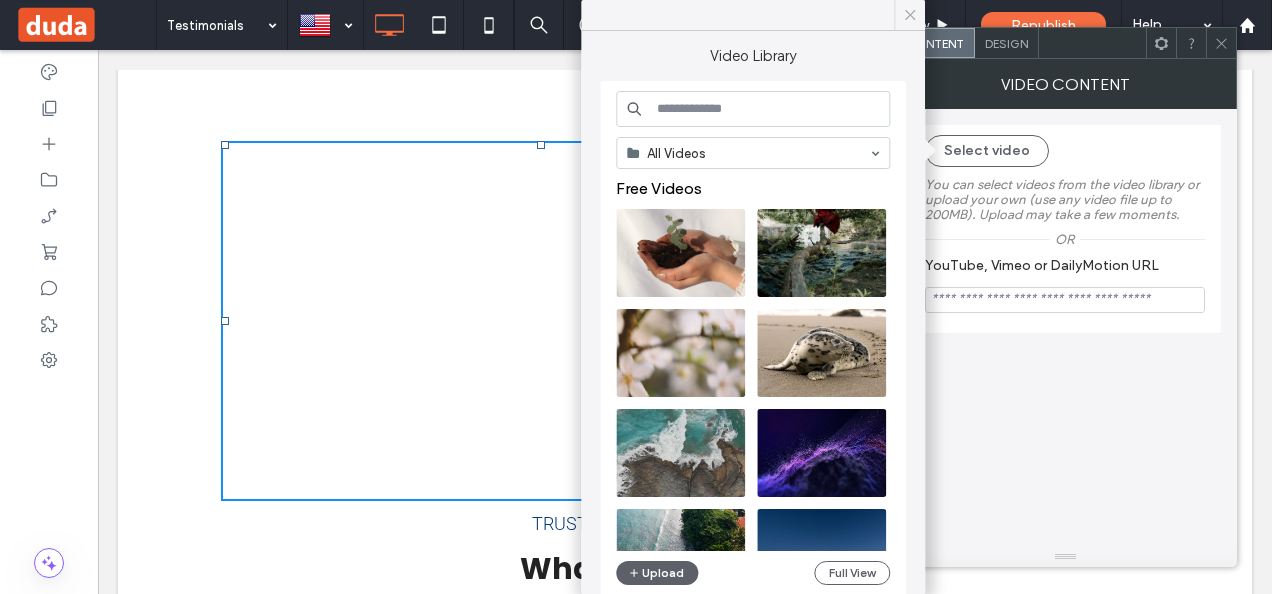 click 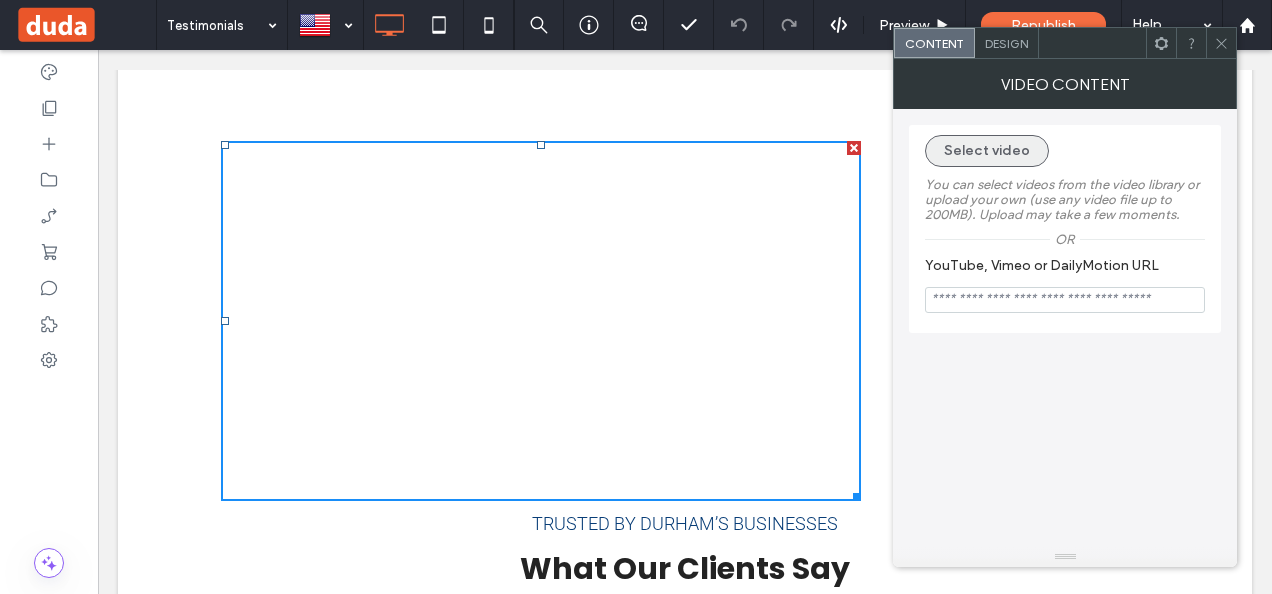 click on "Select video" at bounding box center [987, 151] 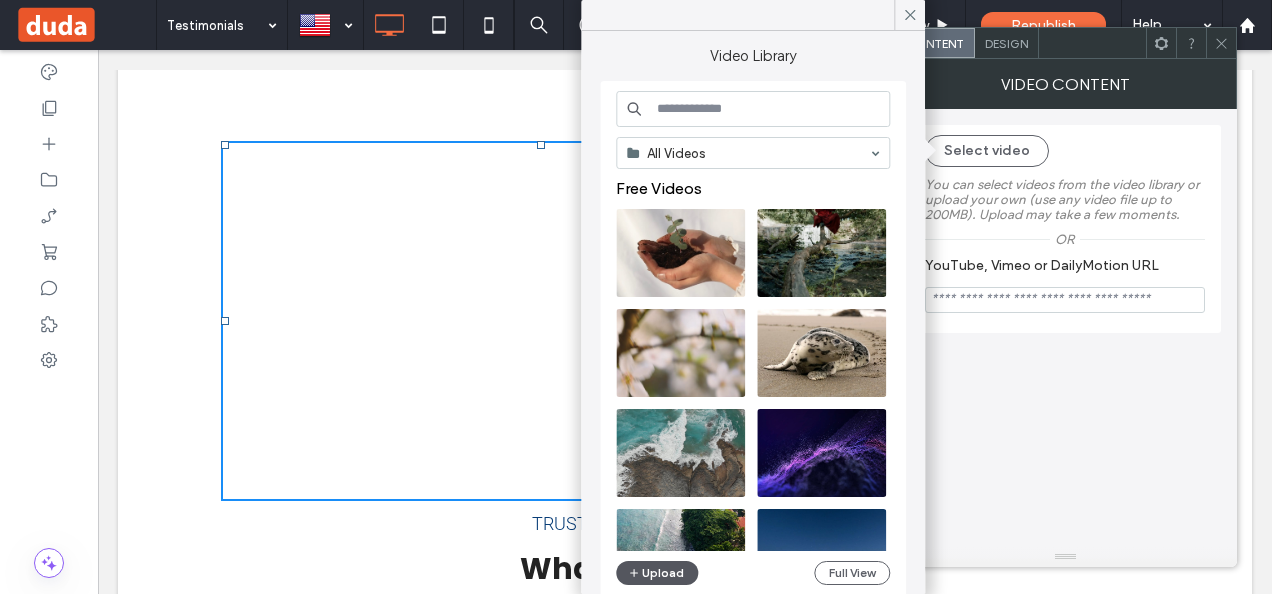 click on "Upload" at bounding box center [657, 573] 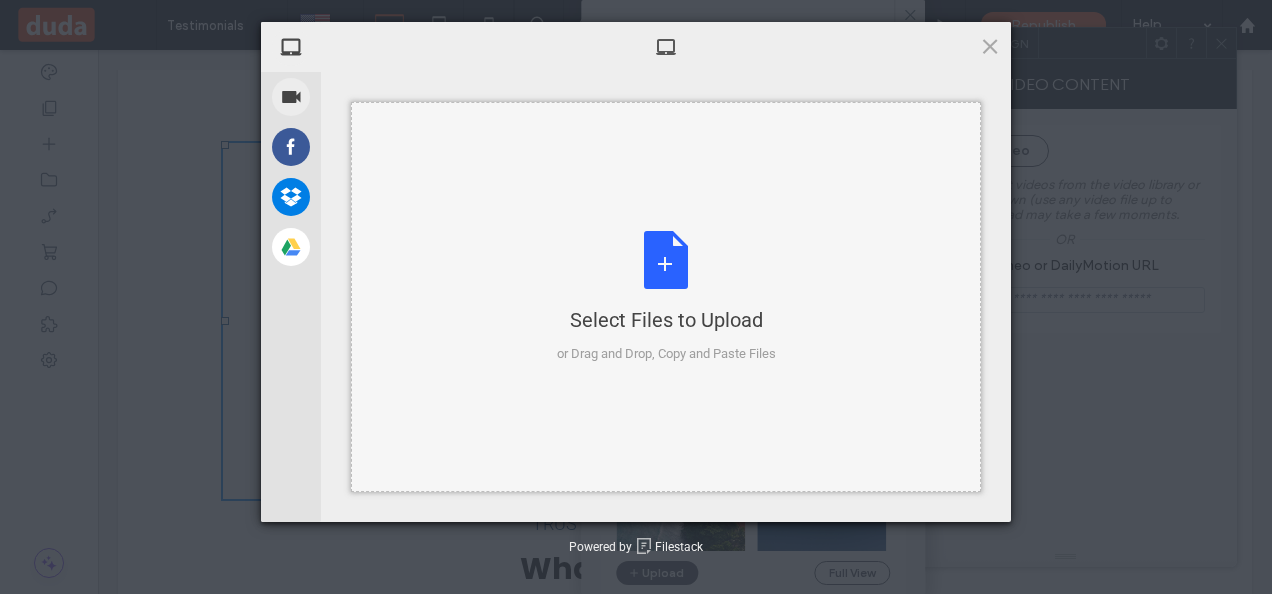 click on "Select Files to Upload
or Drag and Drop, Copy and Paste Files" at bounding box center (666, 297) 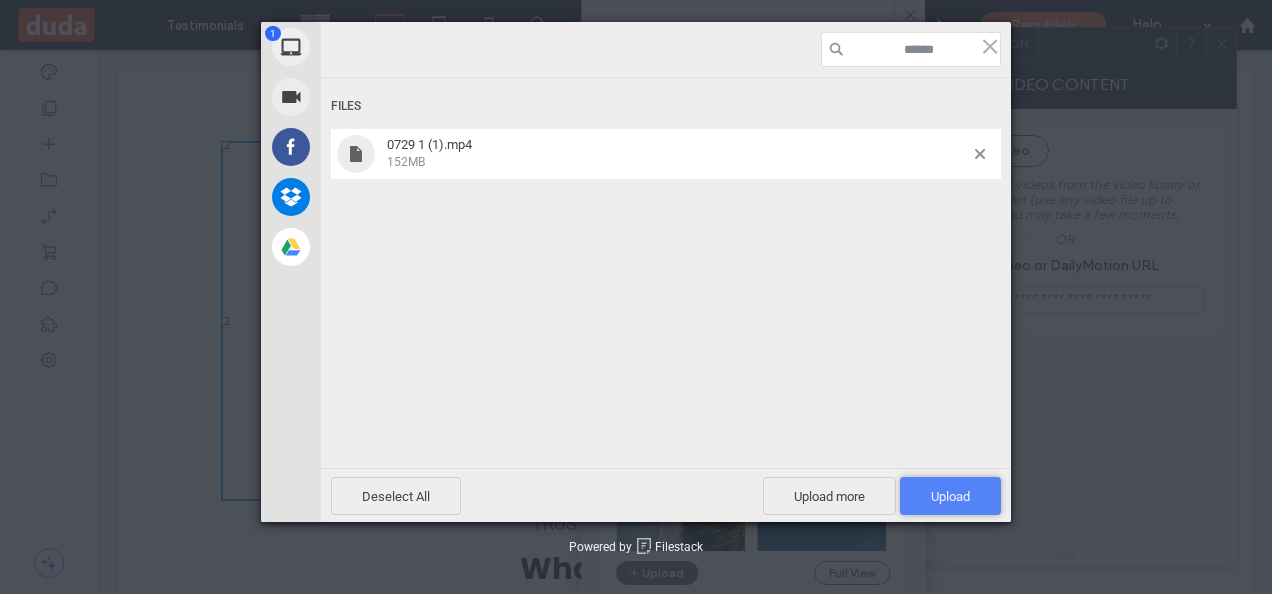 click on "Upload
1" at bounding box center [950, 496] 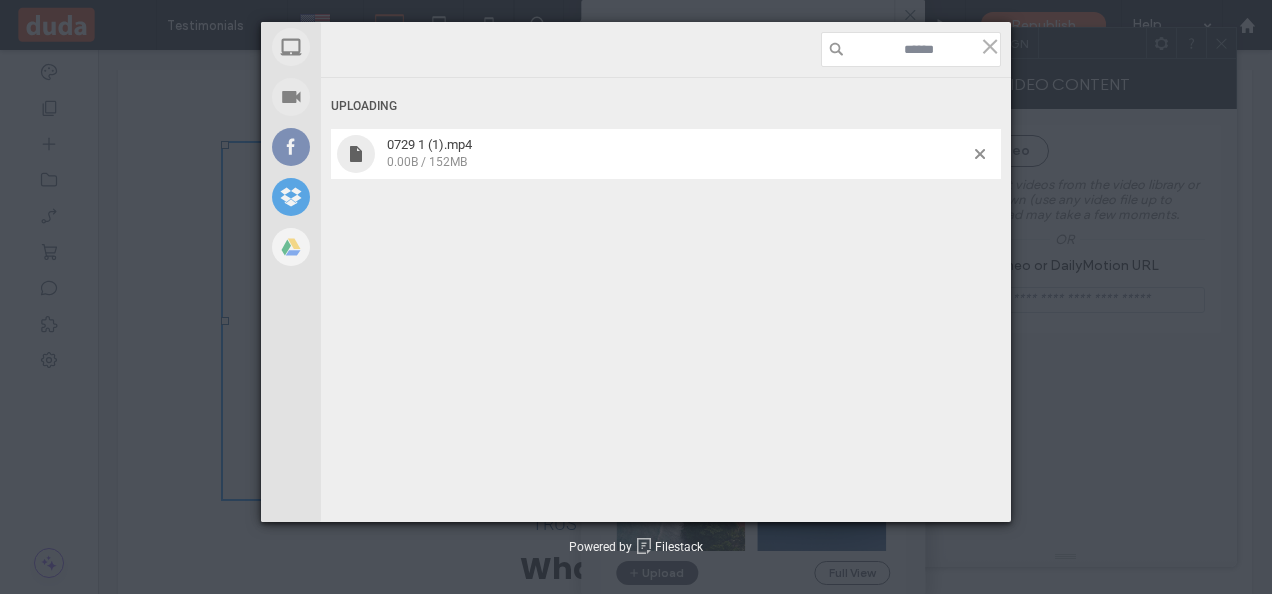 click on "0.00B /
152MB" at bounding box center [678, 161] 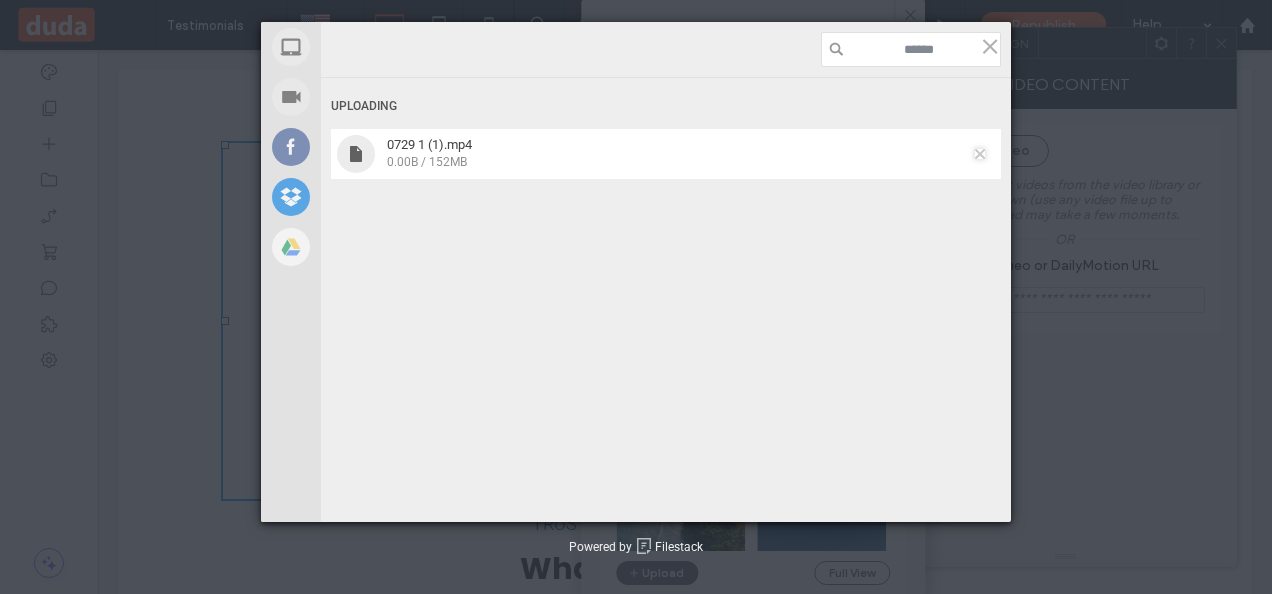 click at bounding box center [980, 154] 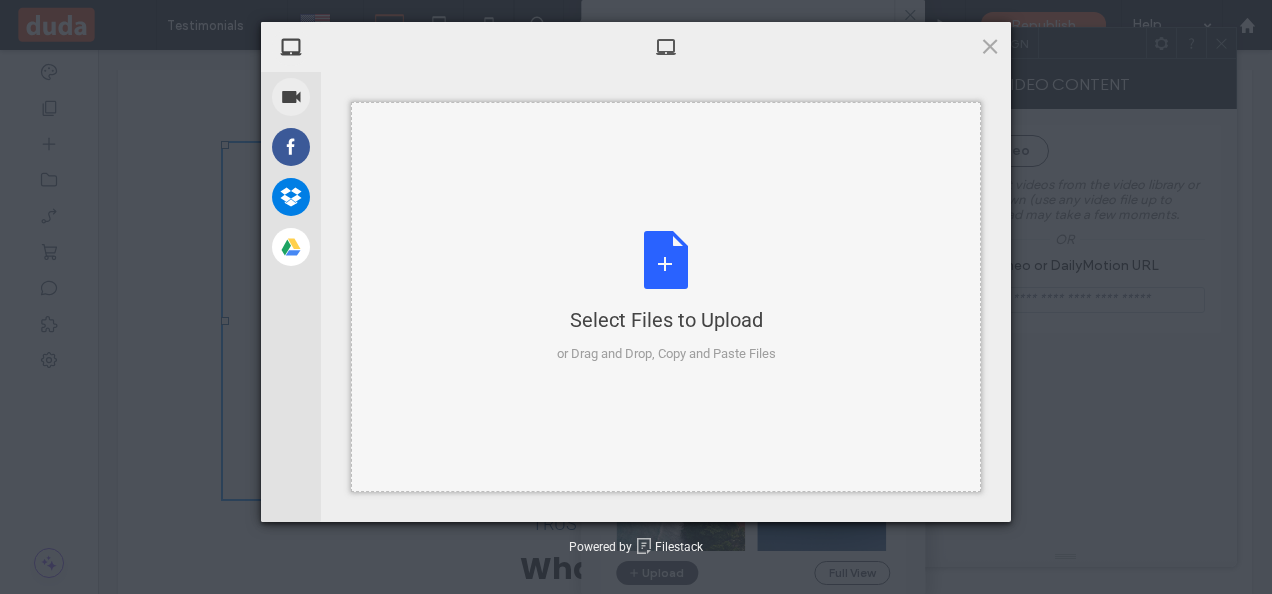 click on "Select Files to Upload
or Drag and Drop, Copy and Paste Files" at bounding box center [666, 297] 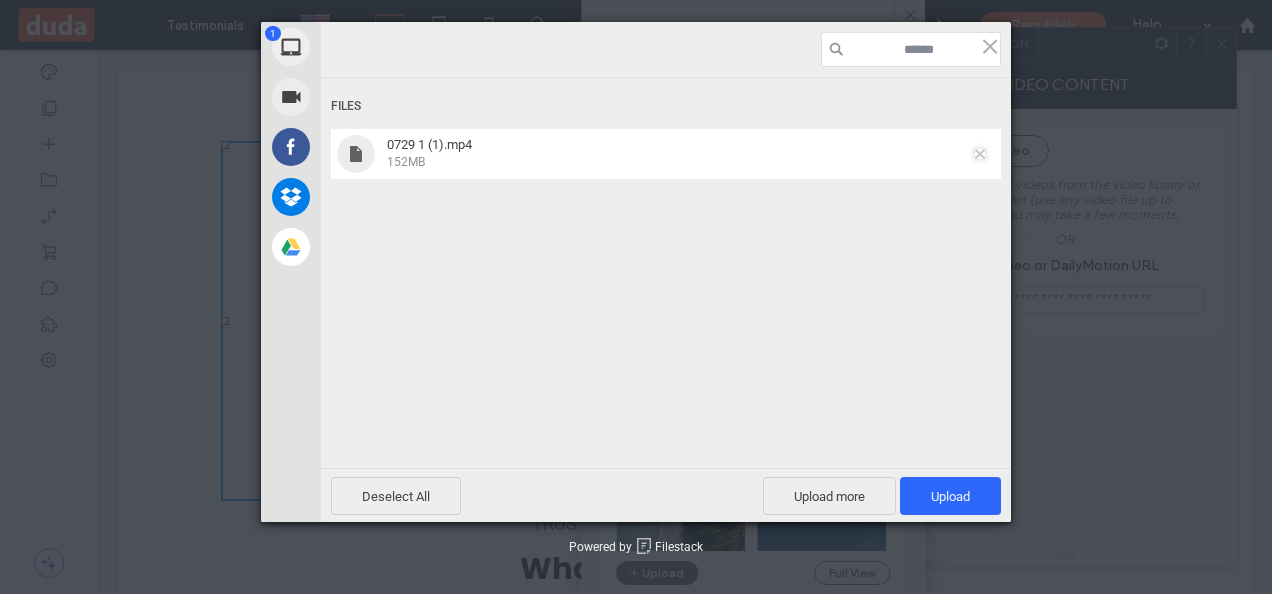click at bounding box center [980, 154] 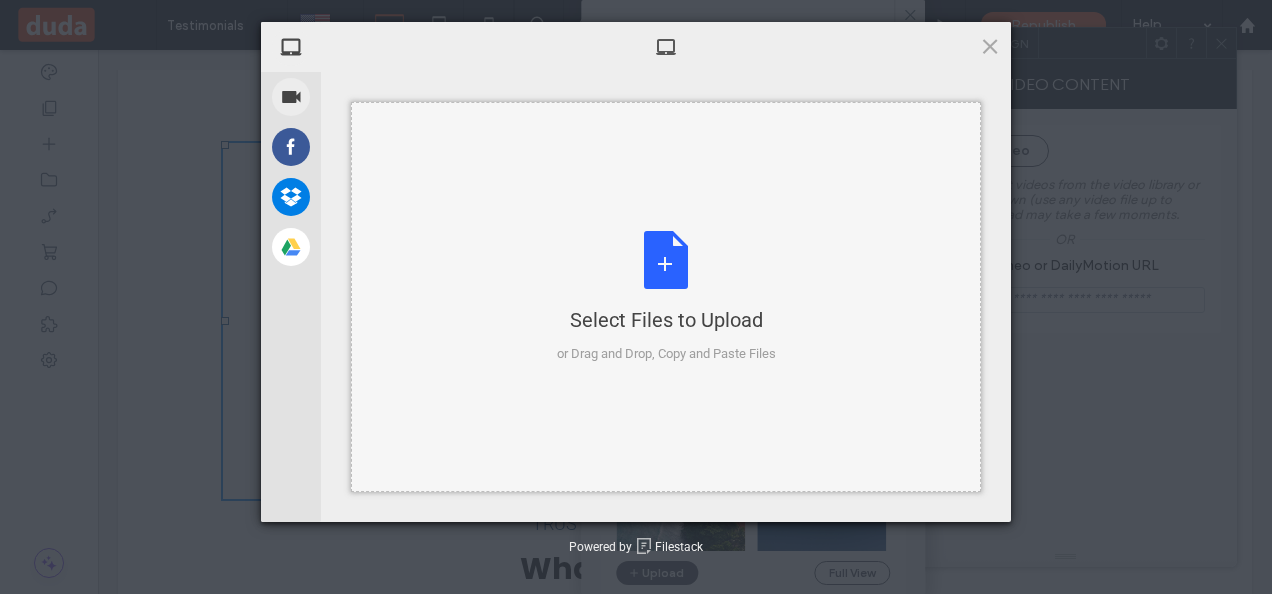 click on "Select Files to Upload
or Drag and Drop, Copy and Paste Files" at bounding box center (666, 297) 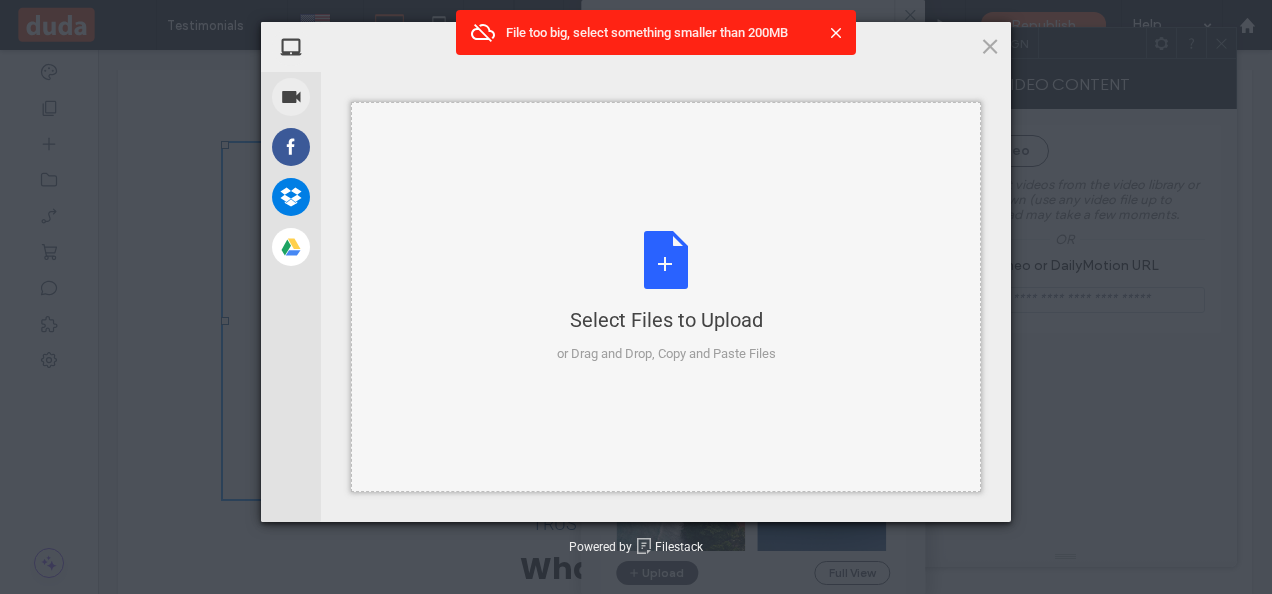 click on "Select Files to Upload
or Drag and Drop, Copy and Paste Files" at bounding box center [666, 297] 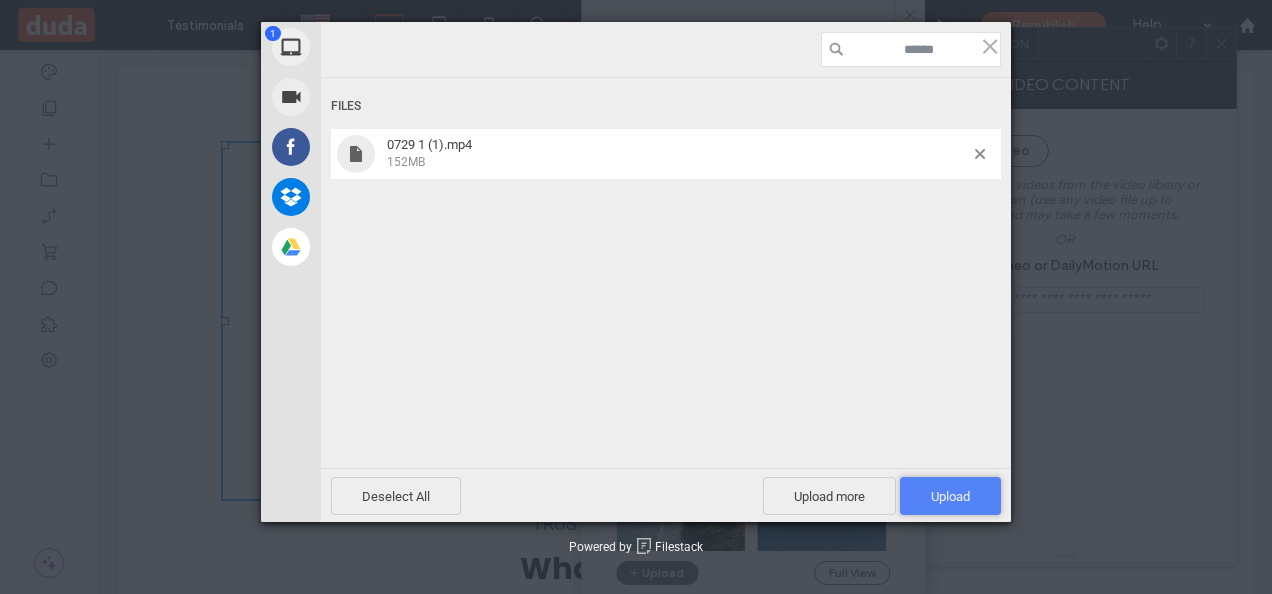 click on "Upload
1" at bounding box center [950, 496] 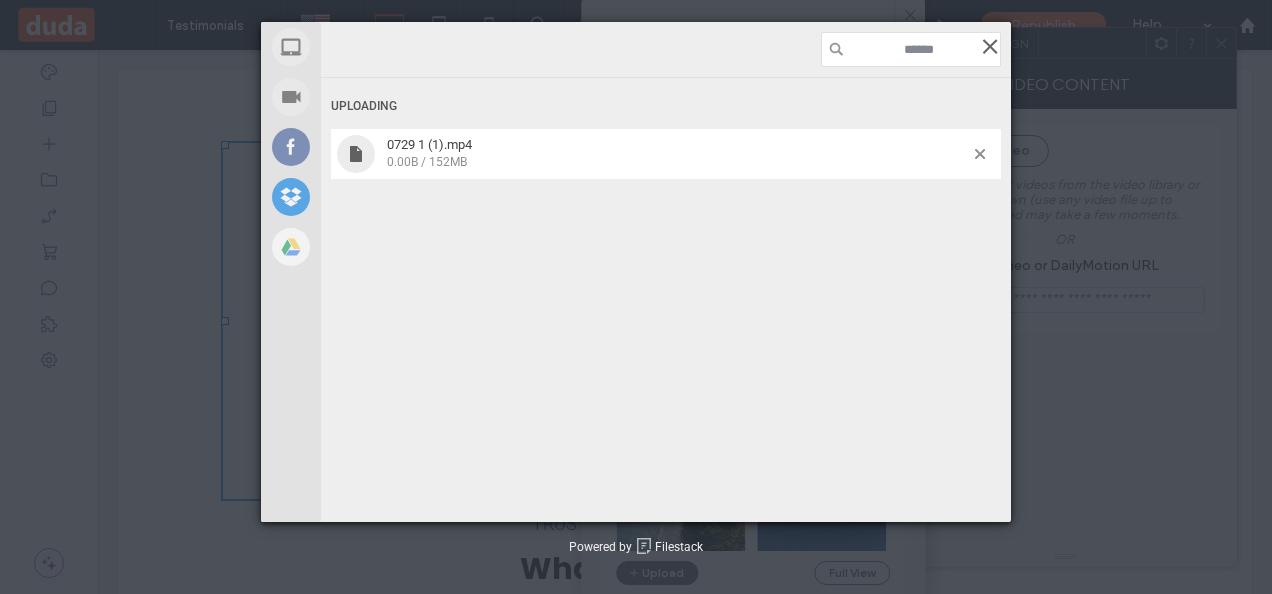 click at bounding box center (990, 46) 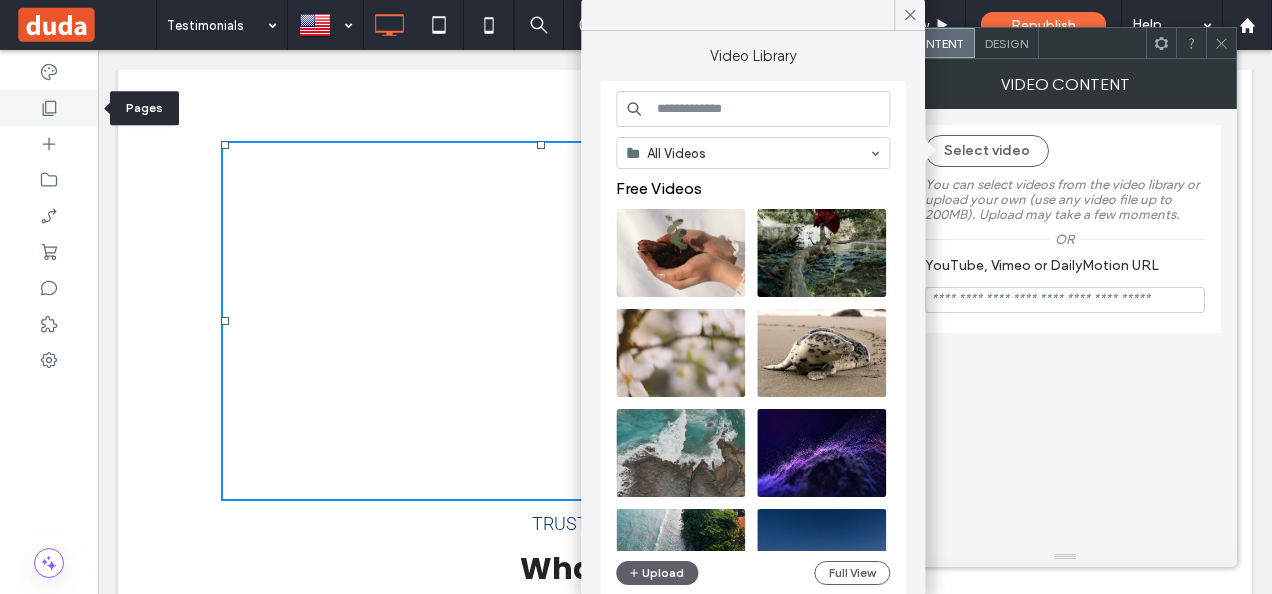 click at bounding box center [49, 108] 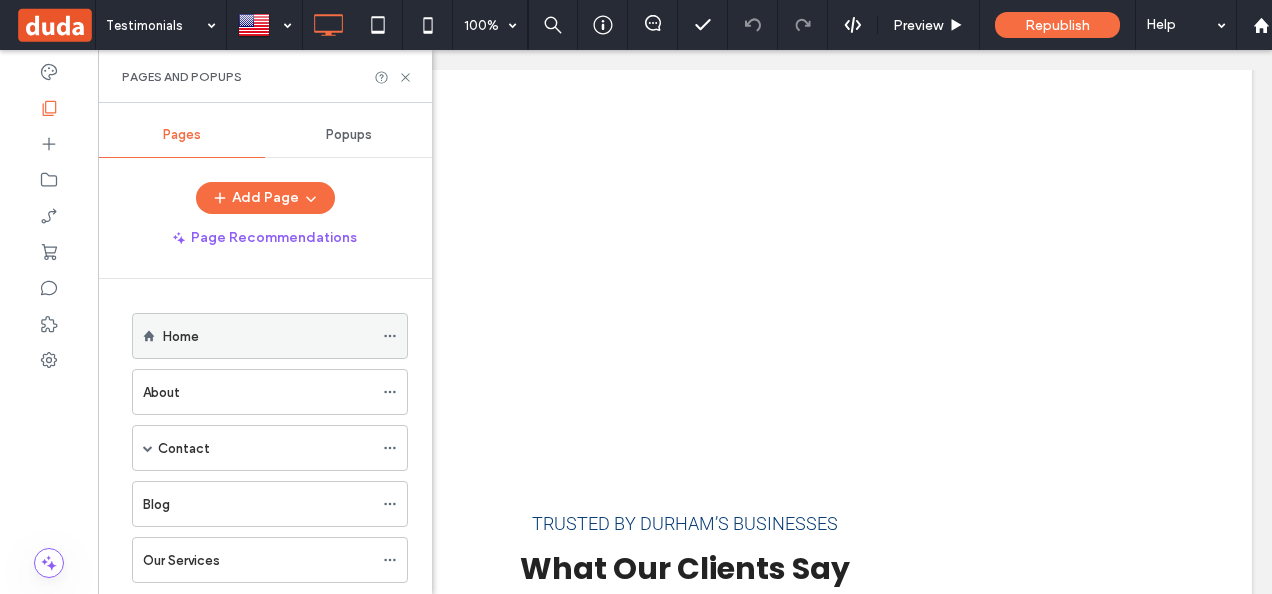 click on "Home" at bounding box center [268, 336] 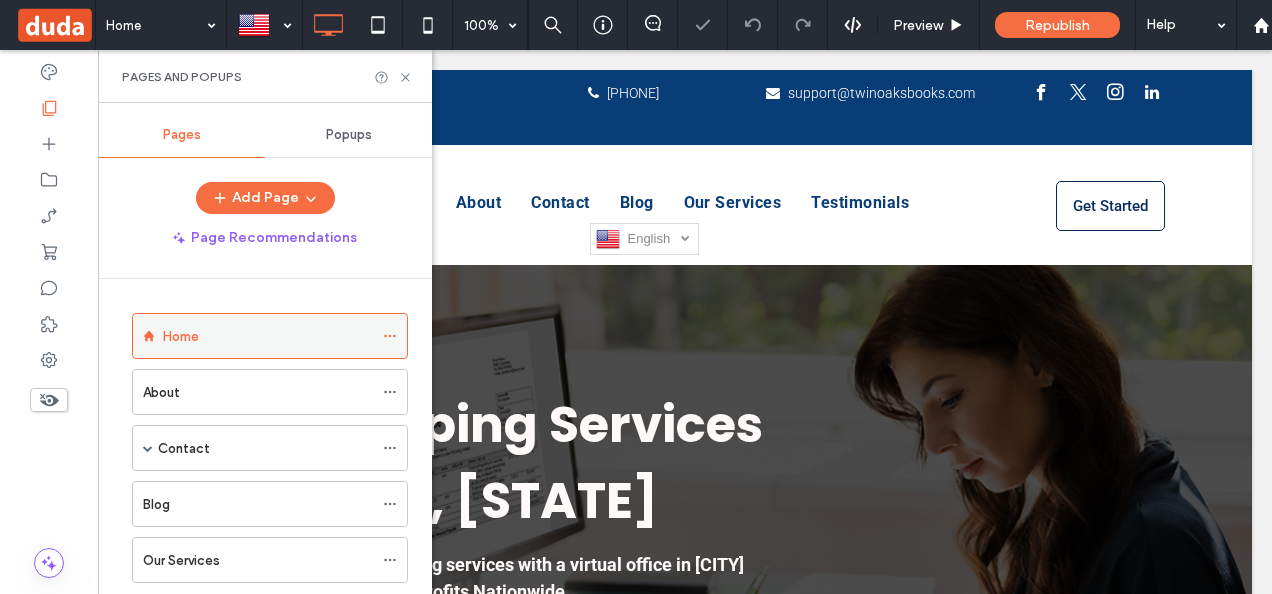scroll, scrollTop: 0, scrollLeft: 0, axis: both 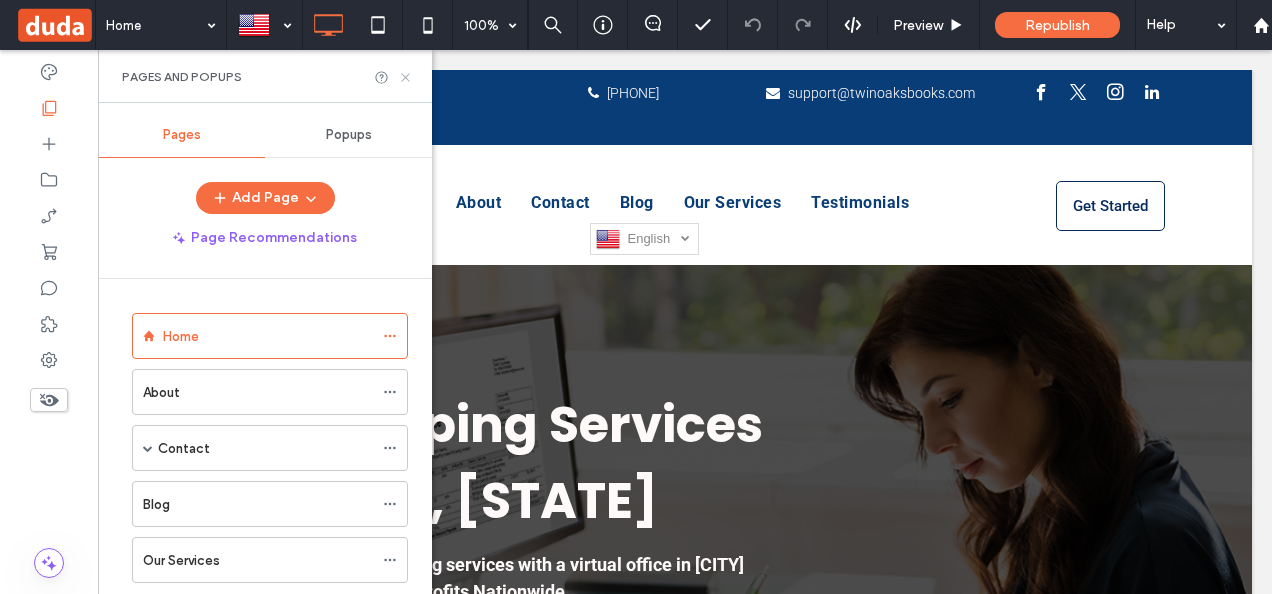 click 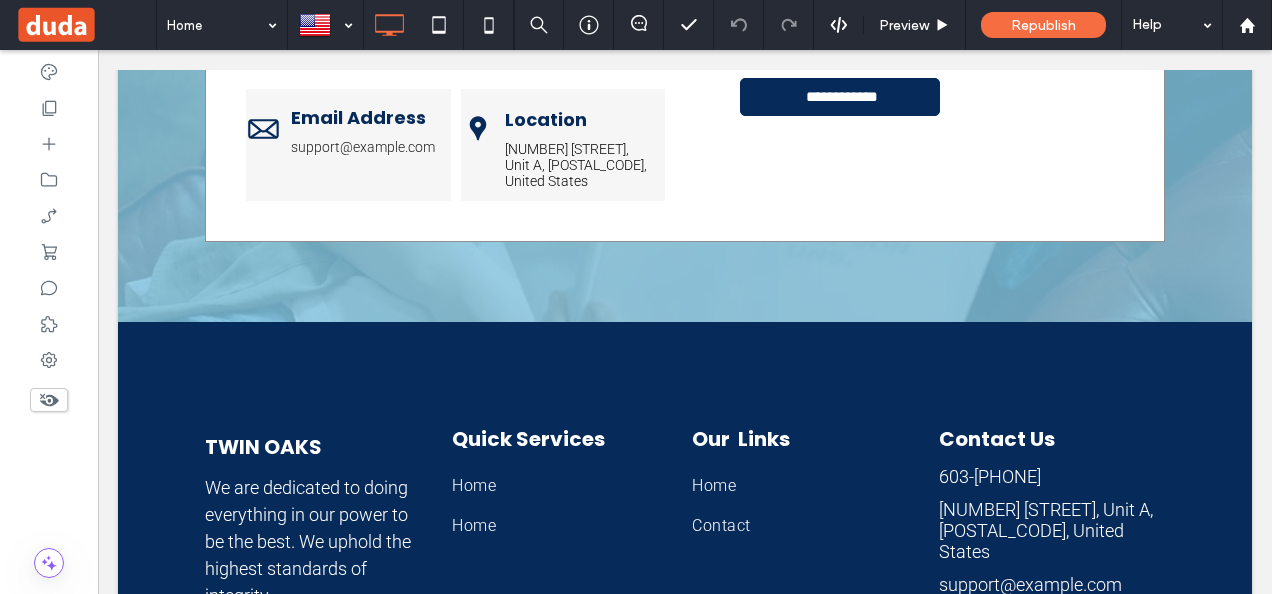 scroll, scrollTop: 4322, scrollLeft: 0, axis: vertical 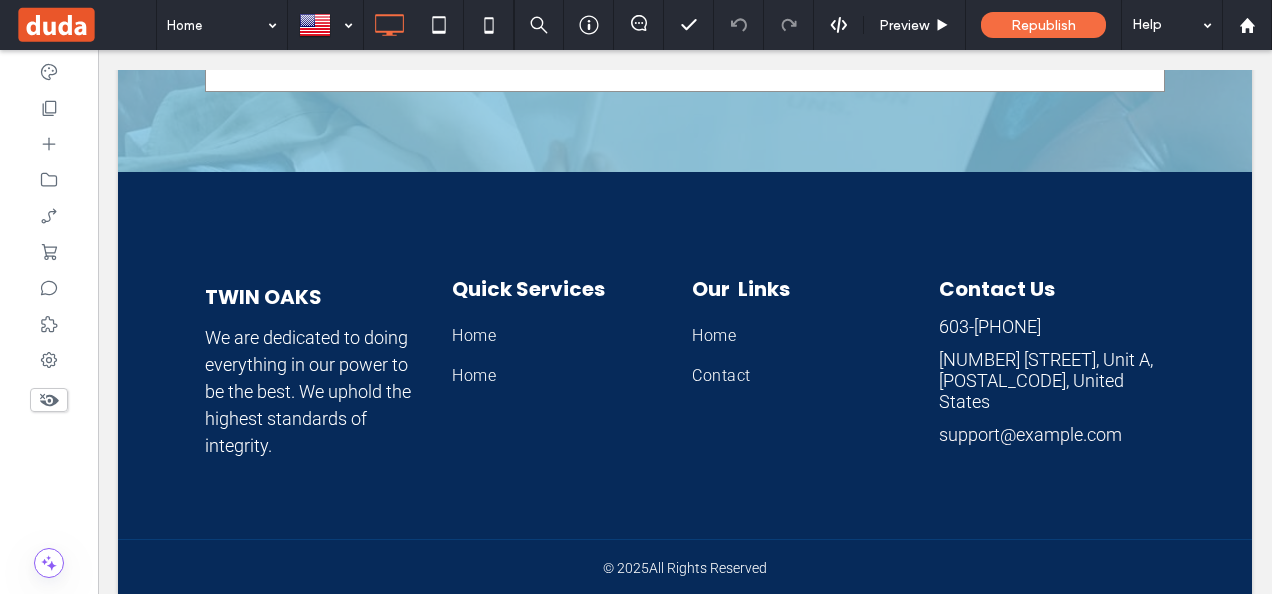 click on "Click To Paste
Row
Home
About
Contact
Blog
Our Services
Testimonials
Click To Paste
Row
Address
Lee, NH - serving clients nationwide
Click To Paste
Get in touch
603-389-7340
support@twinoaksbooks.com
Click To Paste
Row
Menu
English
en
Click To Paste
CONTACT US
Click To Paste
Click To Paste
Header
Nationwide Accounting Services" at bounding box center (685, -1828) 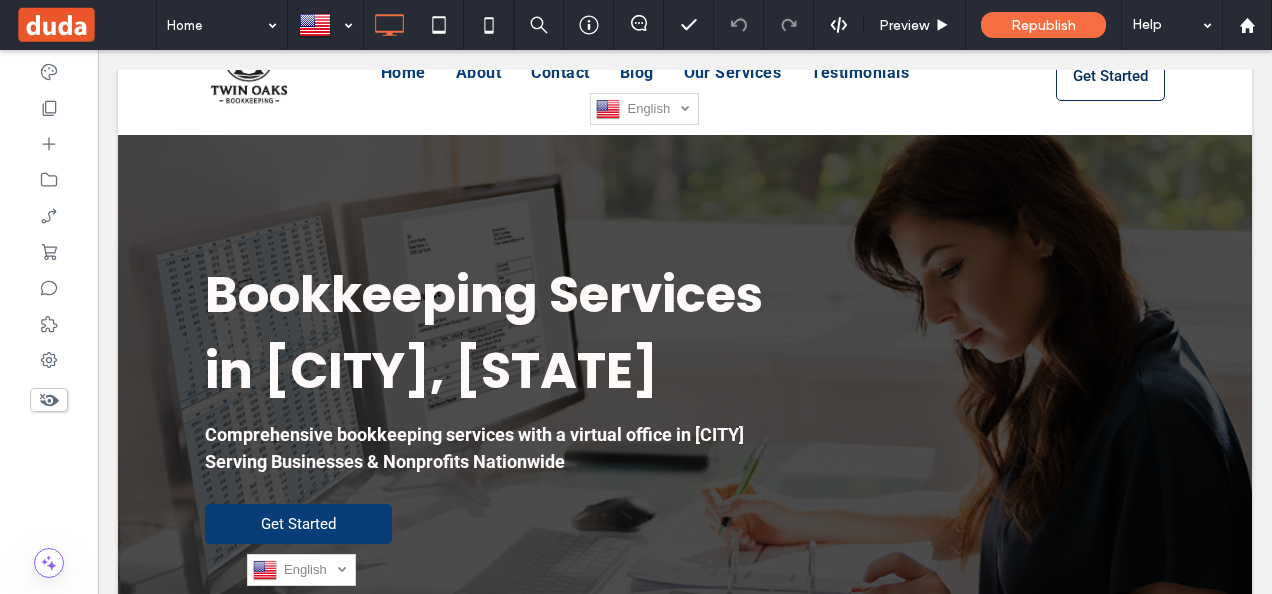 scroll, scrollTop: 0, scrollLeft: 0, axis: both 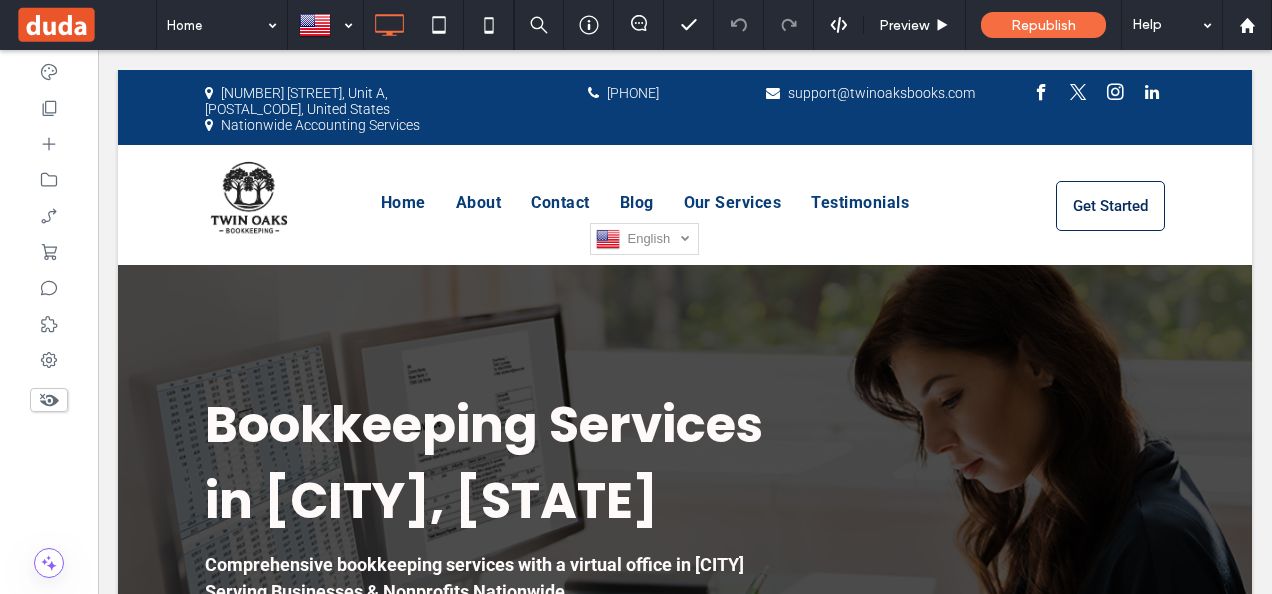 drag, startPoint x: 1261, startPoint y: 534, endPoint x: 1310, endPoint y: 88, distance: 448.68362 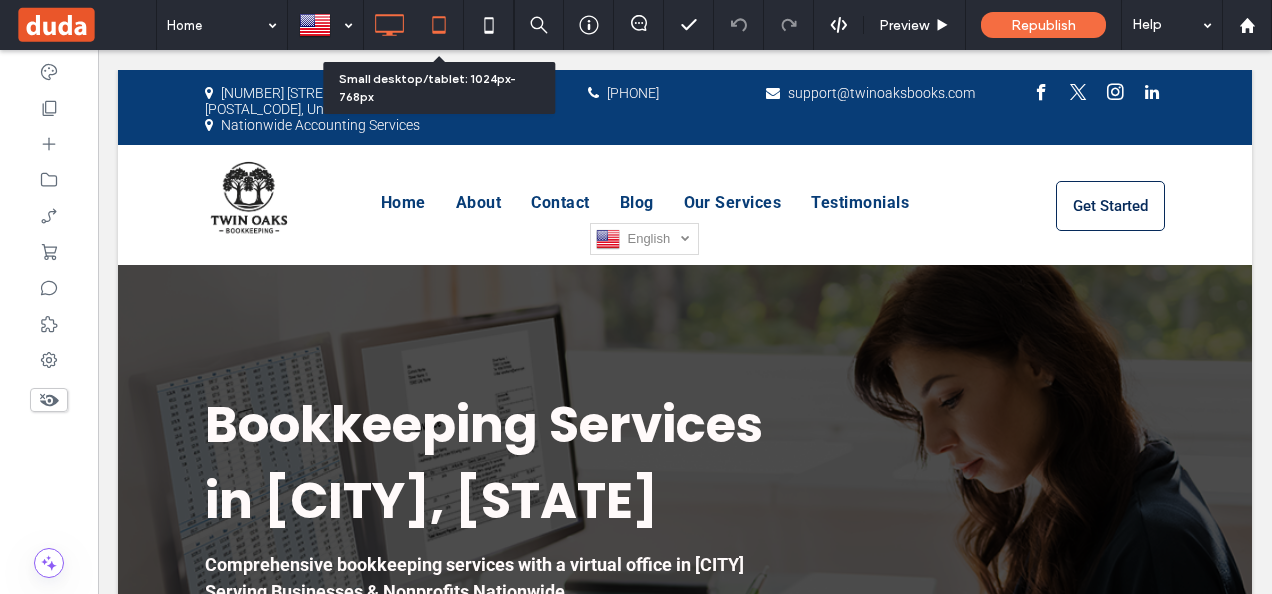 click 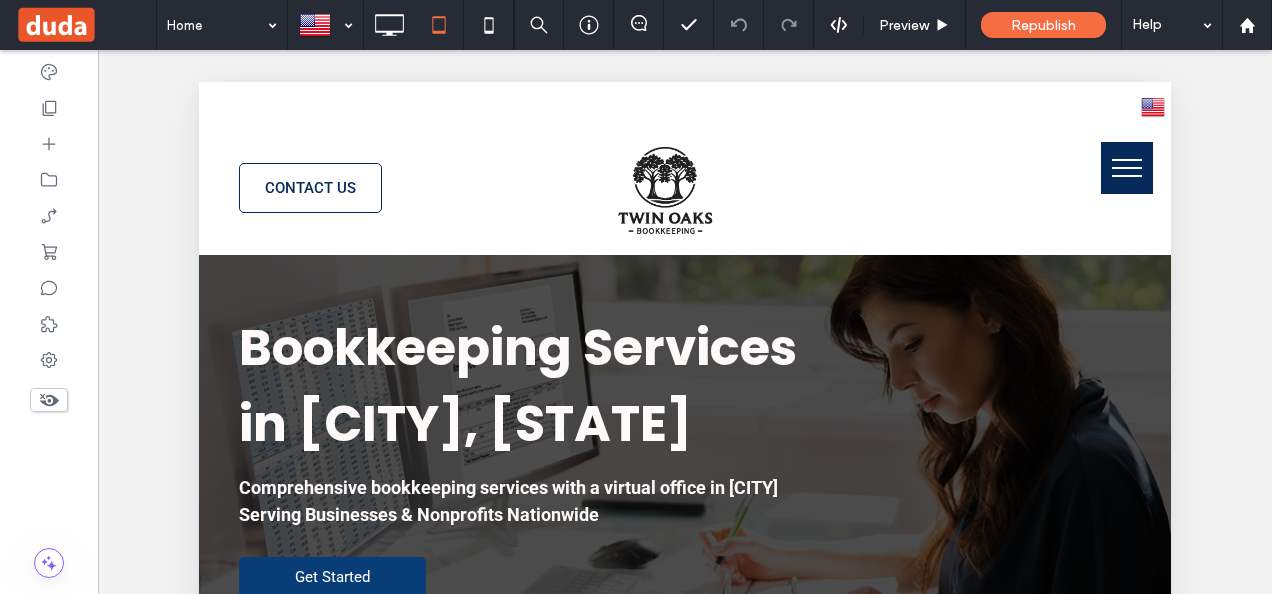 scroll, scrollTop: 0, scrollLeft: 0, axis: both 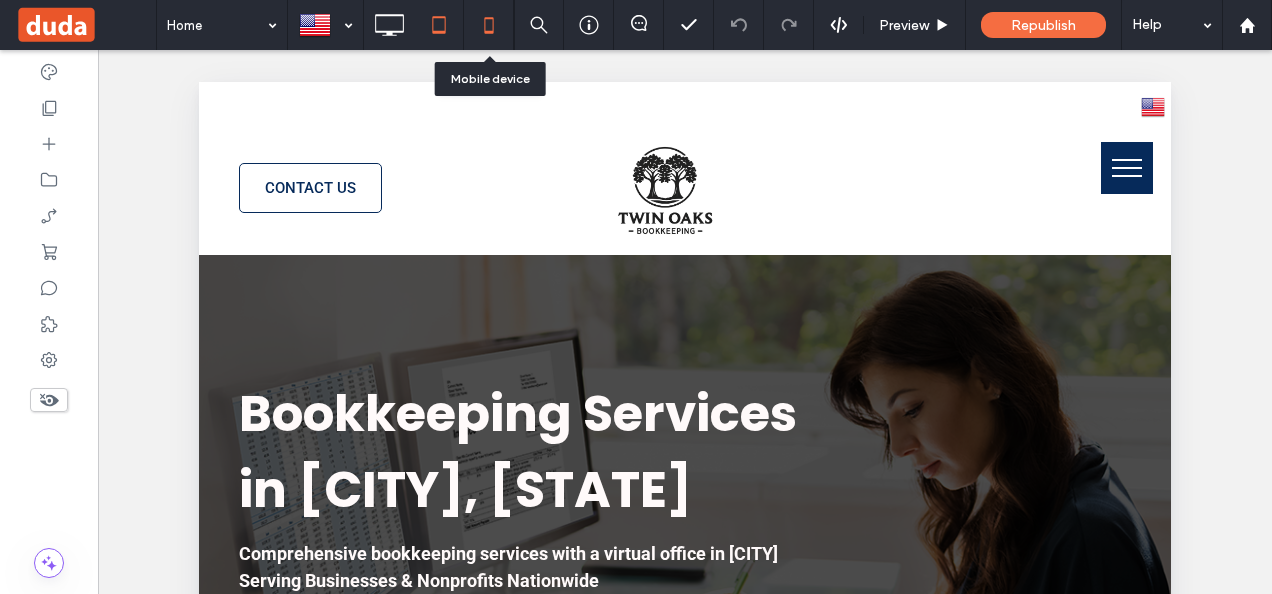 click 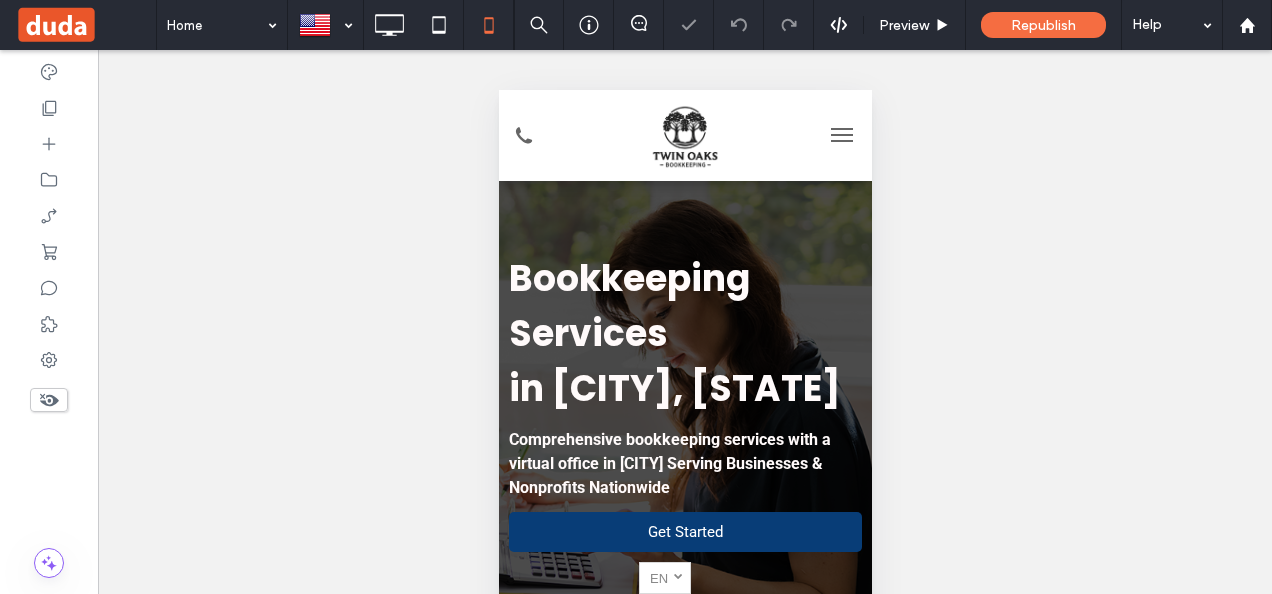 scroll, scrollTop: 0, scrollLeft: 0, axis: both 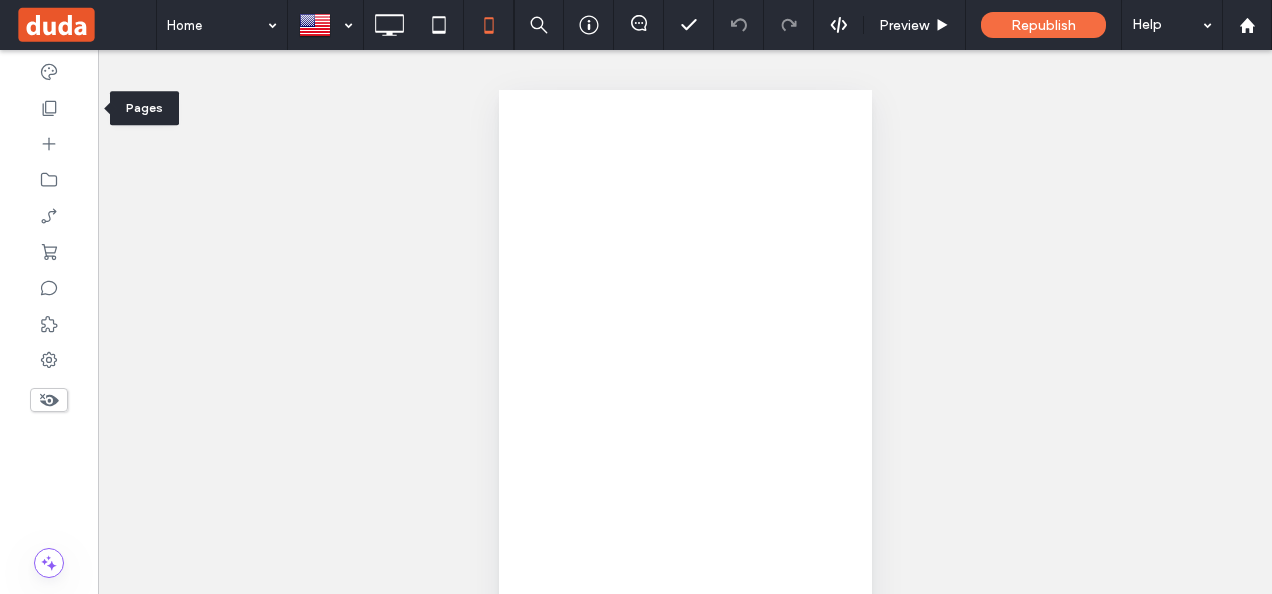 click 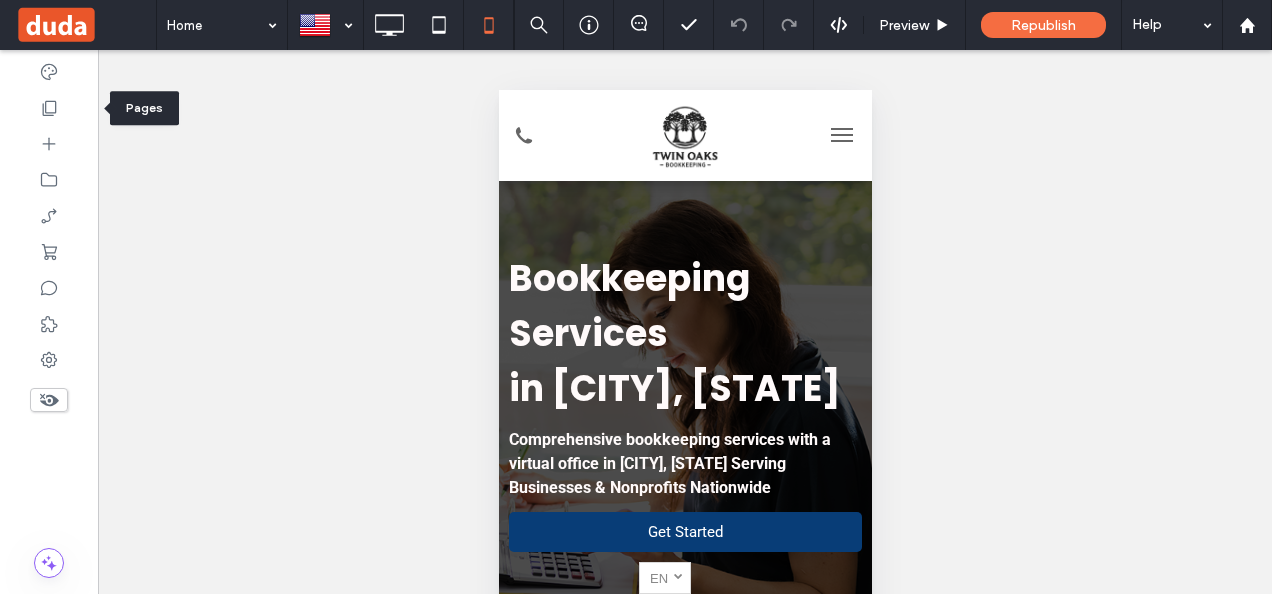 scroll, scrollTop: 0, scrollLeft: 0, axis: both 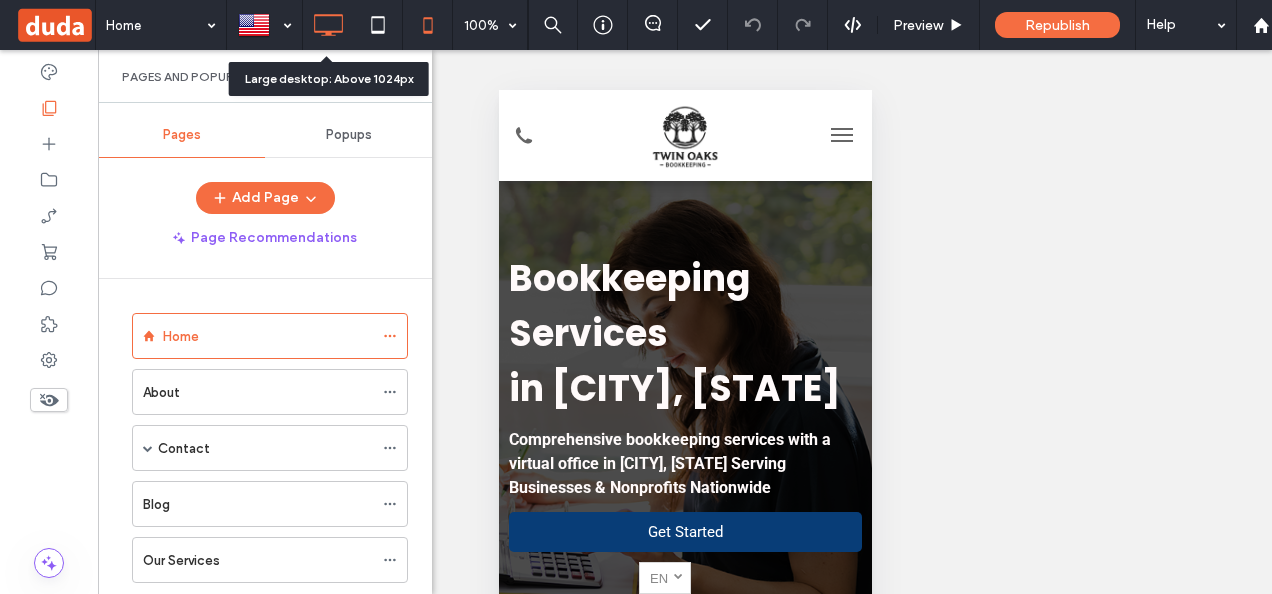 click 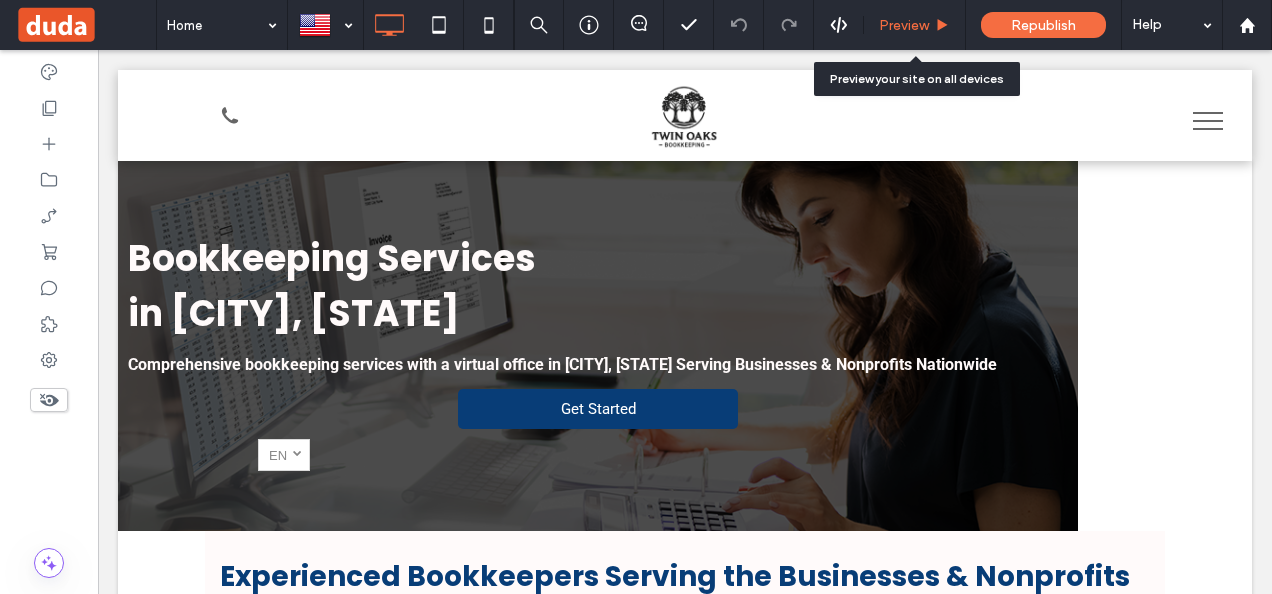 click 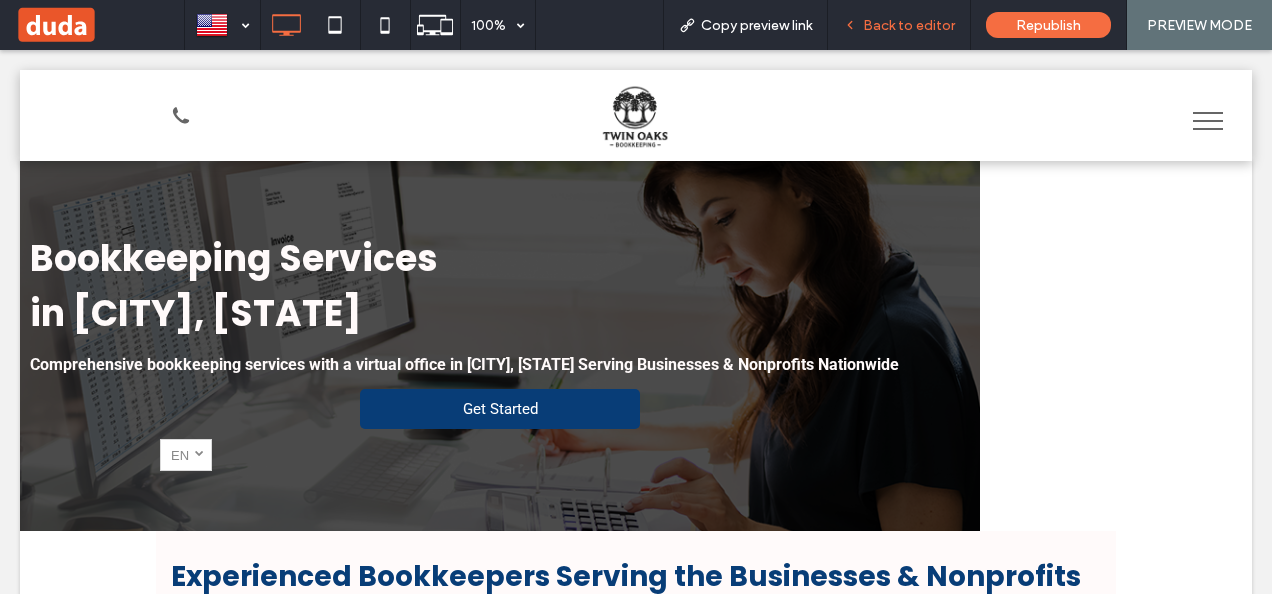 click on "Back to editor" at bounding box center [909, 25] 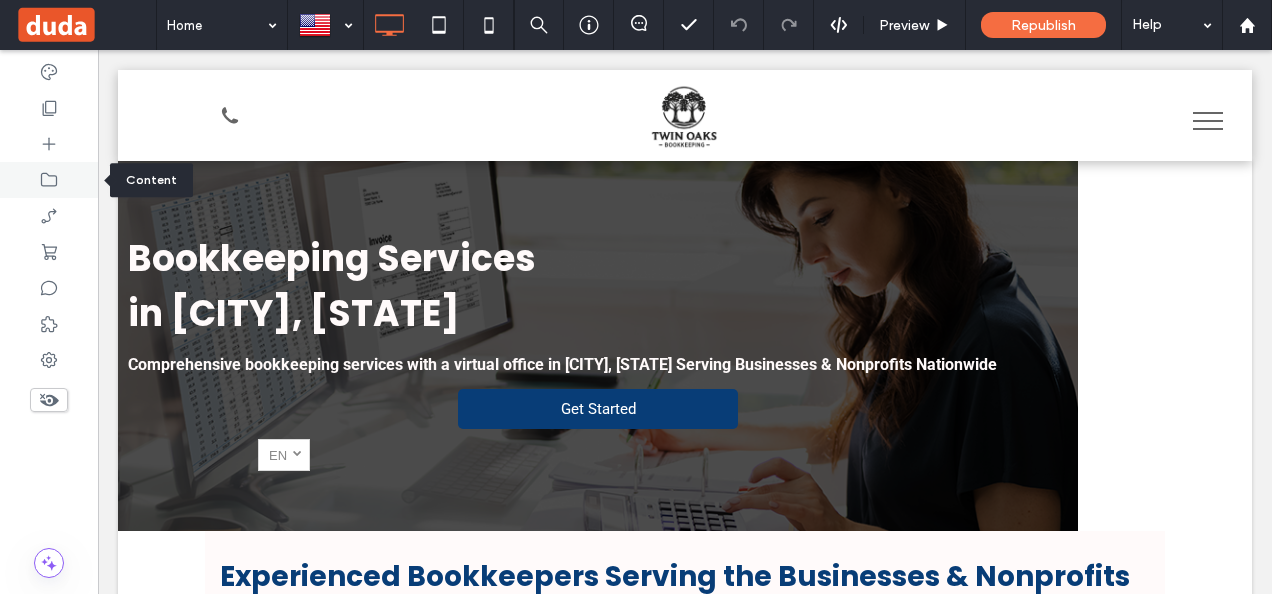 click 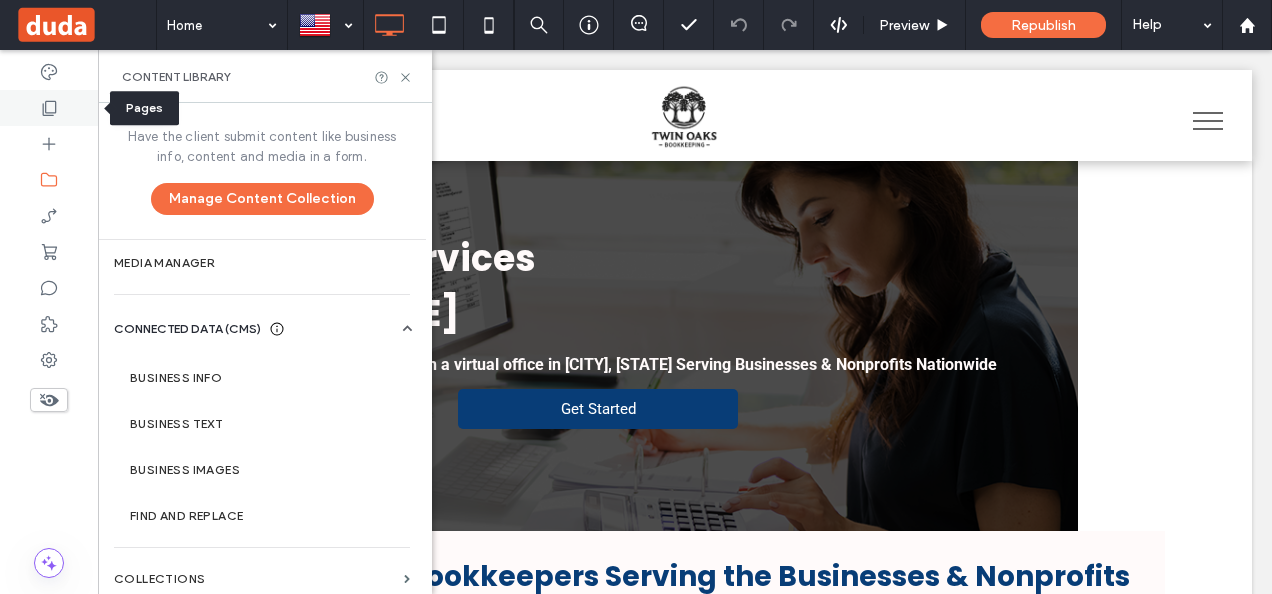 click at bounding box center (49, 108) 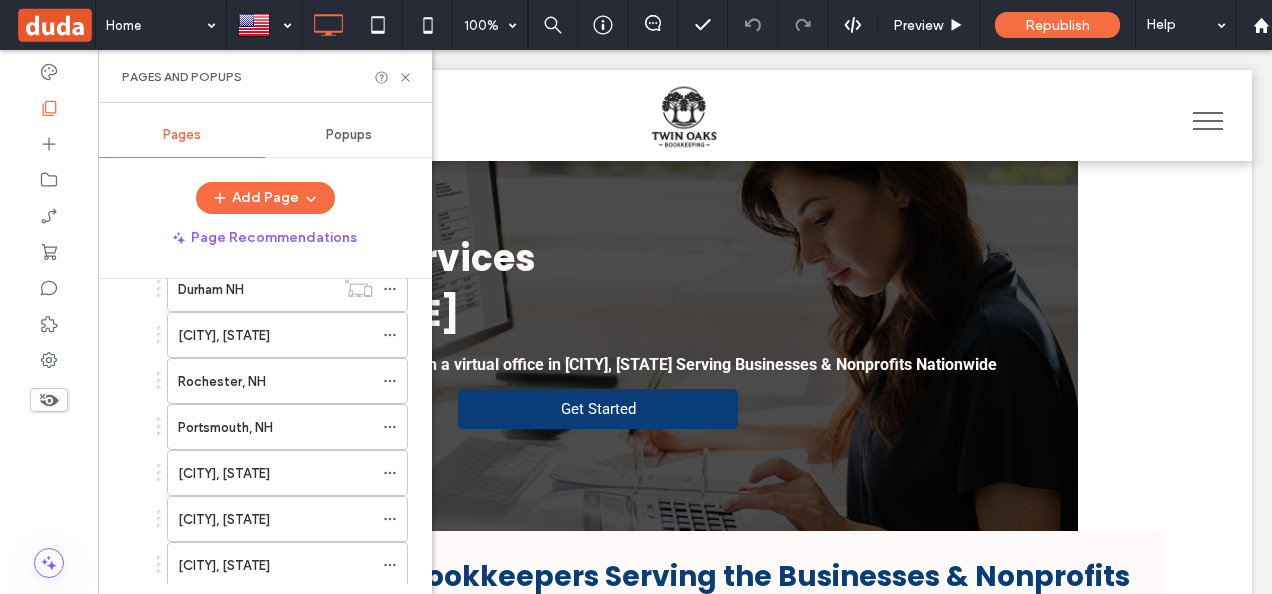 scroll, scrollTop: 744, scrollLeft: 0, axis: vertical 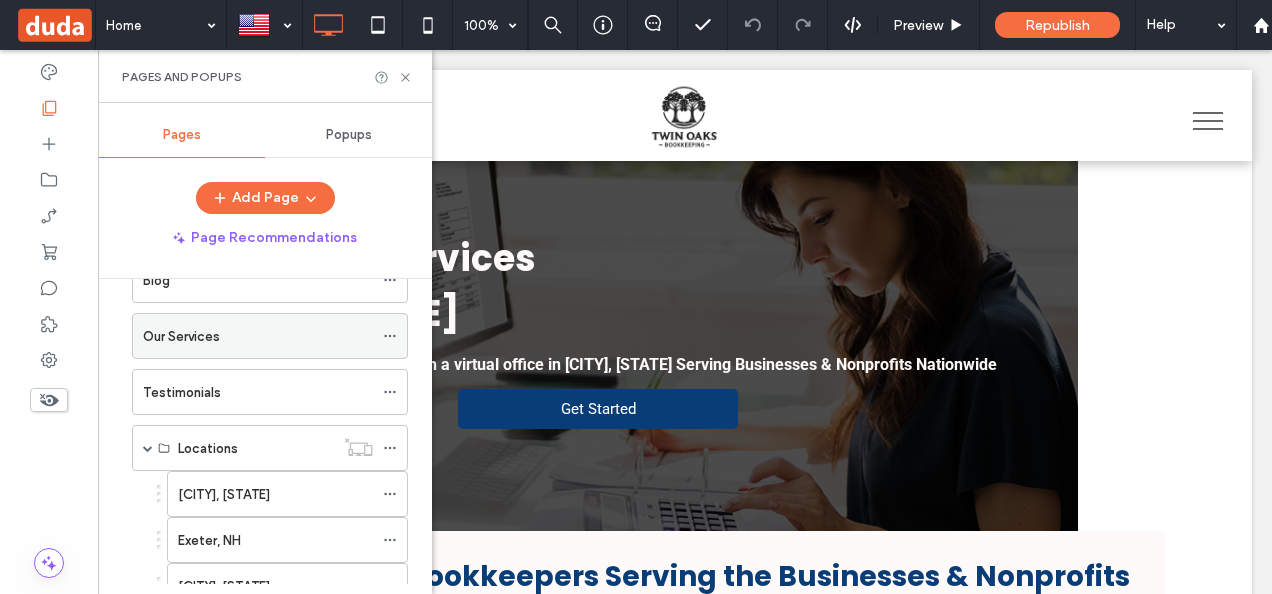 click on "Our Services" at bounding box center (258, 336) 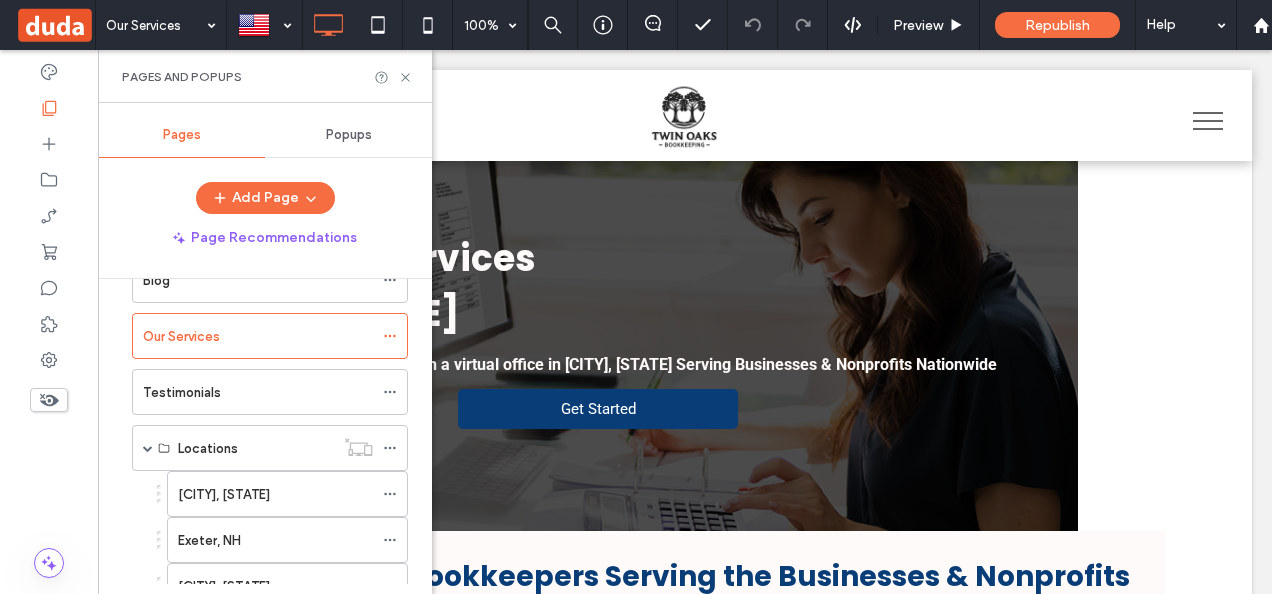 scroll, scrollTop: 0, scrollLeft: 0, axis: both 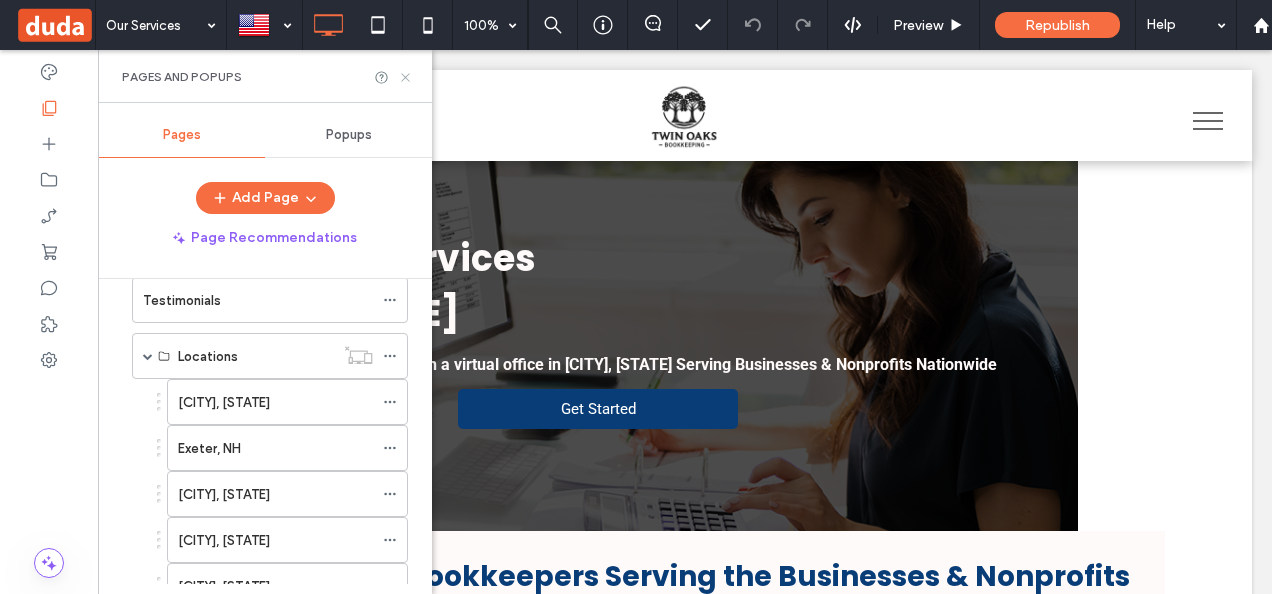 click 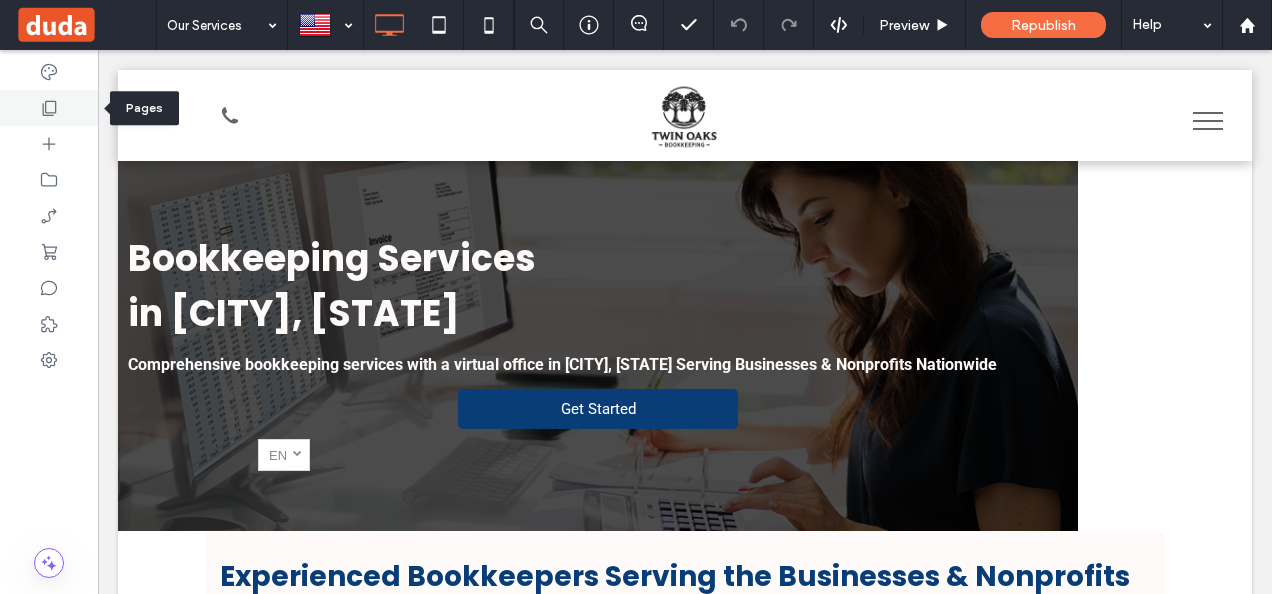 click at bounding box center [49, 108] 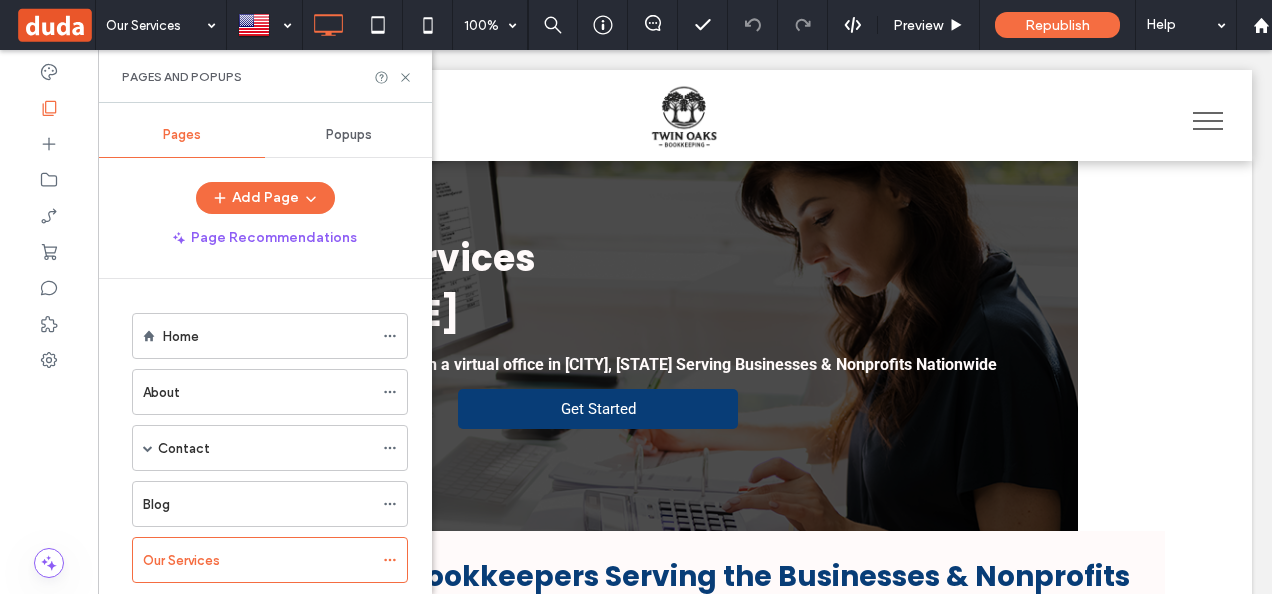 scroll, scrollTop: 268, scrollLeft: 0, axis: vertical 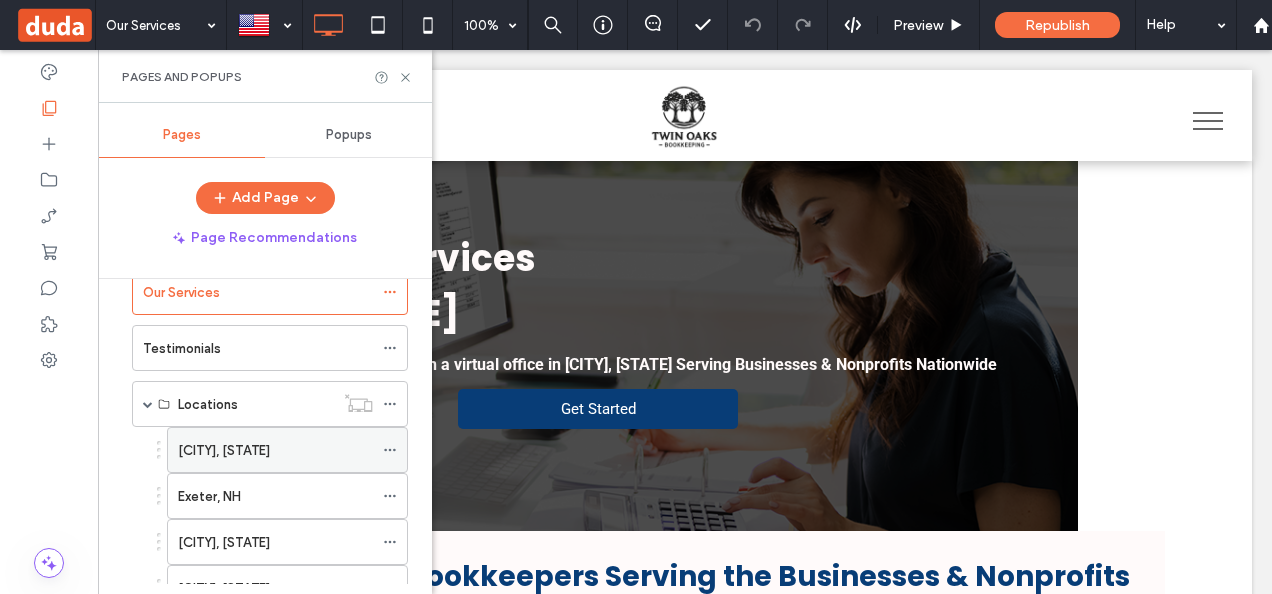 click on "[CITY], [STATE]" at bounding box center [275, 450] 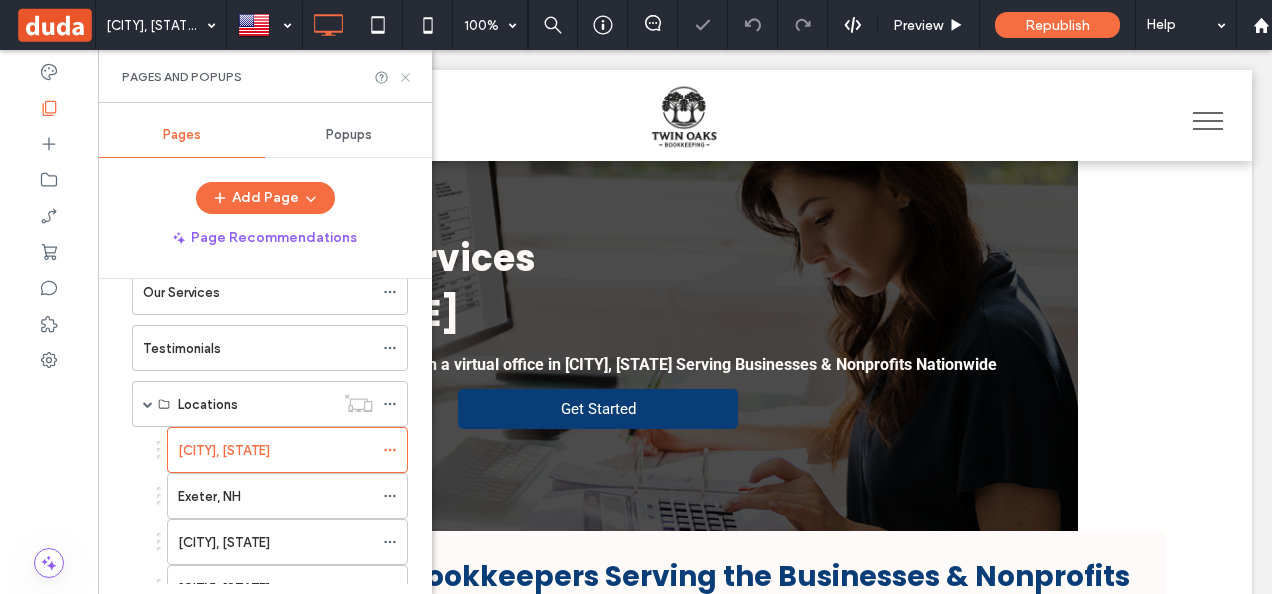 click 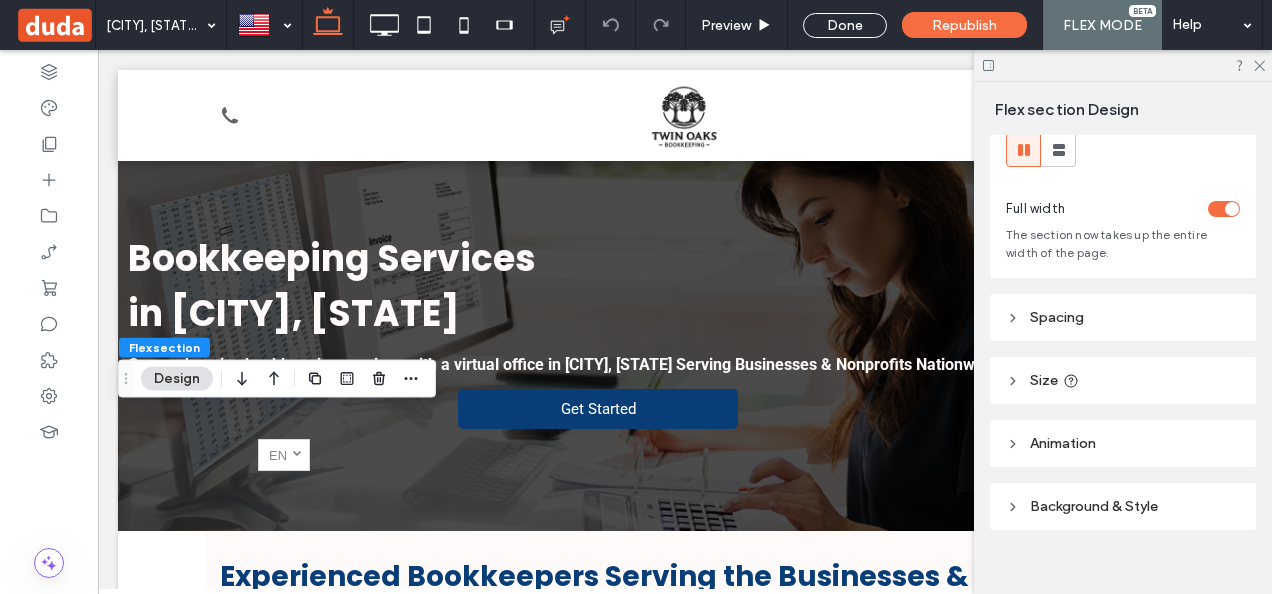 scroll, scrollTop: 81, scrollLeft: 0, axis: vertical 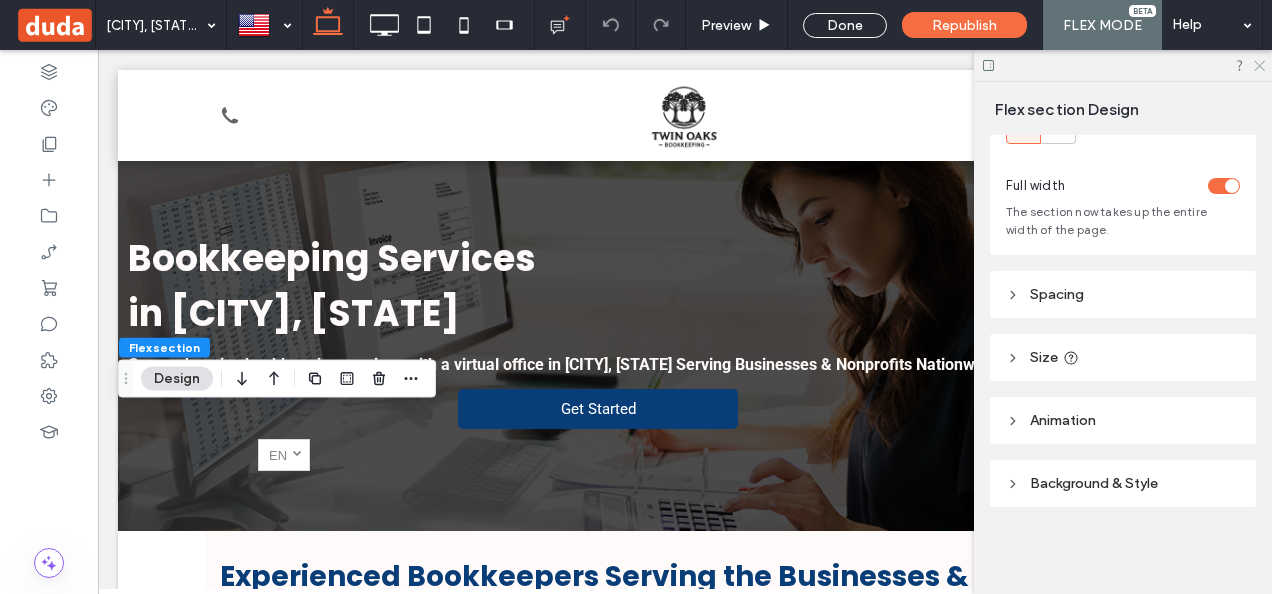 click 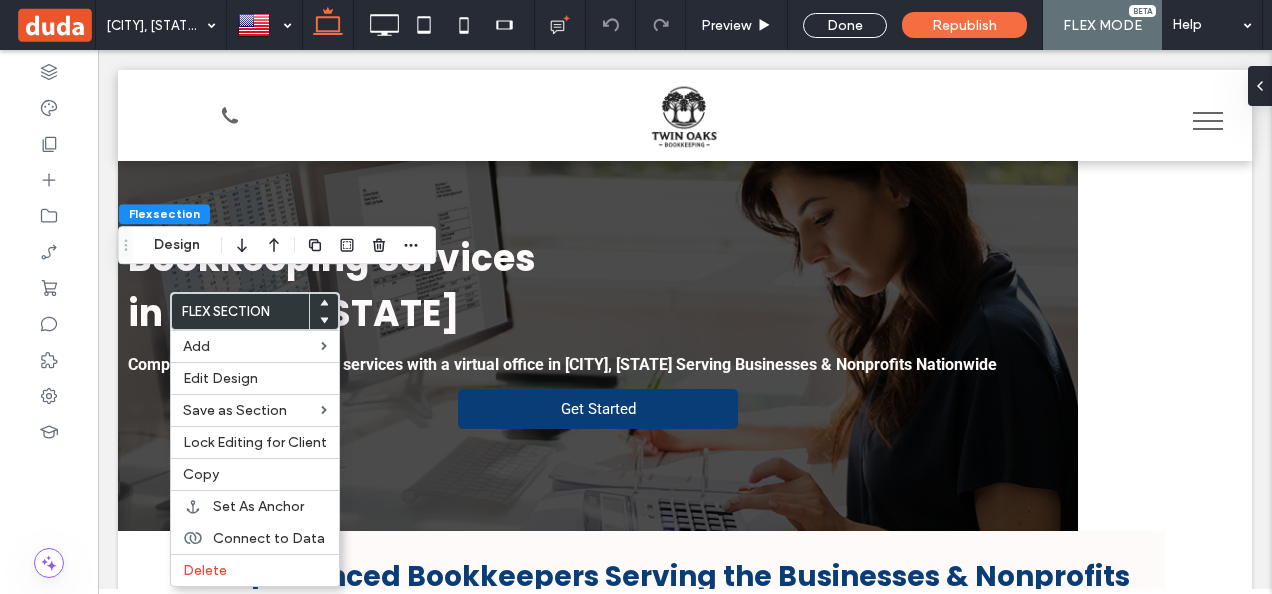 click on "FLEX MODE" at bounding box center (1102, 25) 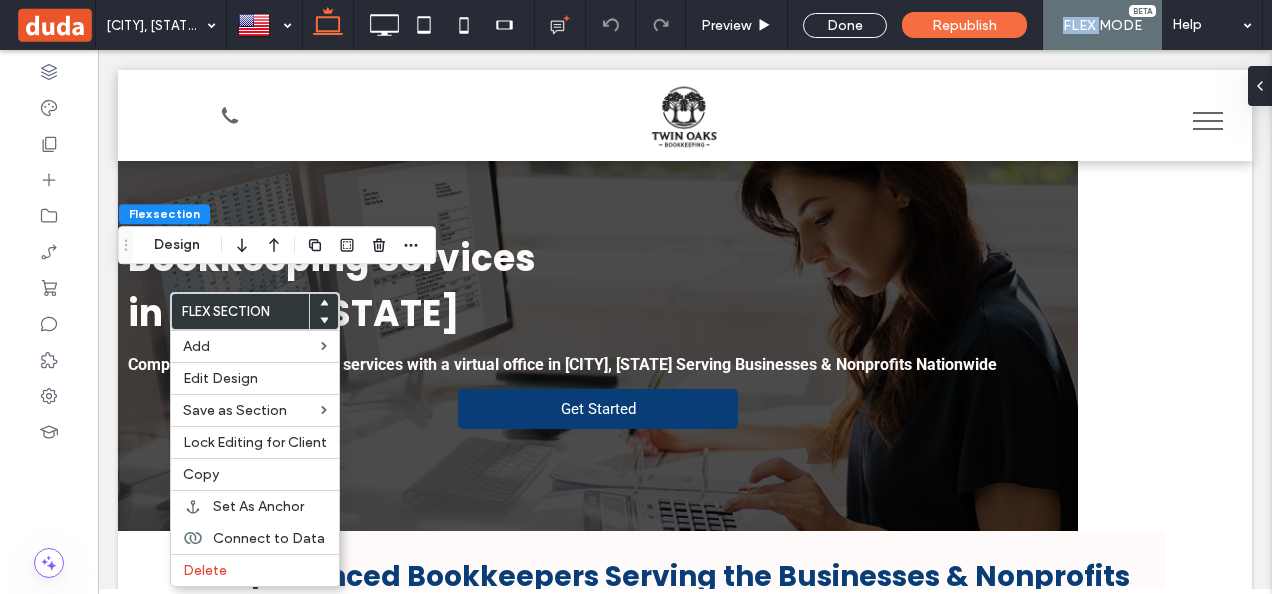 click on "FLEX MODE" at bounding box center (1102, 25) 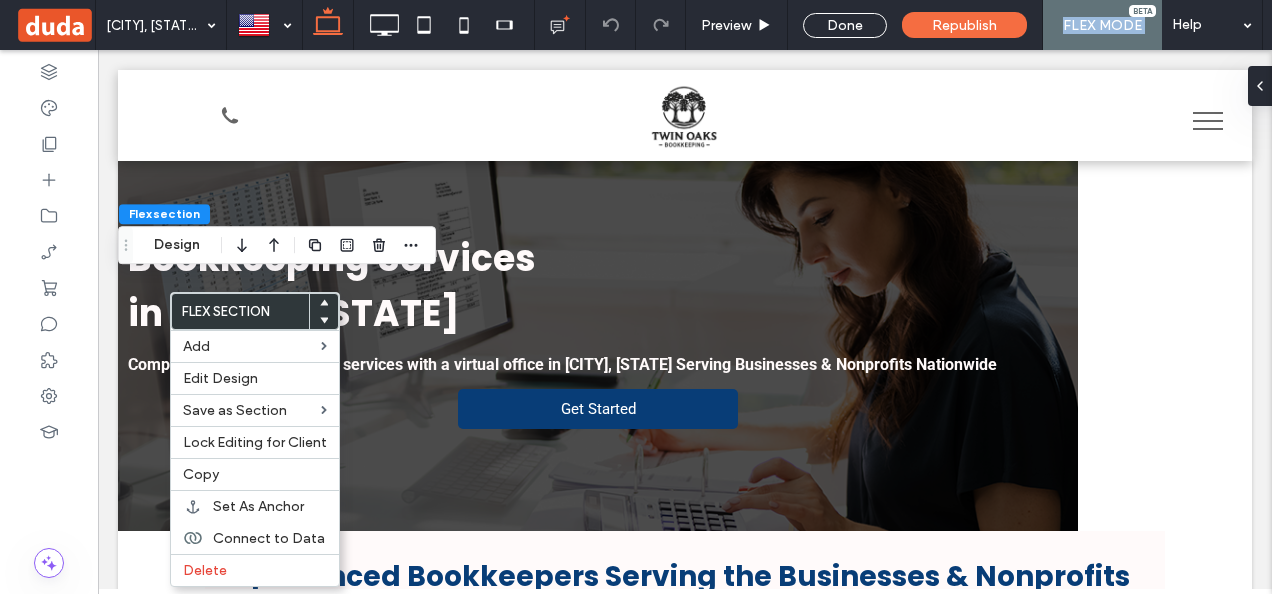 click on "FLEX MODE" at bounding box center (1102, 25) 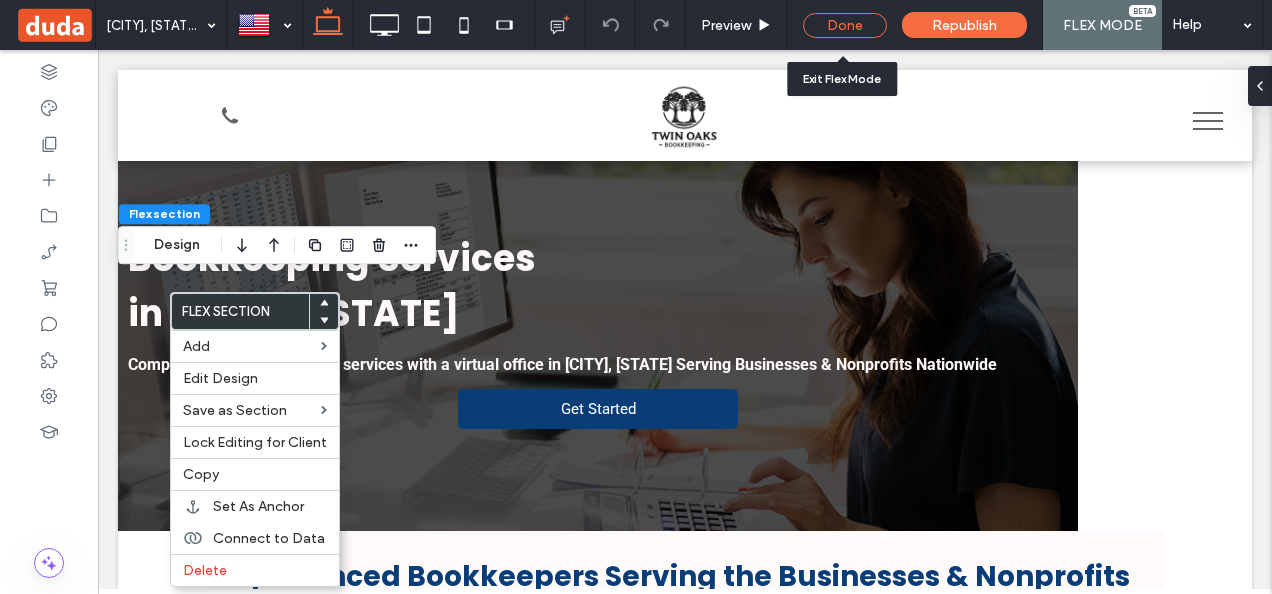 click on "Done" at bounding box center (845, 25) 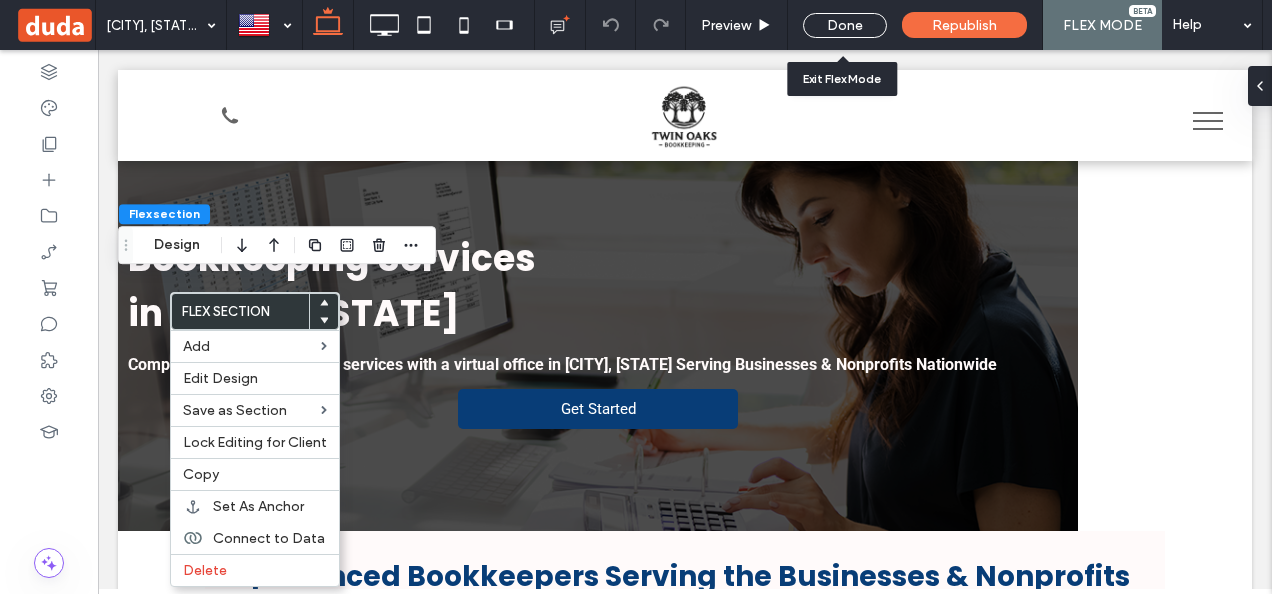 click at bounding box center (324, 321) 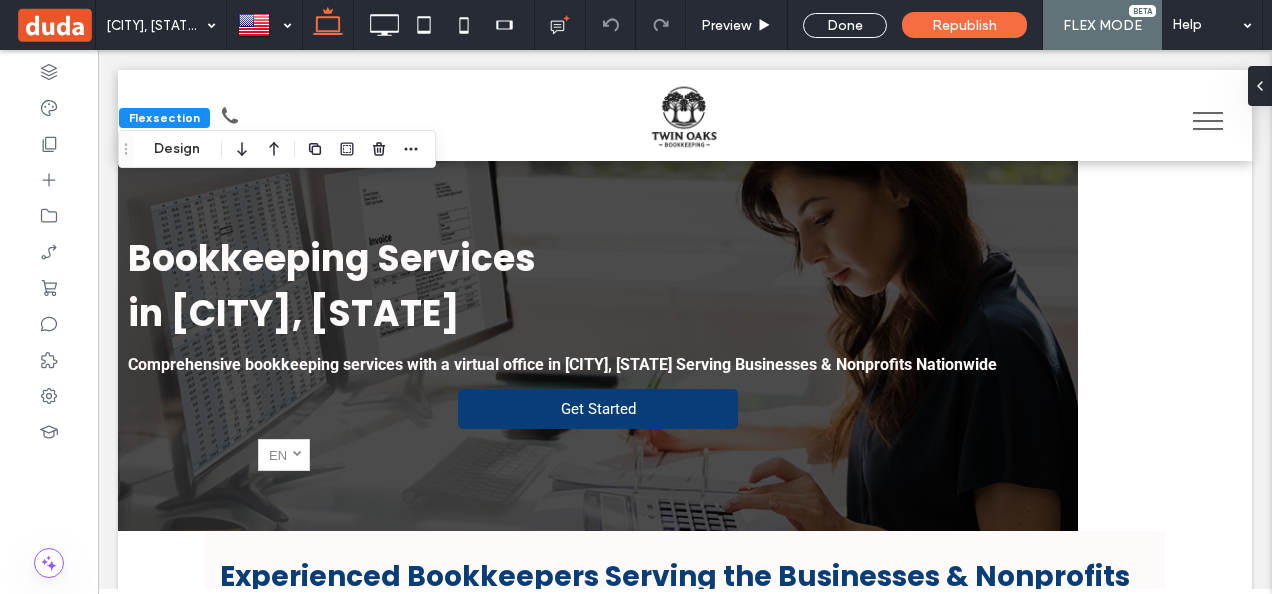 click on "FLEX MODE" at bounding box center (1102, 25) 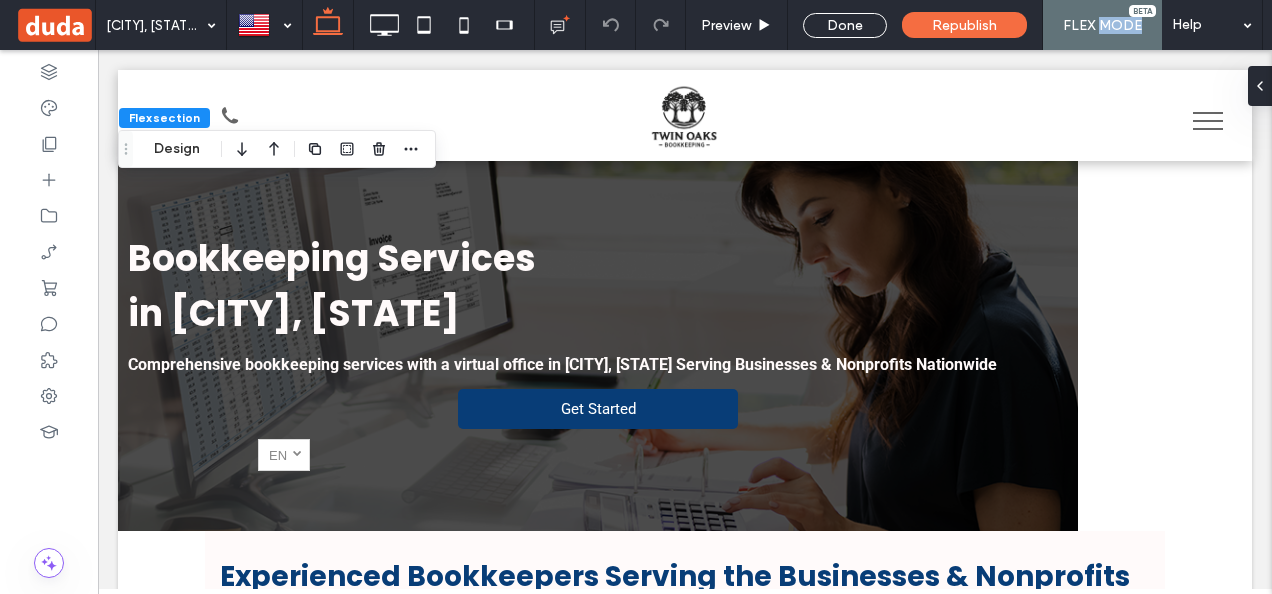 click on "FLEX MODE" at bounding box center (1102, 25) 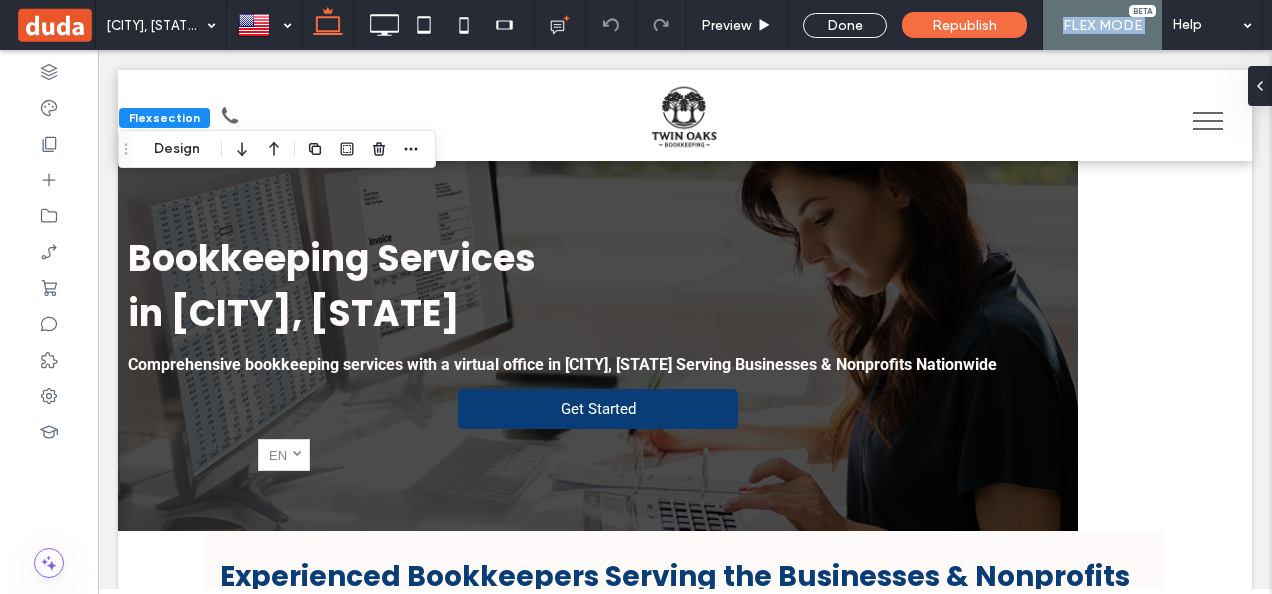 click on "FLEX MODE" at bounding box center [1102, 25] 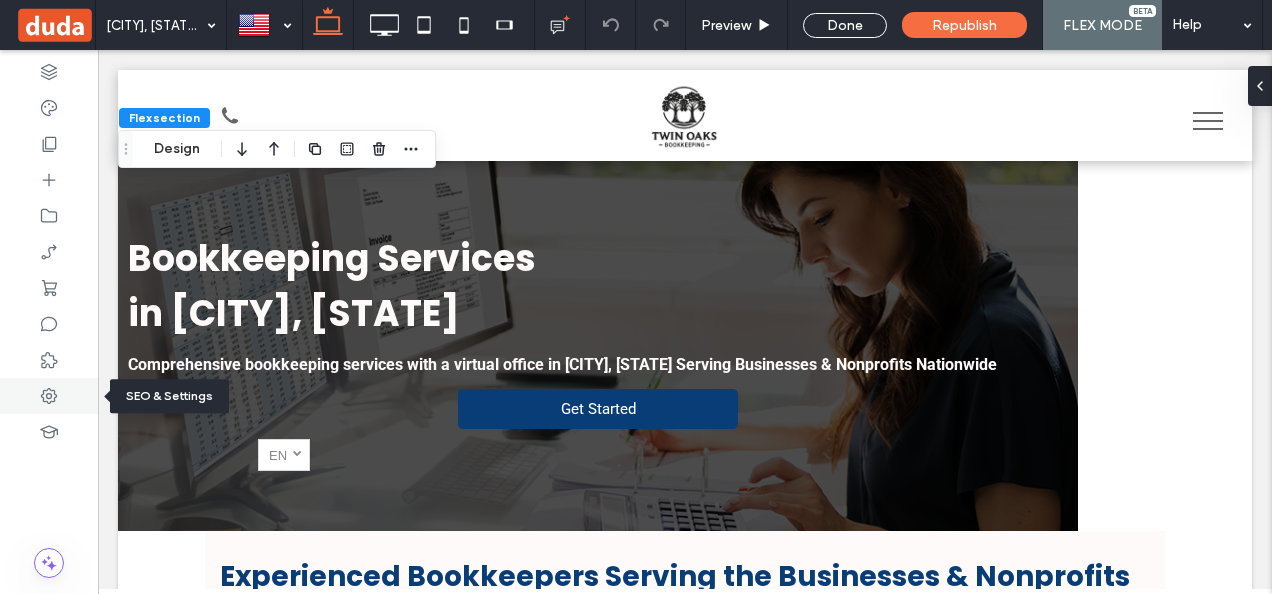 click at bounding box center (49, 396) 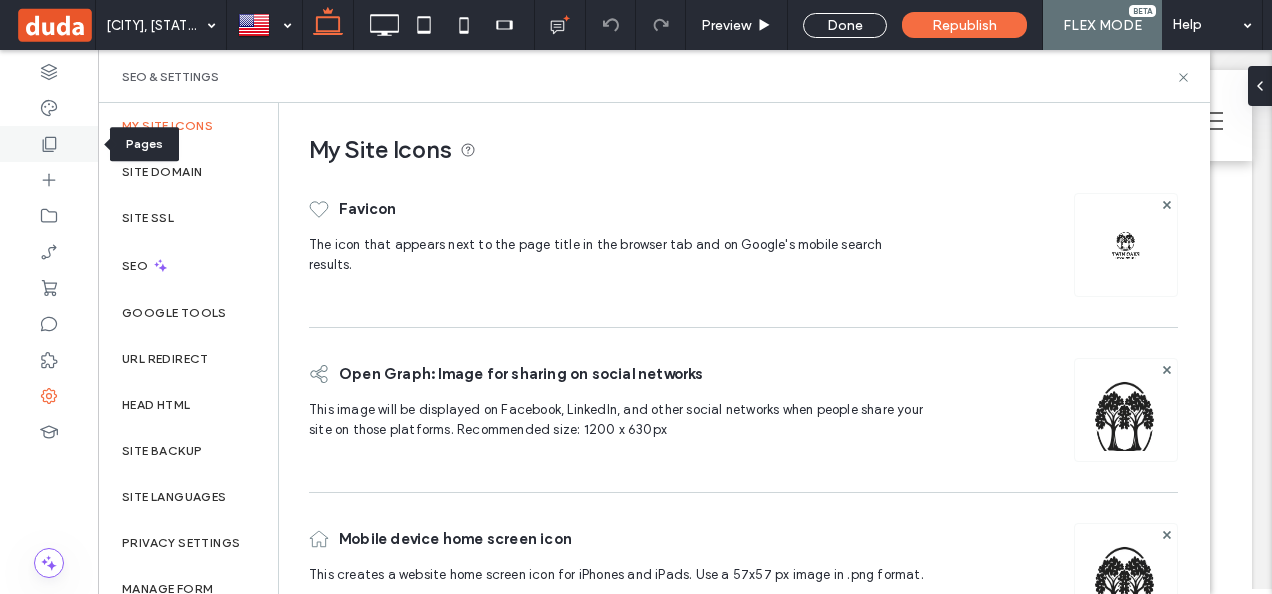 click at bounding box center (49, 144) 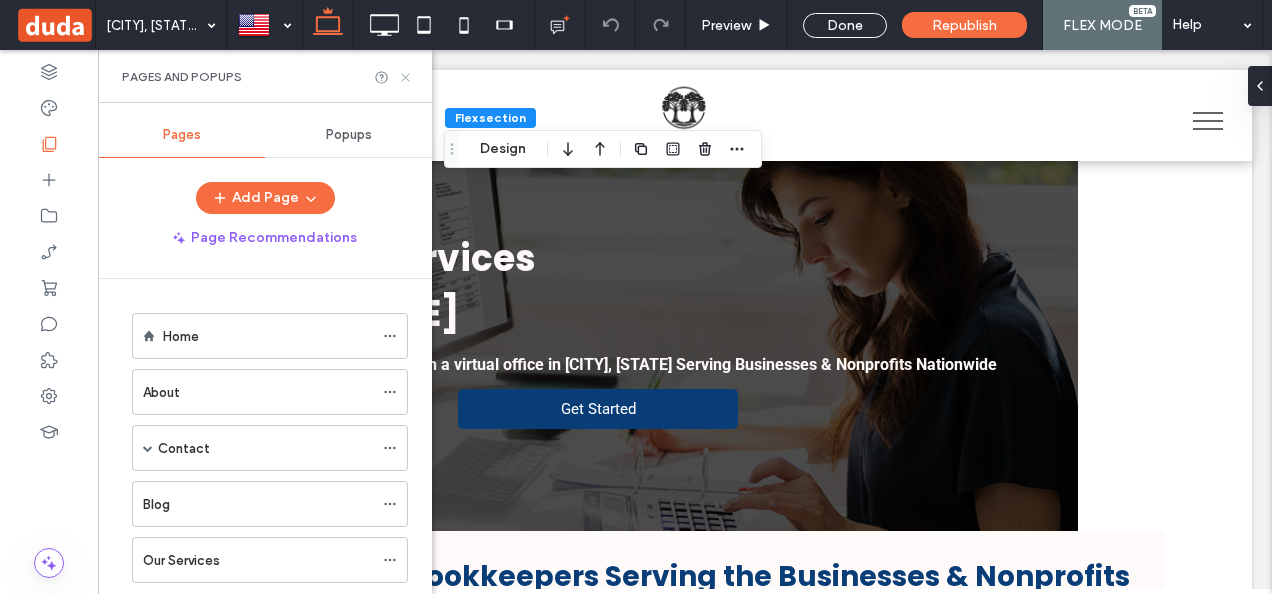 click 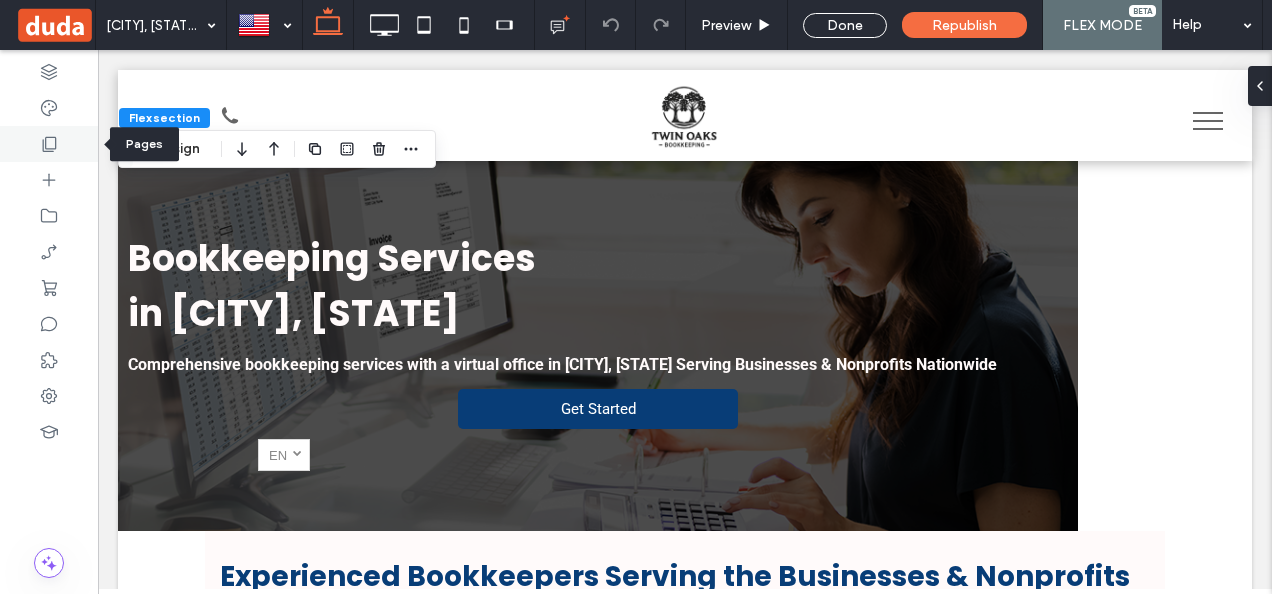 click 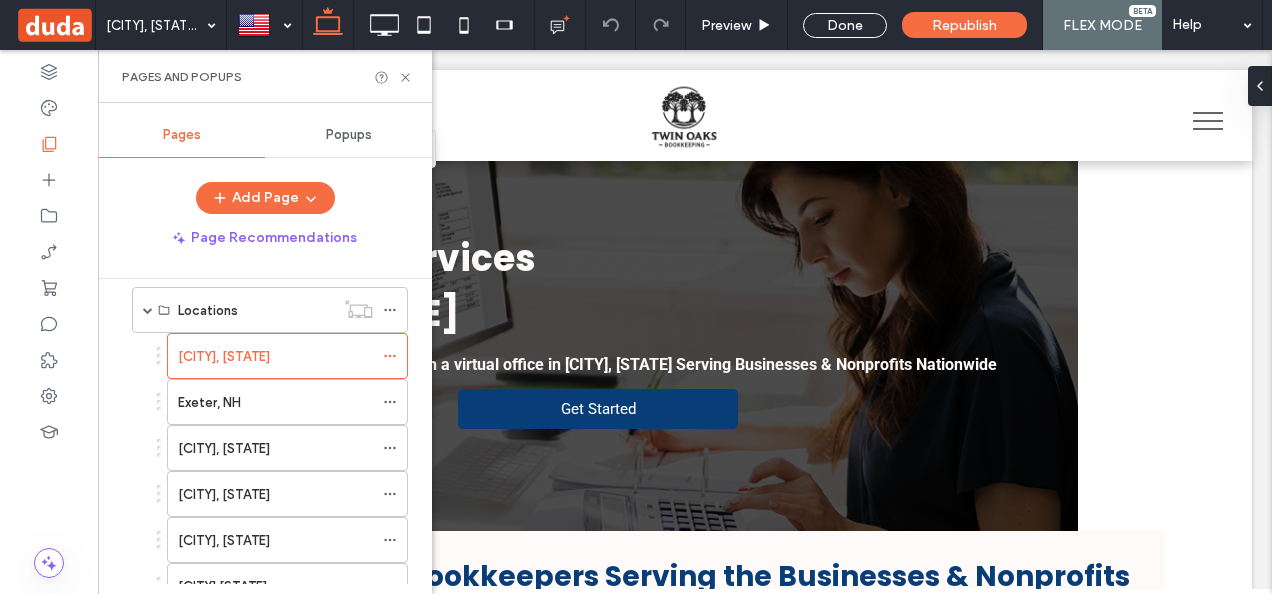 scroll, scrollTop: 364, scrollLeft: 0, axis: vertical 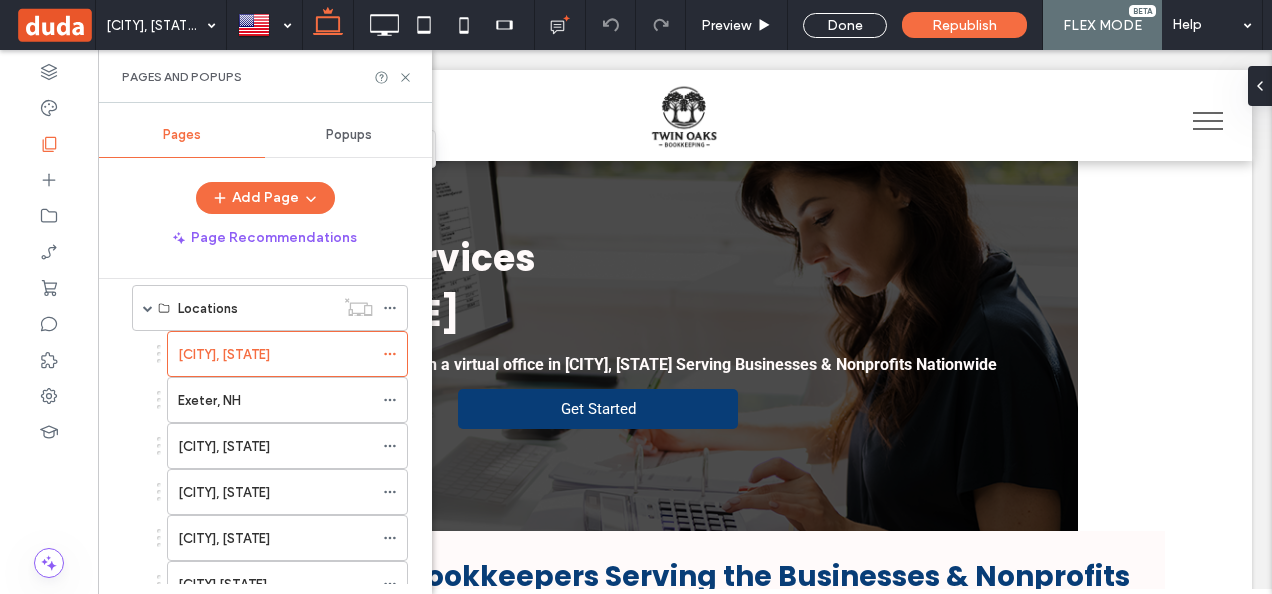 drag, startPoint x: 418, startPoint y: 454, endPoint x: 426, endPoint y: 405, distance: 49.648766 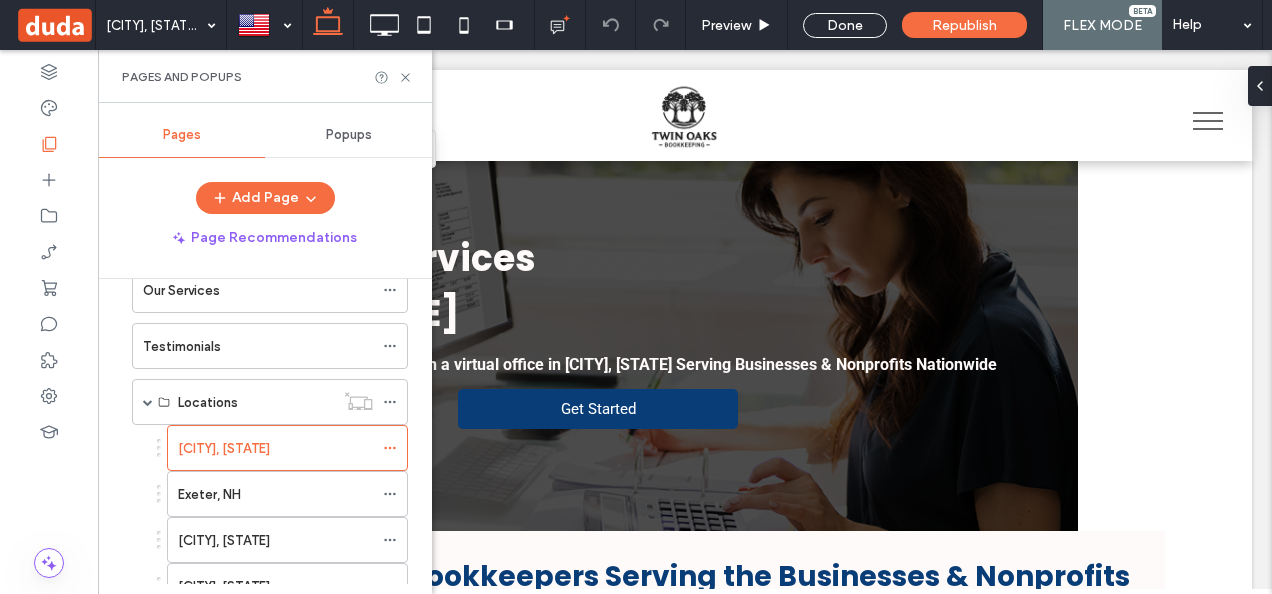 scroll, scrollTop: 258, scrollLeft: 0, axis: vertical 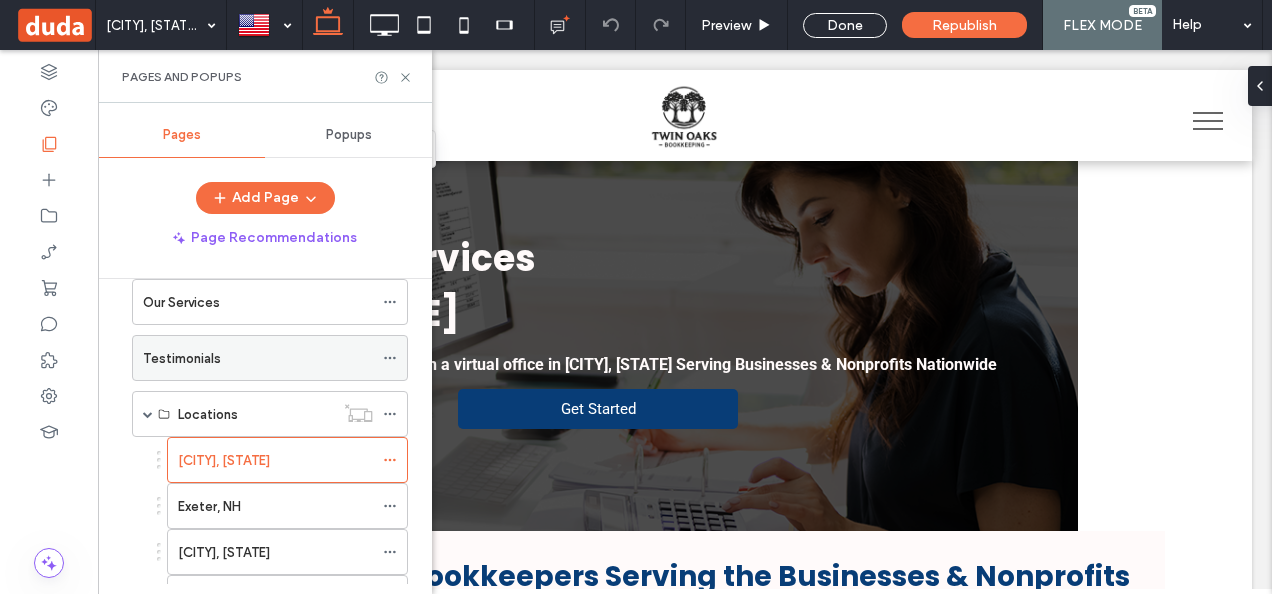 click on "Testimonials" at bounding box center (258, 358) 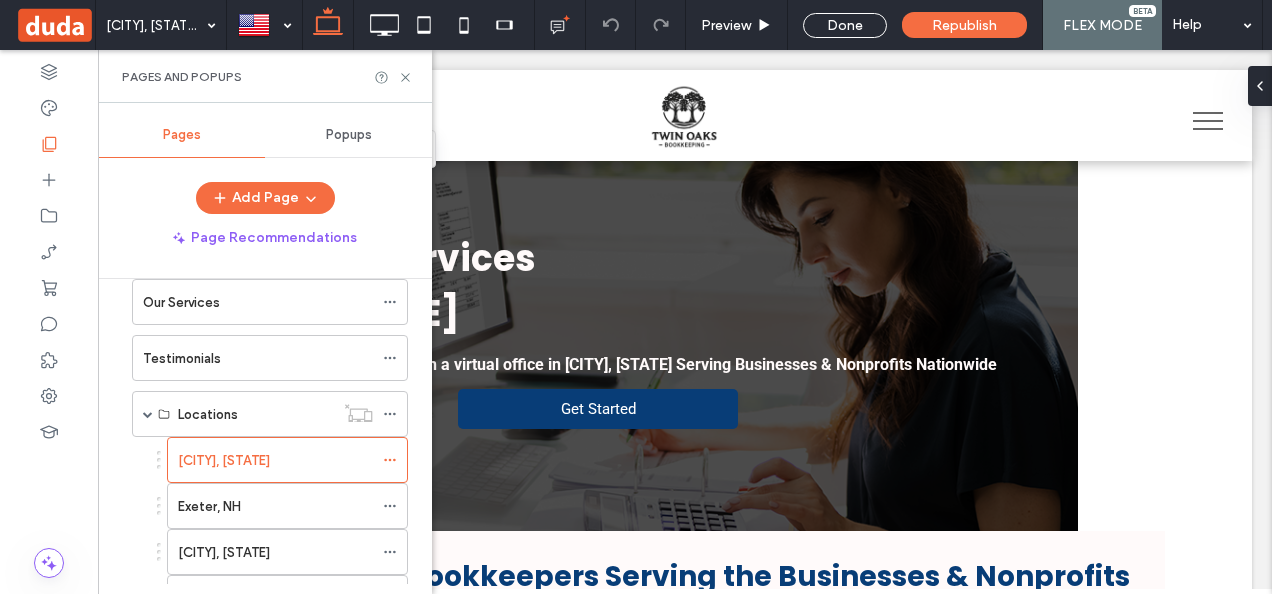 click at bounding box center (0, 0) 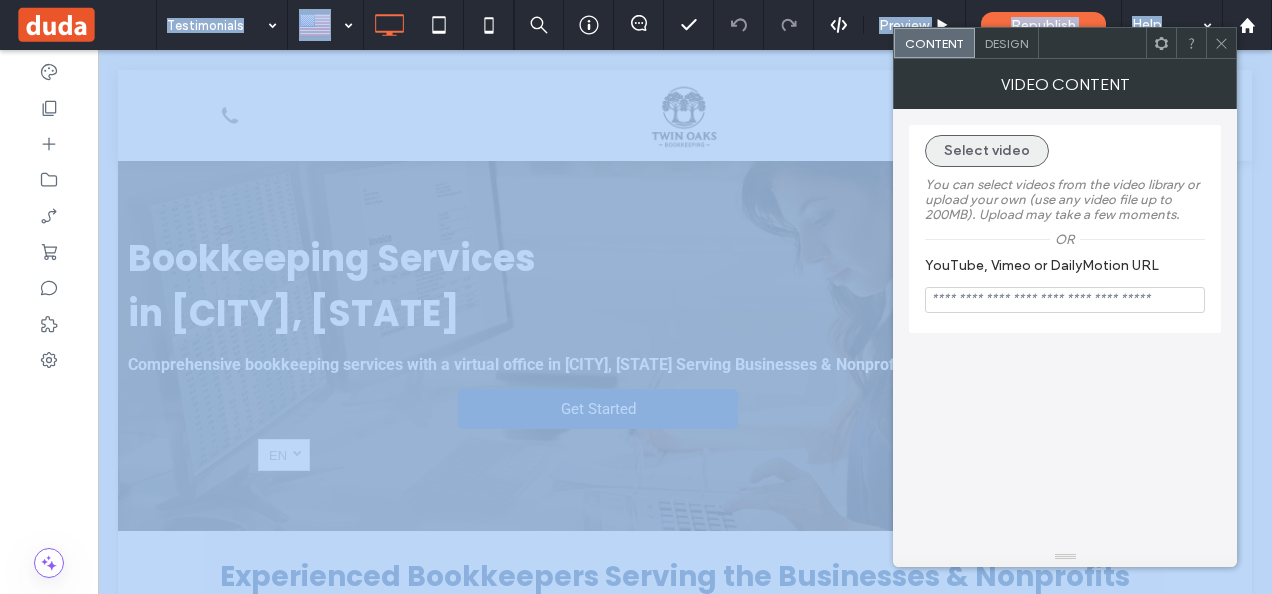 click on "Select video" at bounding box center (987, 151) 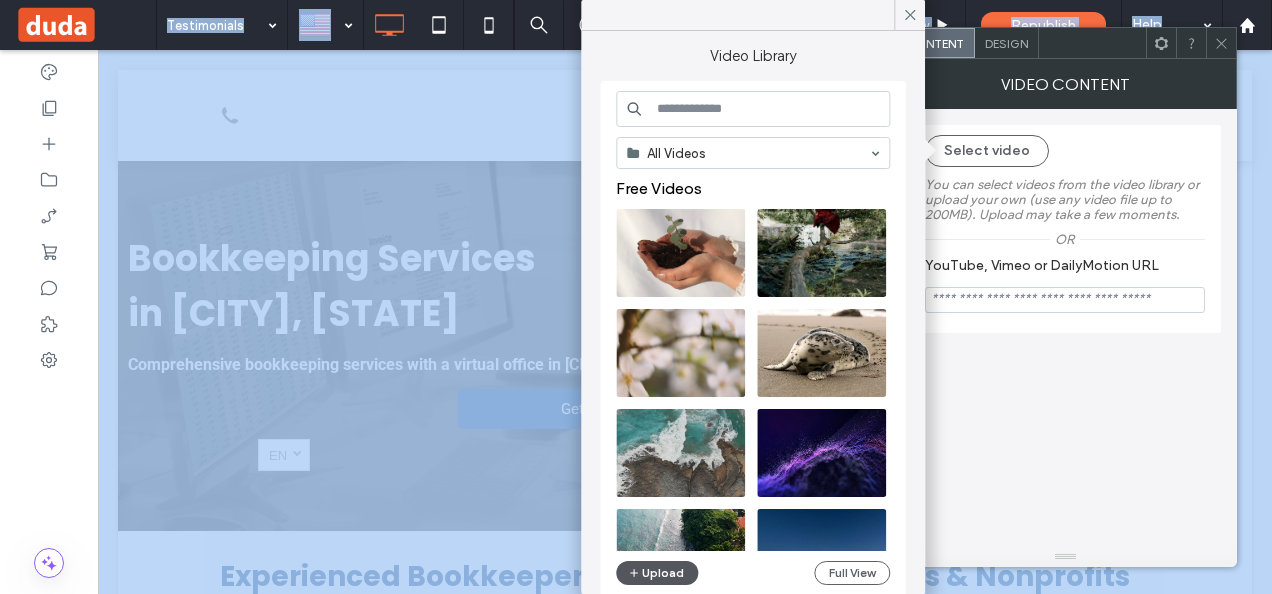 click 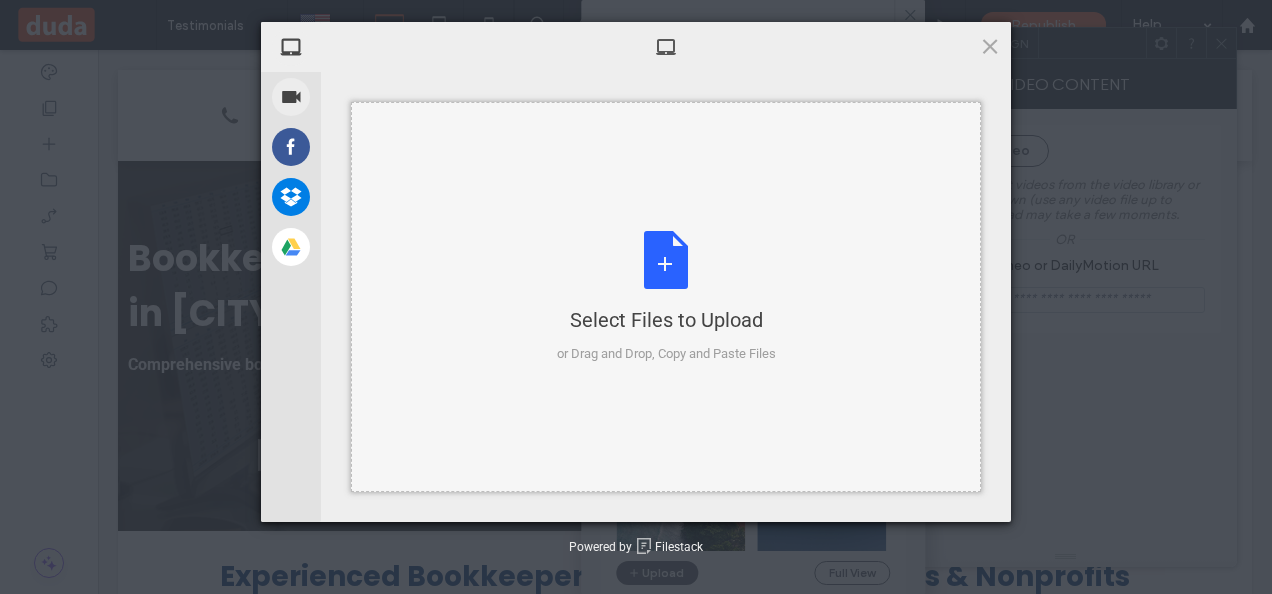 click on "Select Files to Upload
or Drag and Drop, Copy and Paste Files" at bounding box center (666, 297) 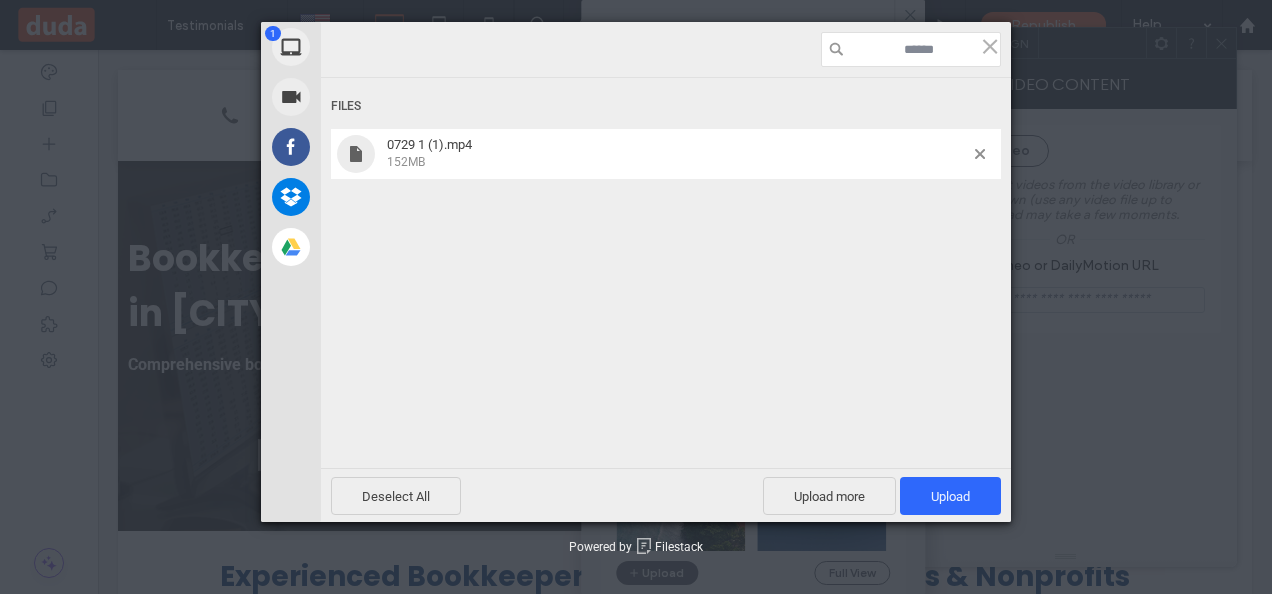 click on "152MB" at bounding box center [678, 161] 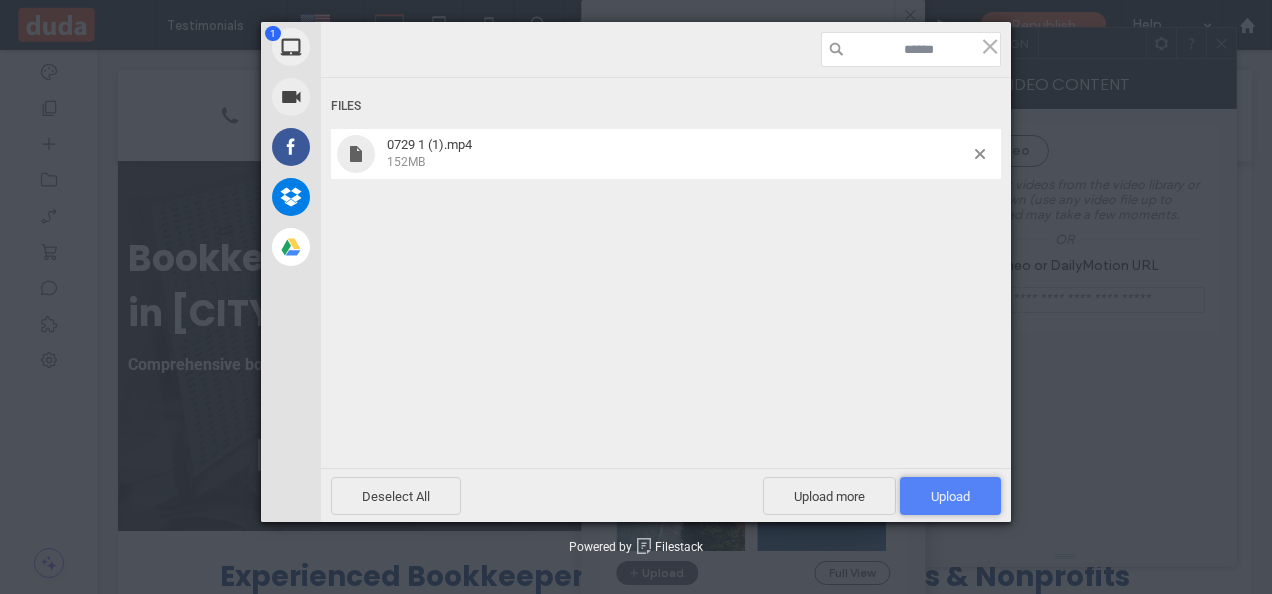 click on "Upload
1" at bounding box center [950, 496] 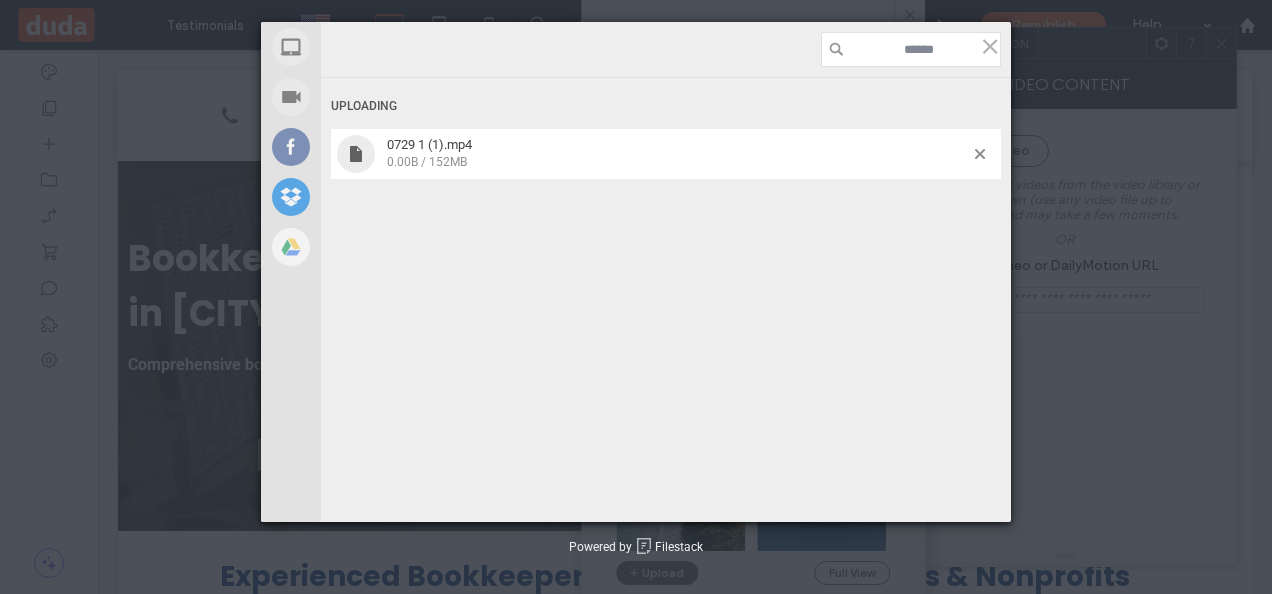 click on "0729 1 (1).mp4" at bounding box center [429, 144] 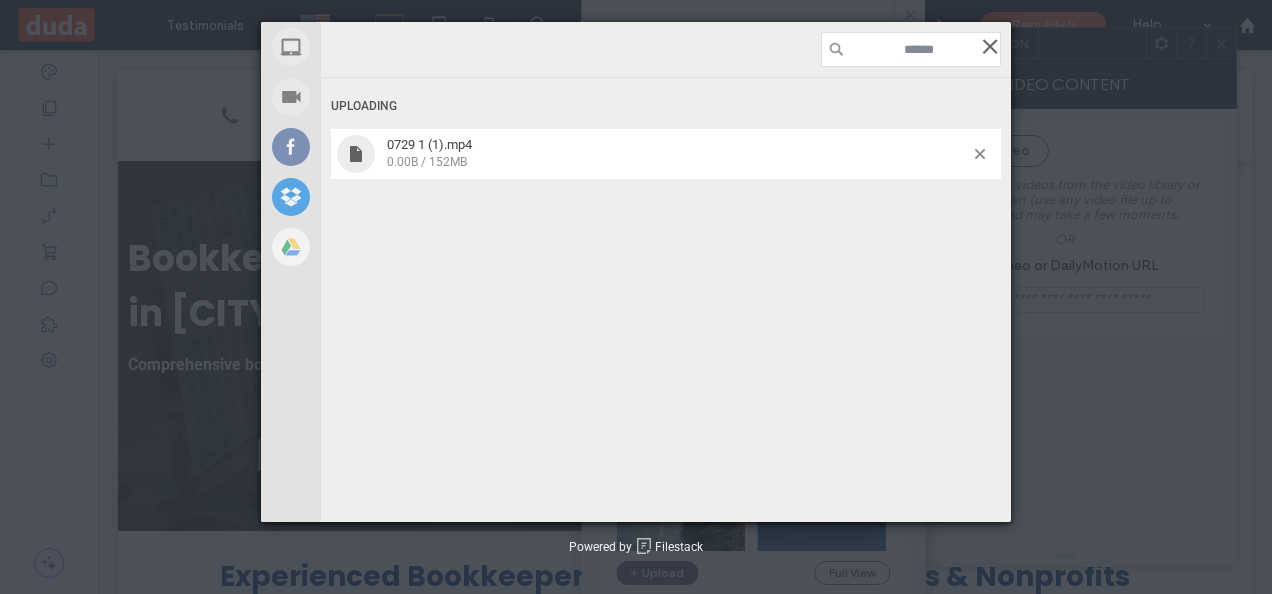 click at bounding box center [990, 46] 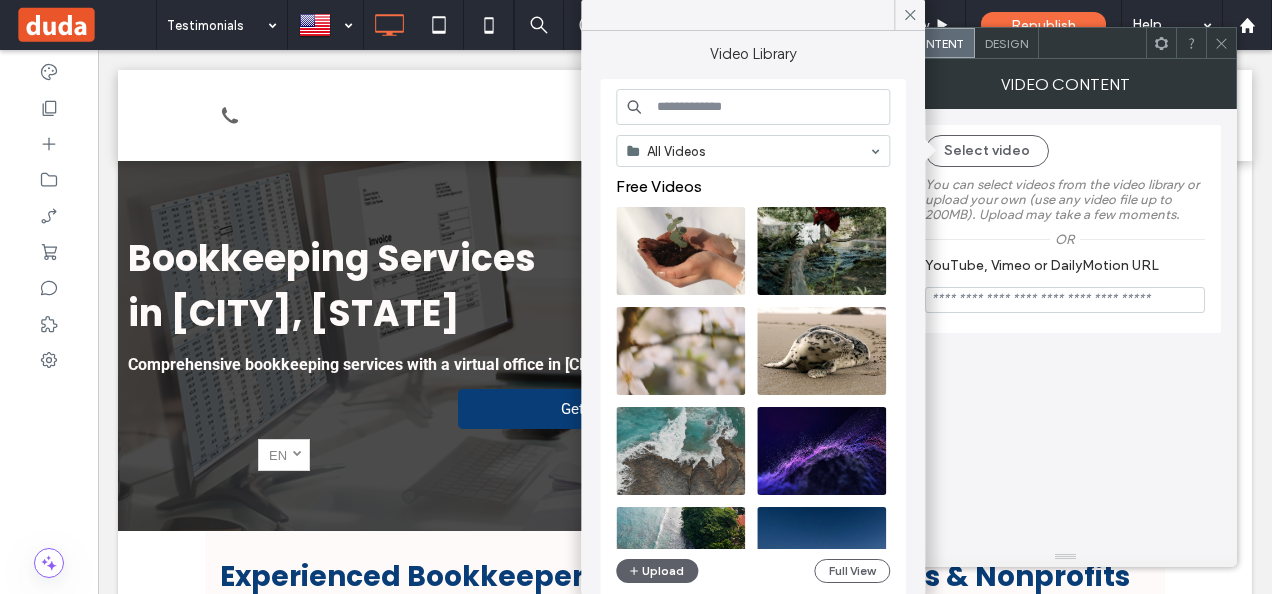 scroll, scrollTop: 0, scrollLeft: 0, axis: both 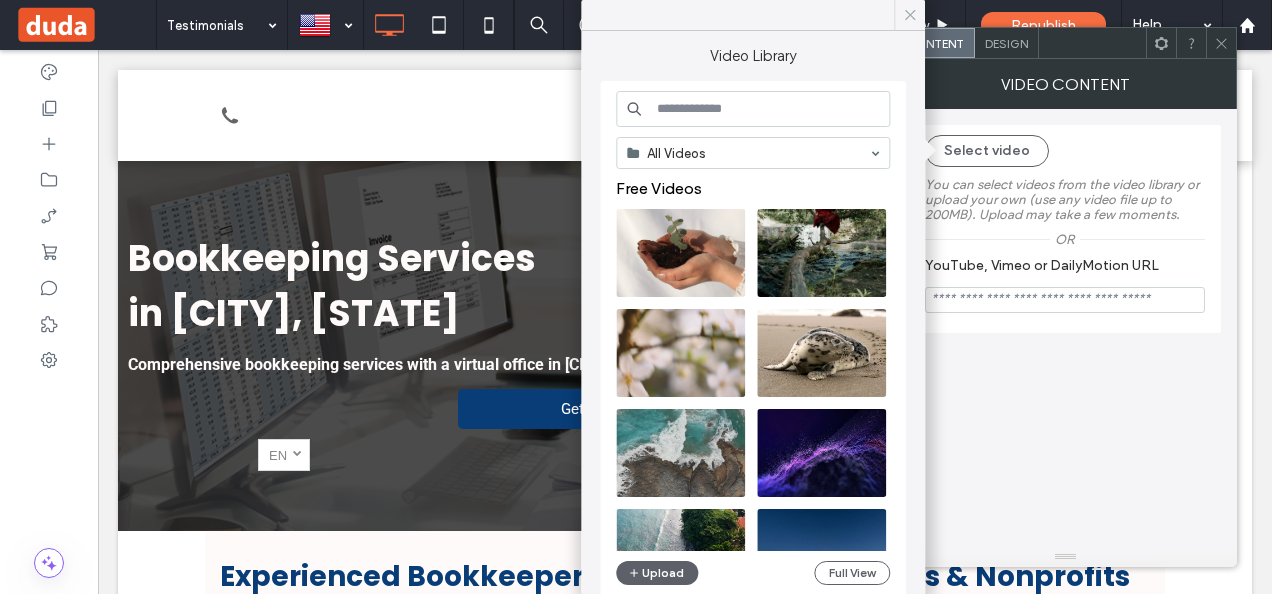 click 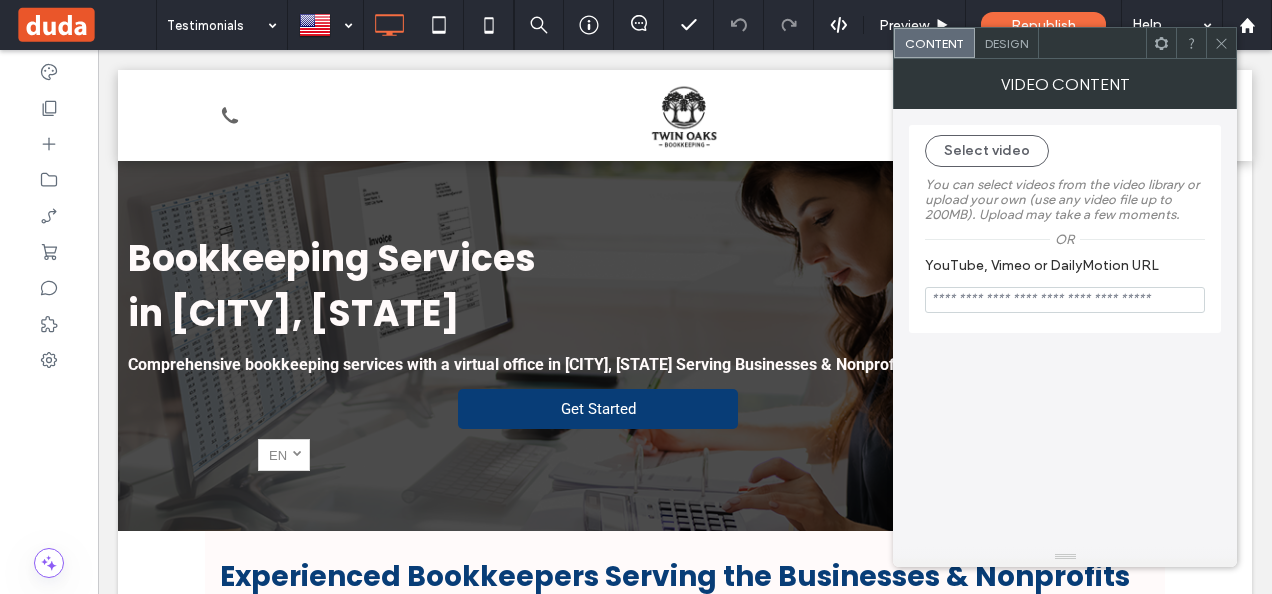 click 